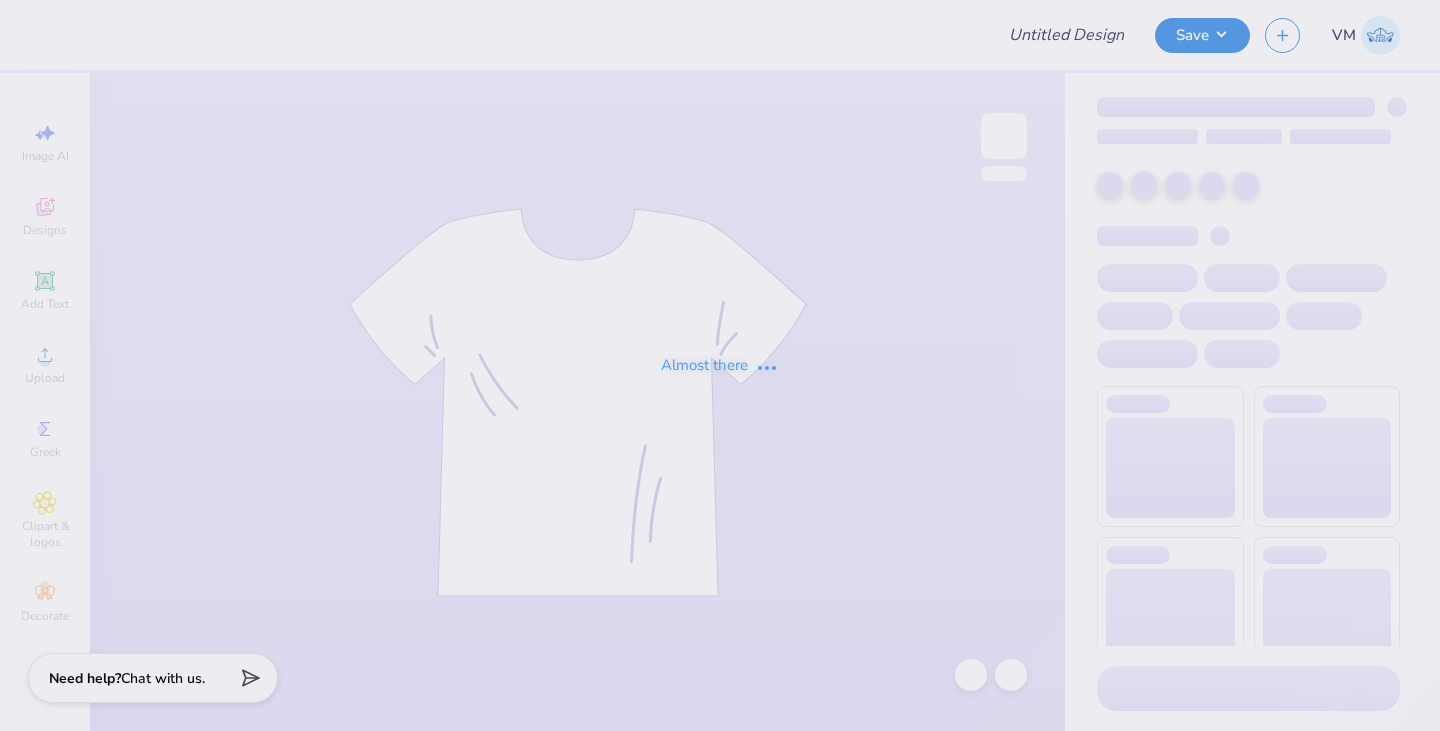scroll, scrollTop: 0, scrollLeft: 0, axis: both 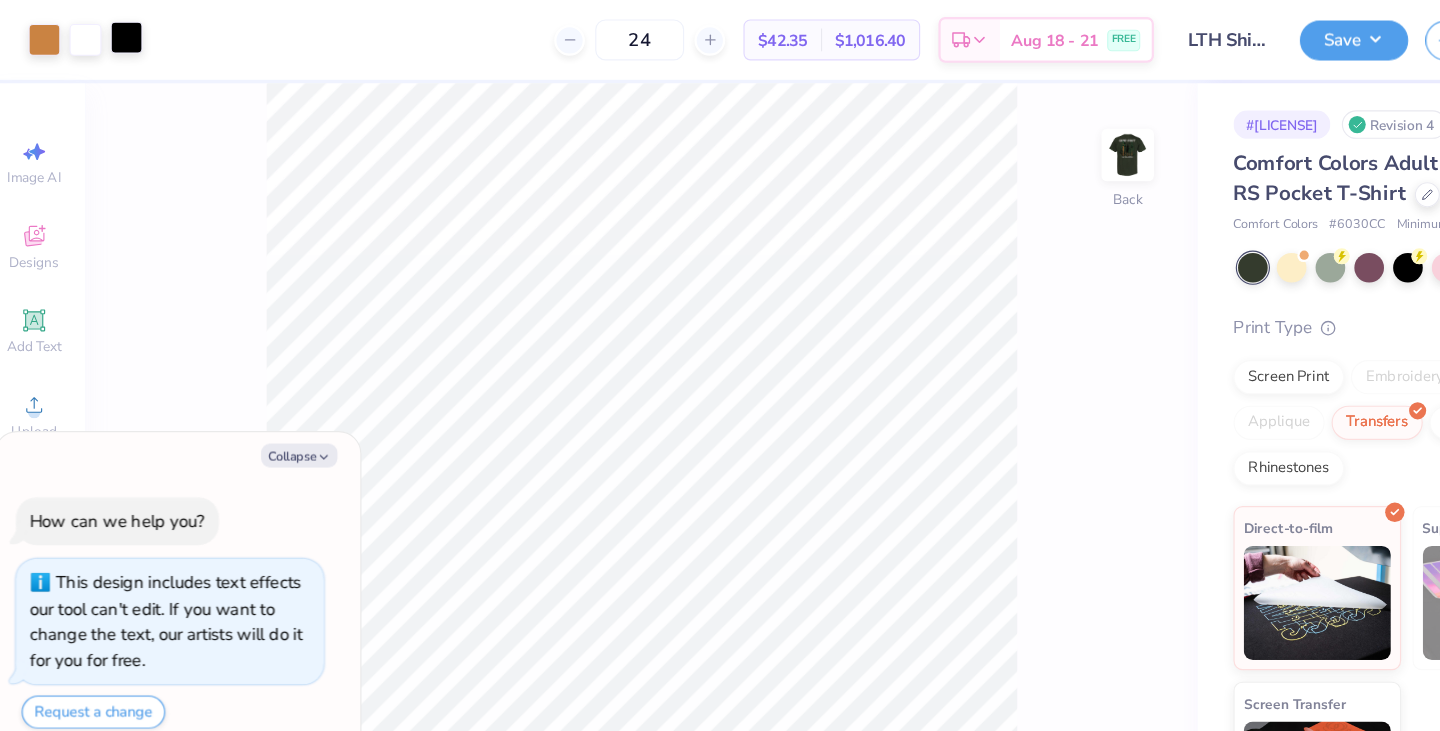 click at bounding box center [126, 33] 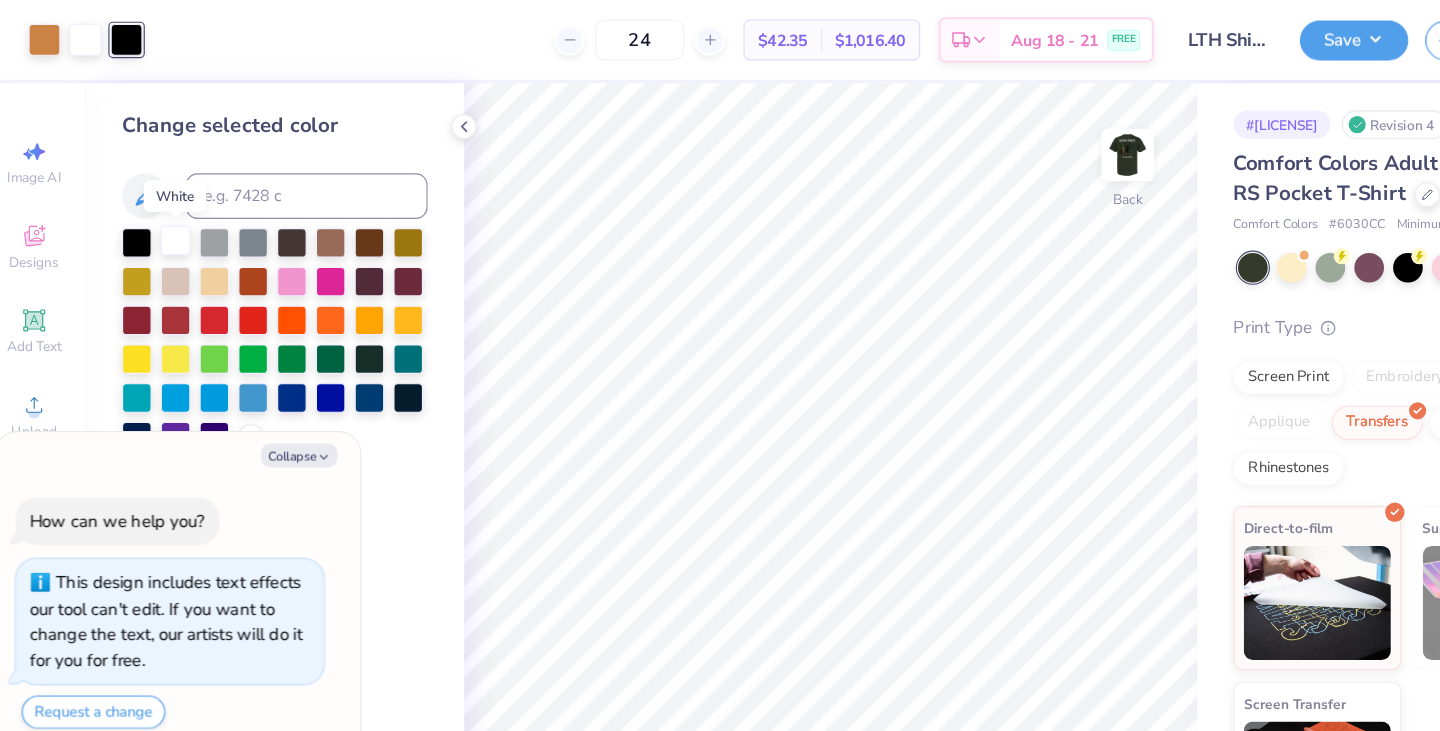 click at bounding box center (169, 211) 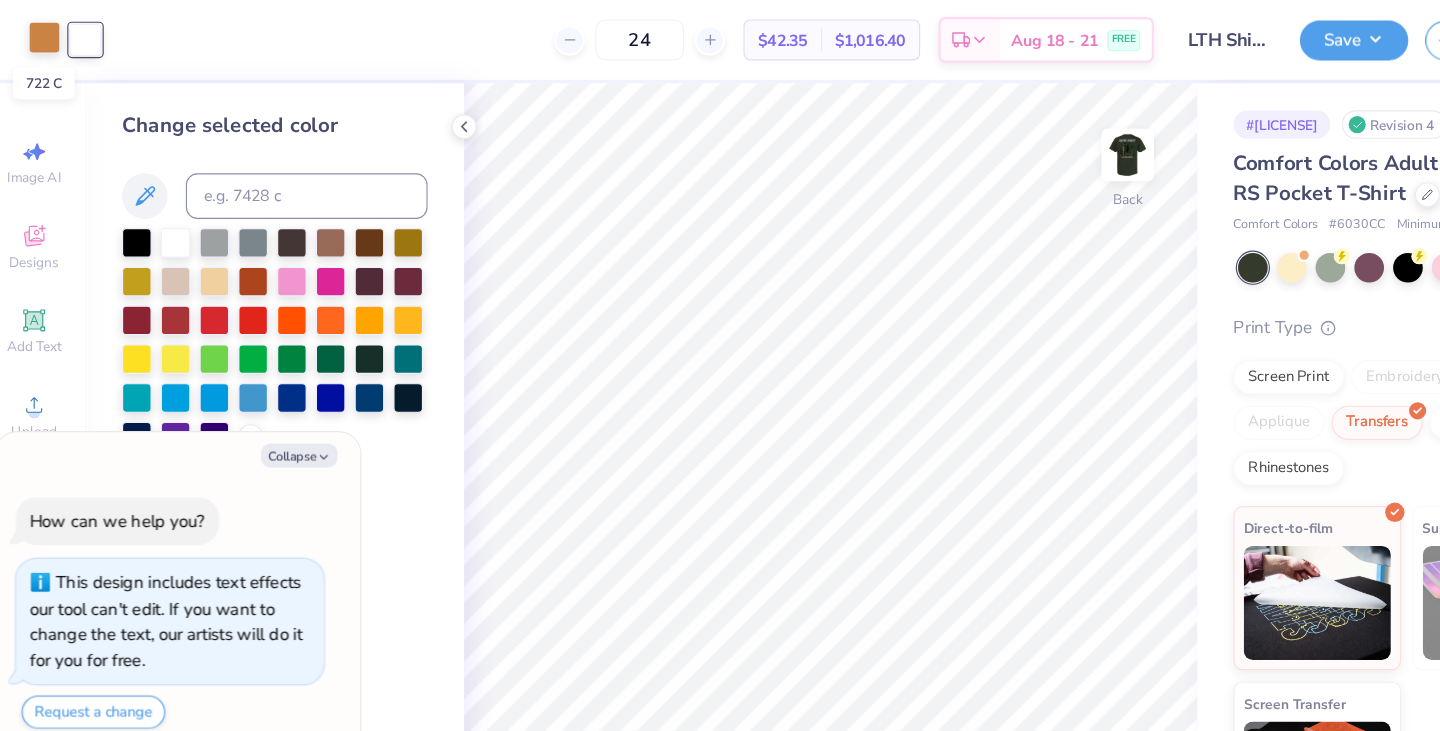 click at bounding box center [54, 33] 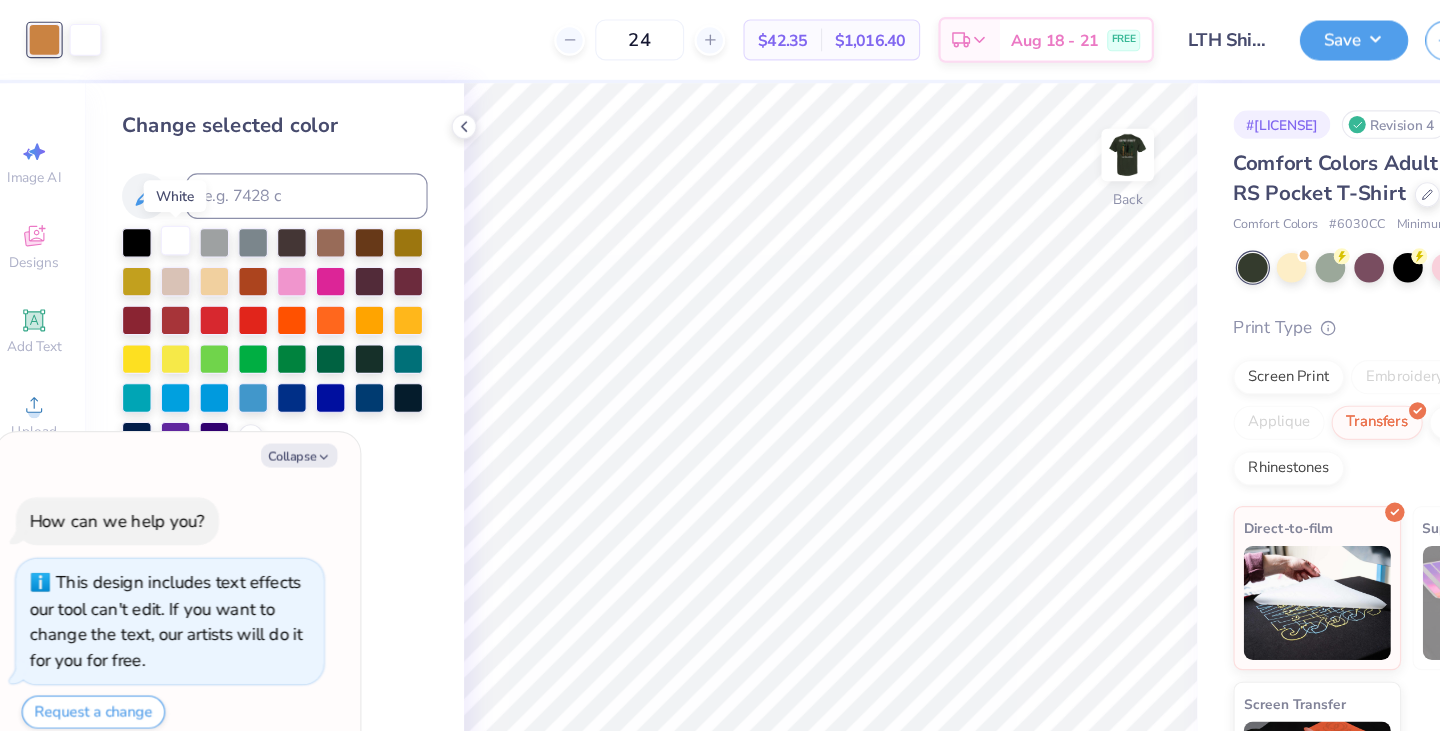 click at bounding box center (169, 211) 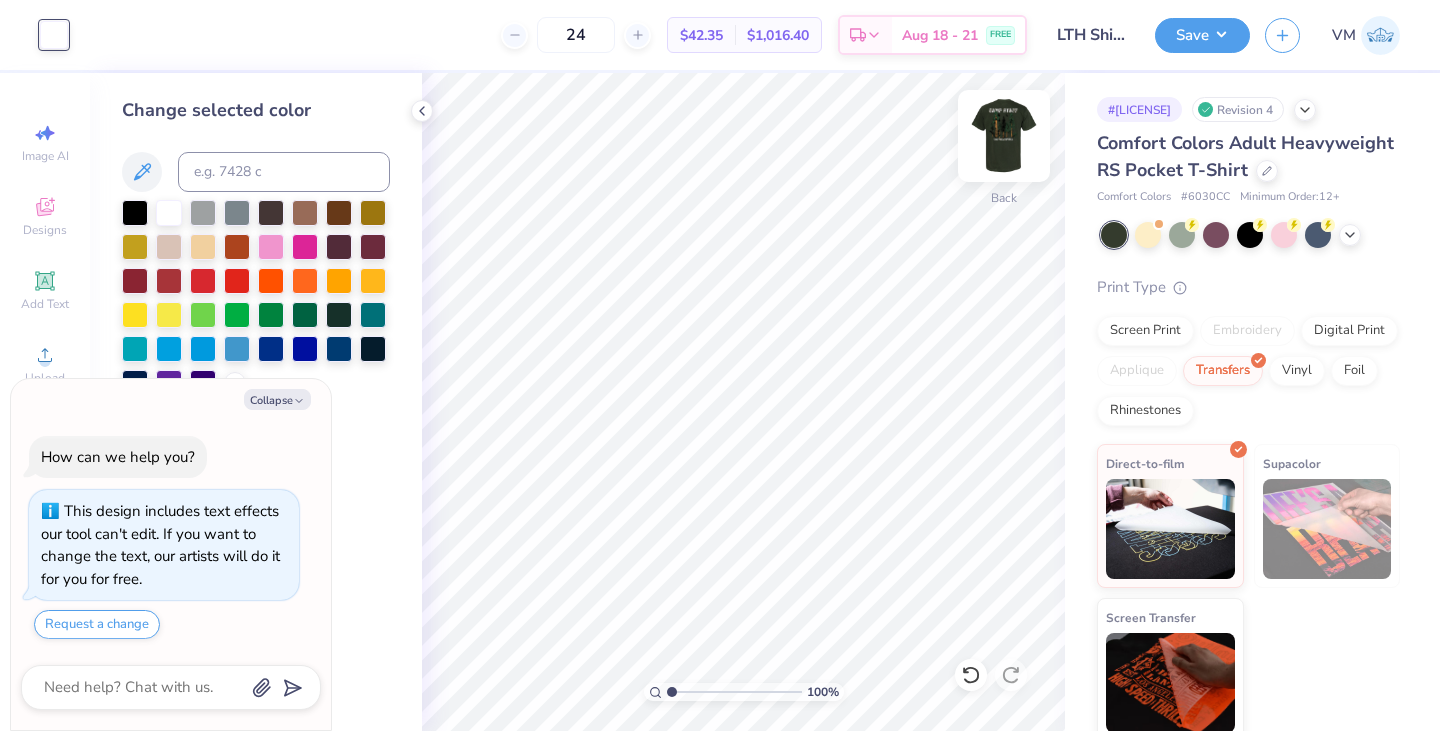 click at bounding box center (1004, 136) 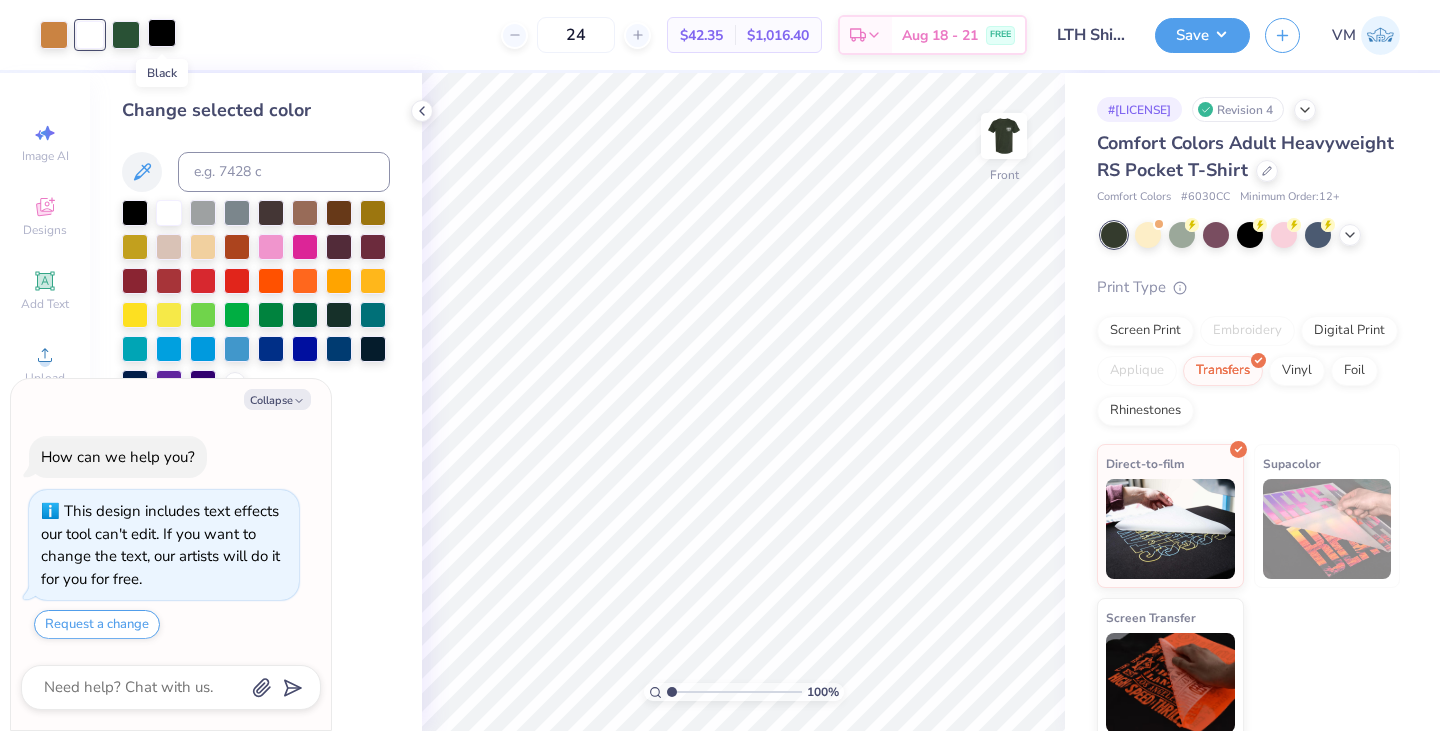 click at bounding box center [162, 33] 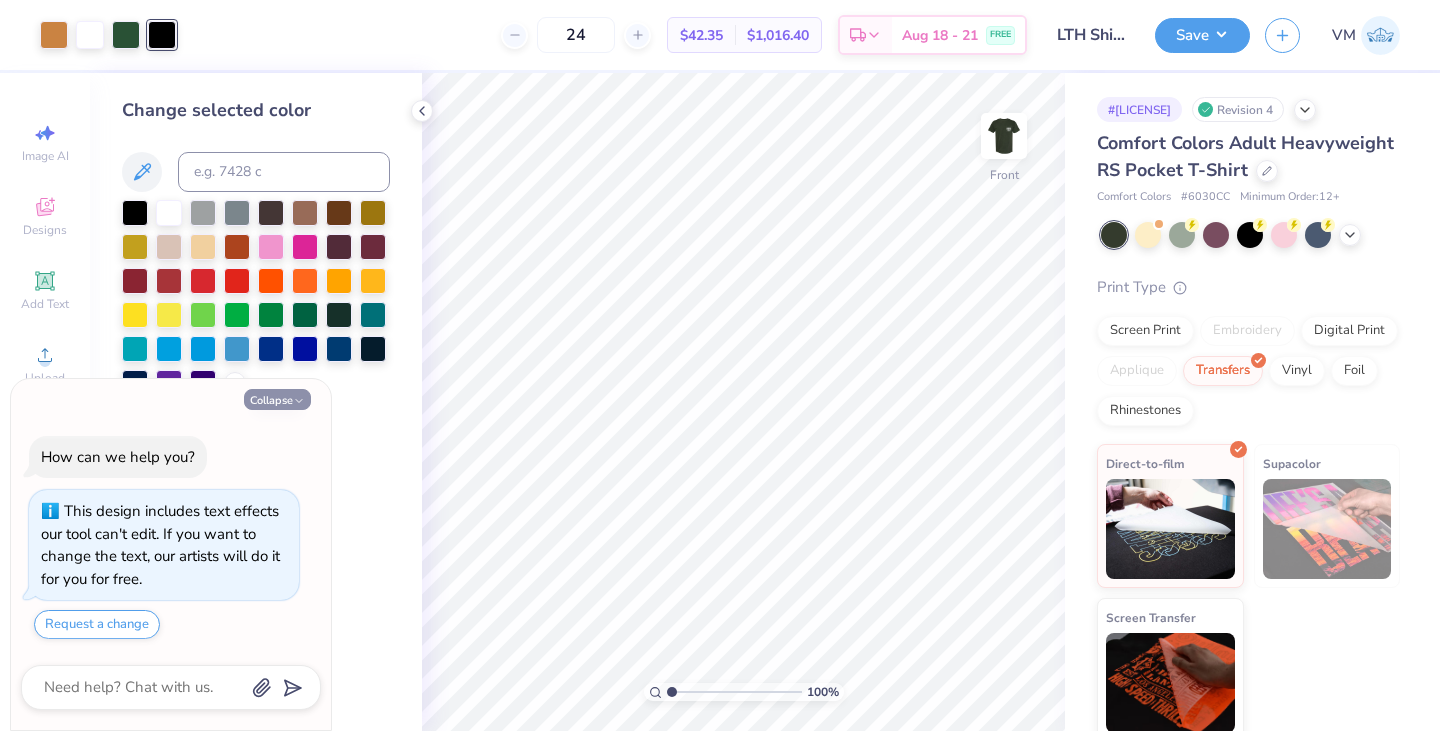 click on "Collapse" at bounding box center [277, 399] 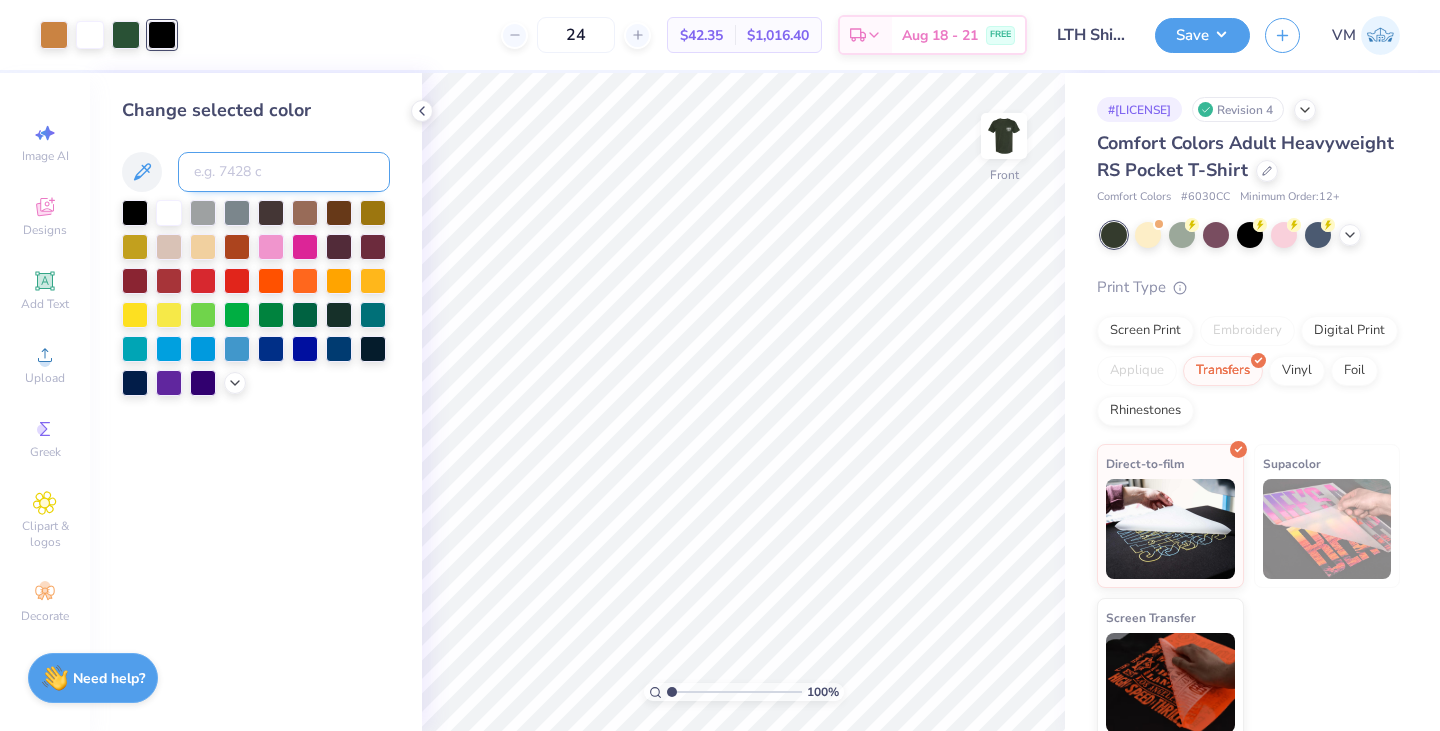 click at bounding box center (284, 172) 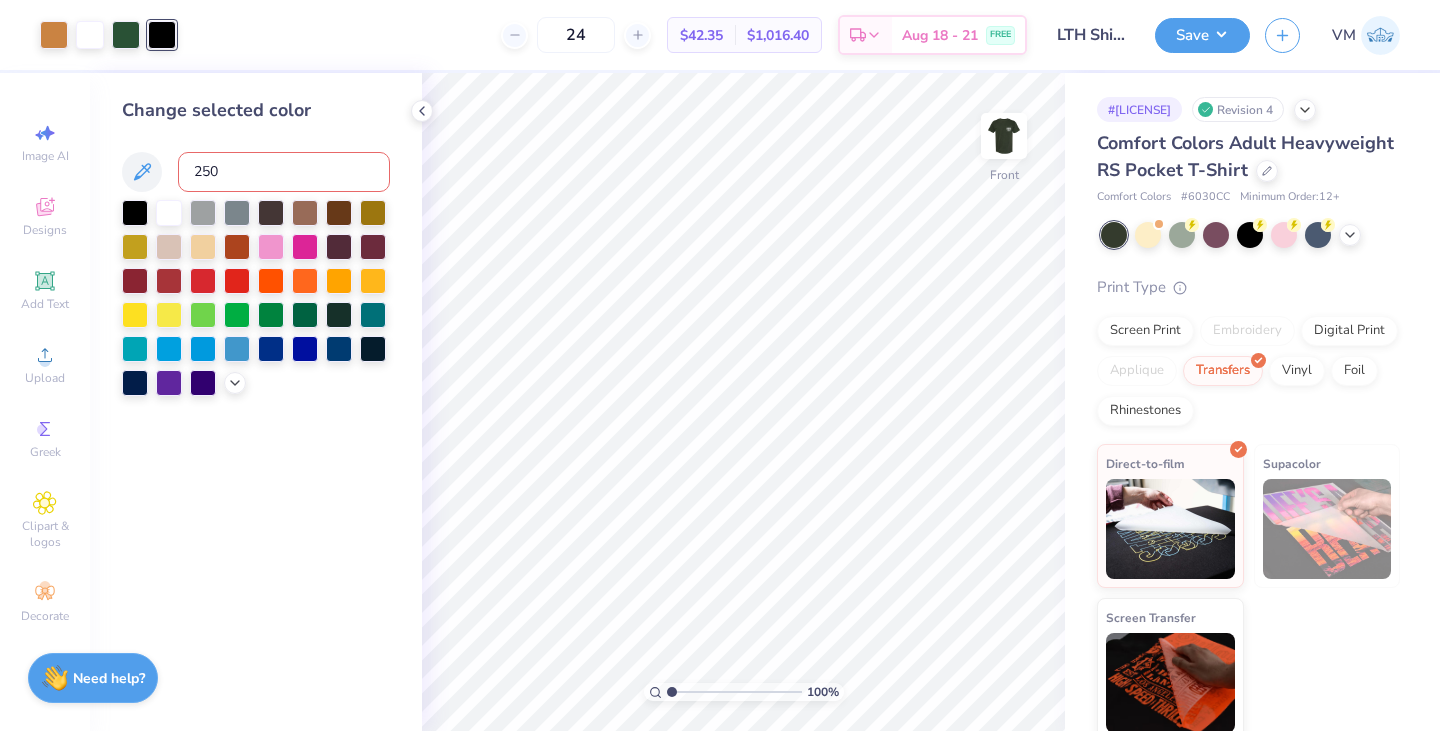 type on "250" 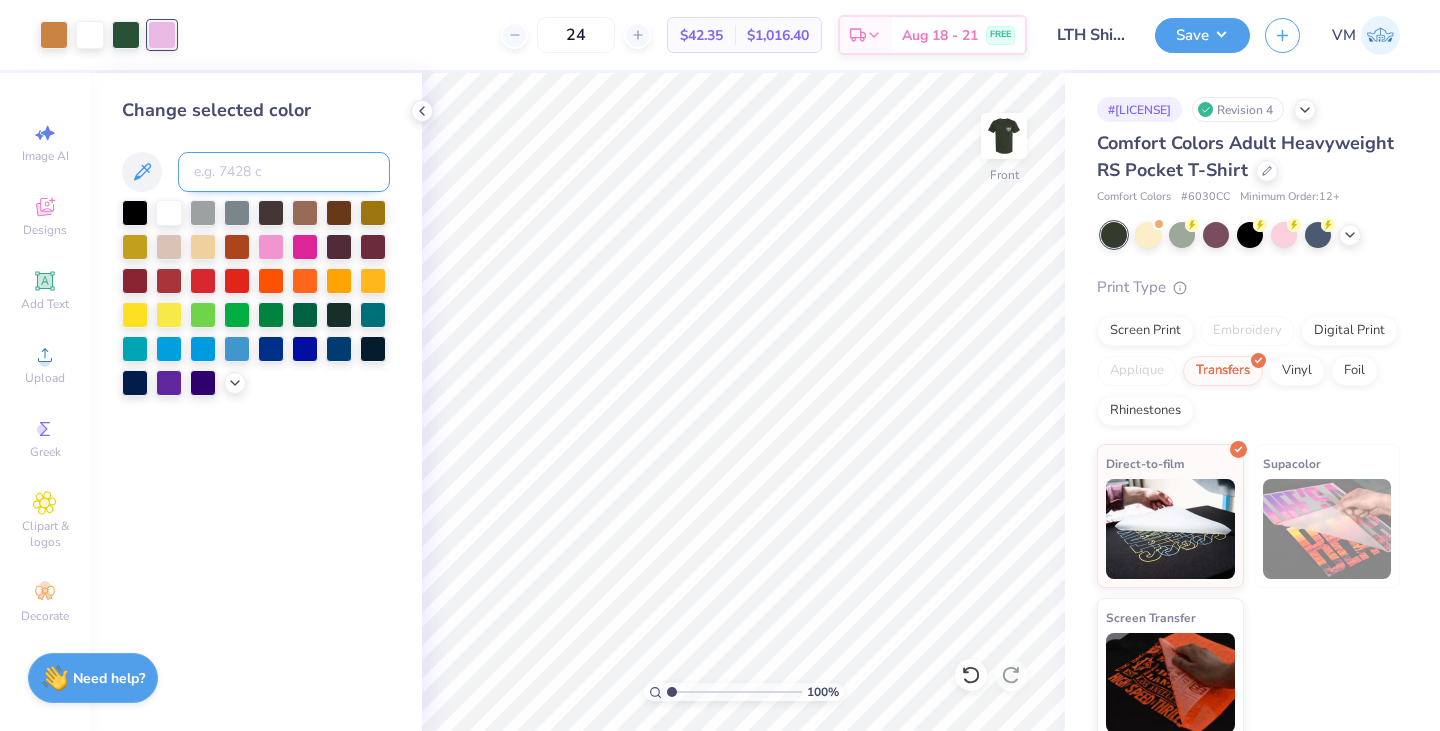 click at bounding box center (284, 172) 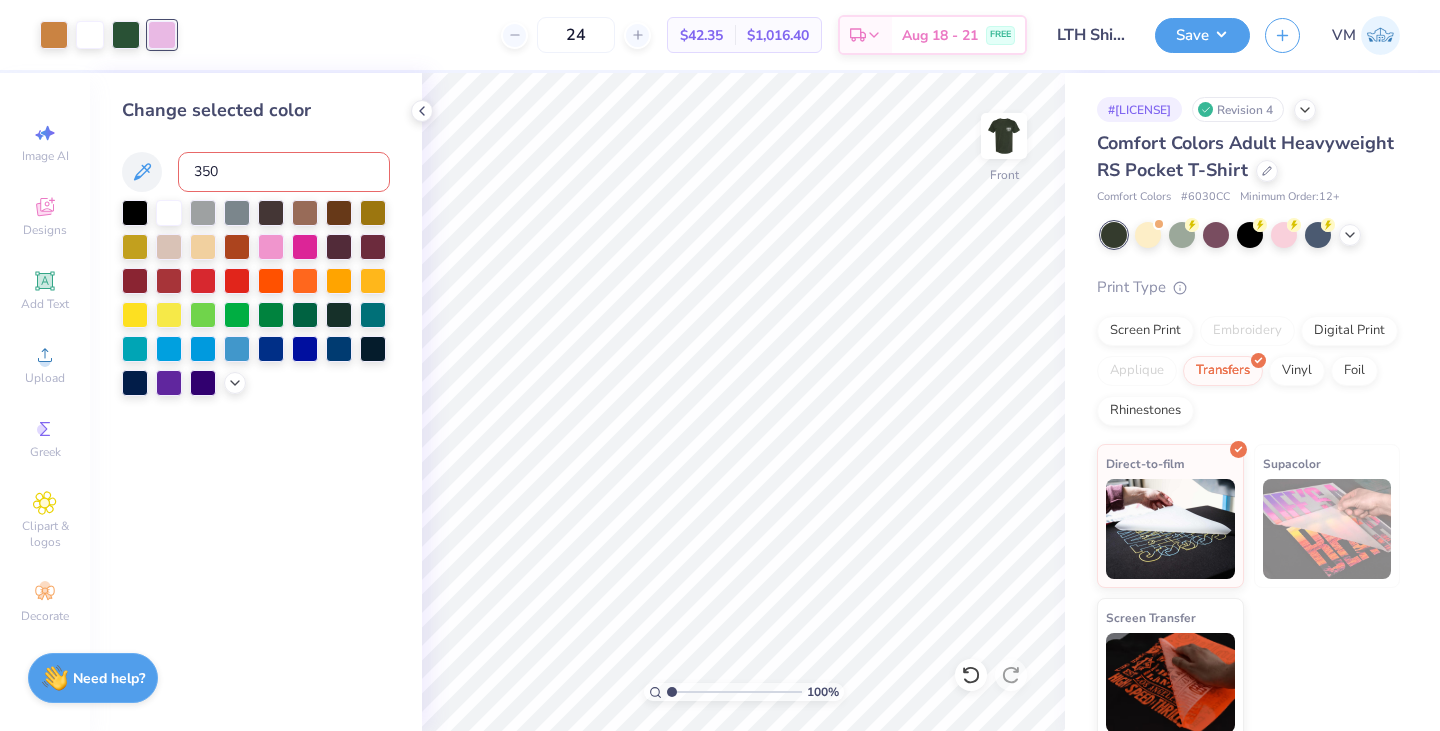 type on "350" 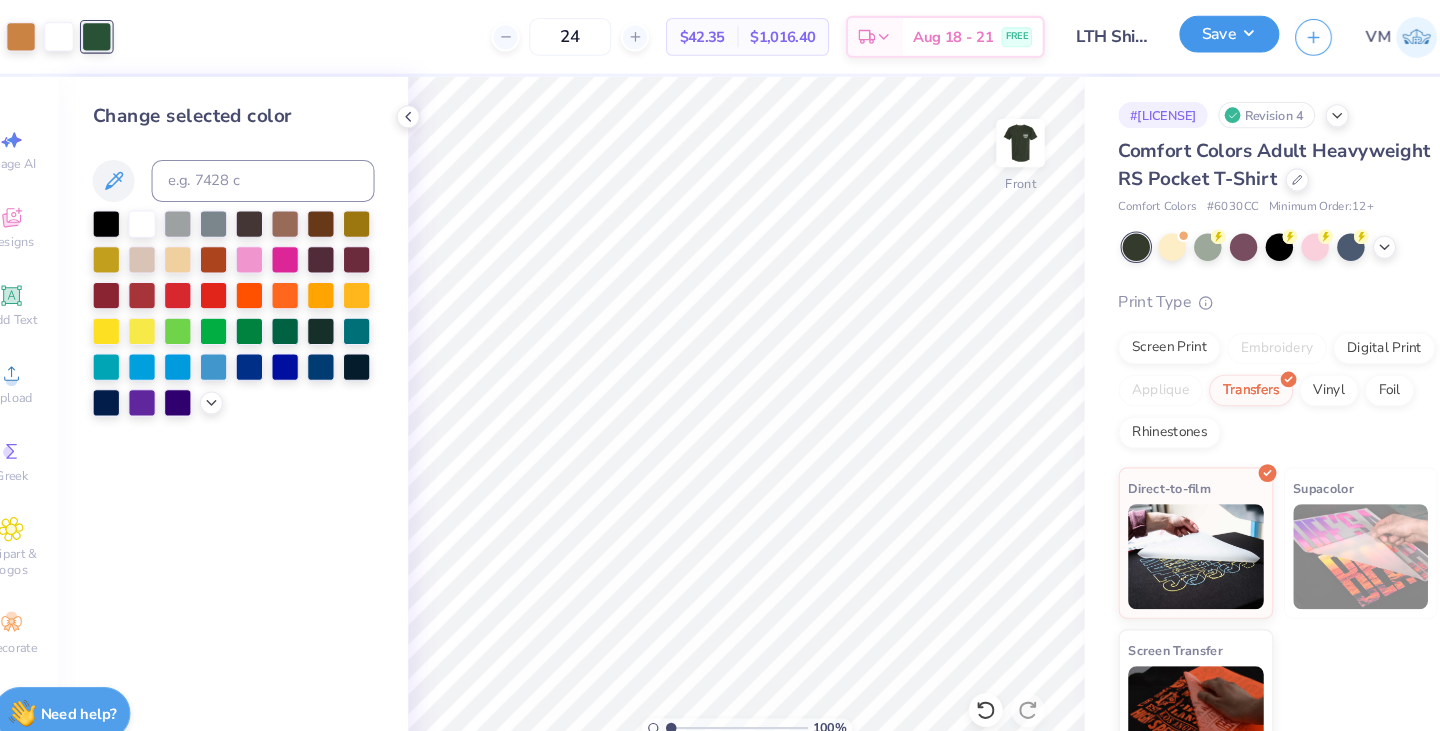 click on "Save" at bounding box center [1202, 32] 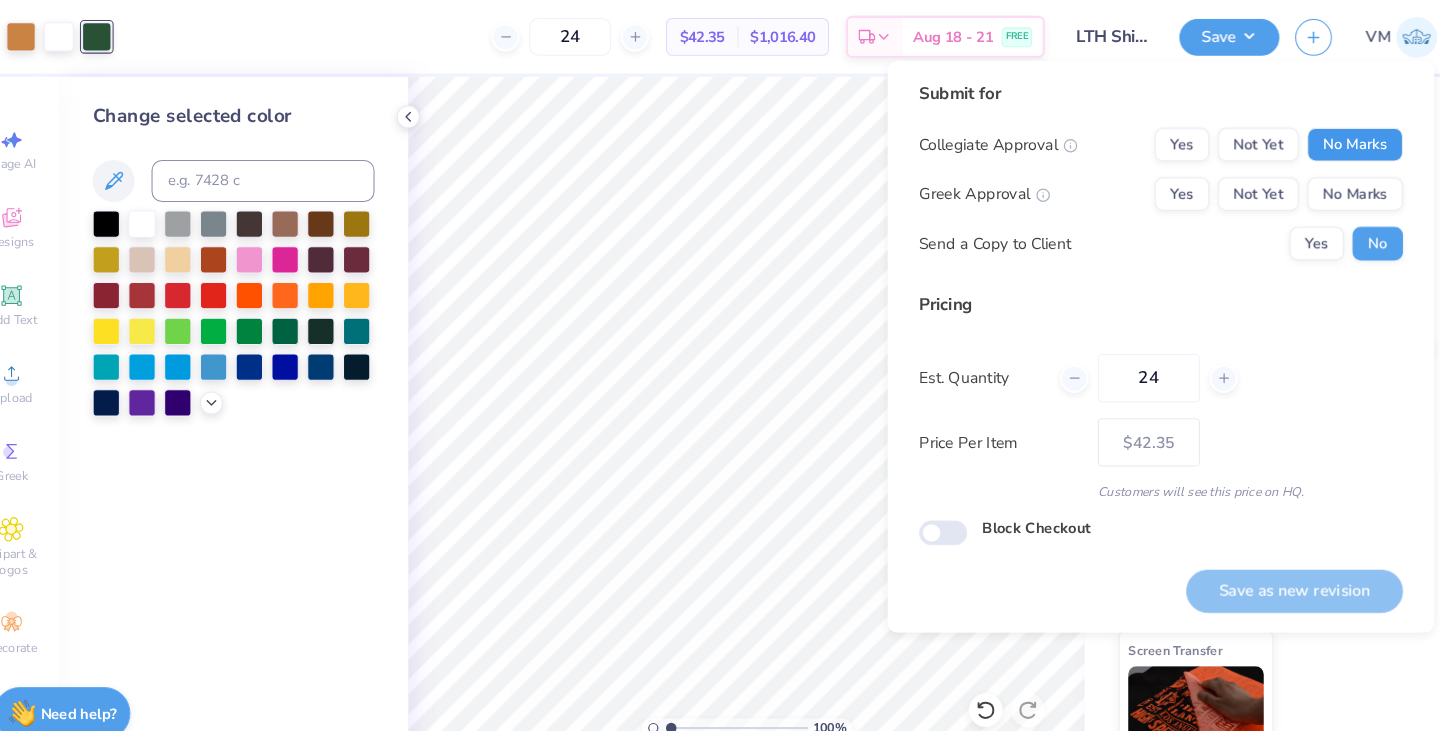 click on "No Marks" at bounding box center [1322, 138] 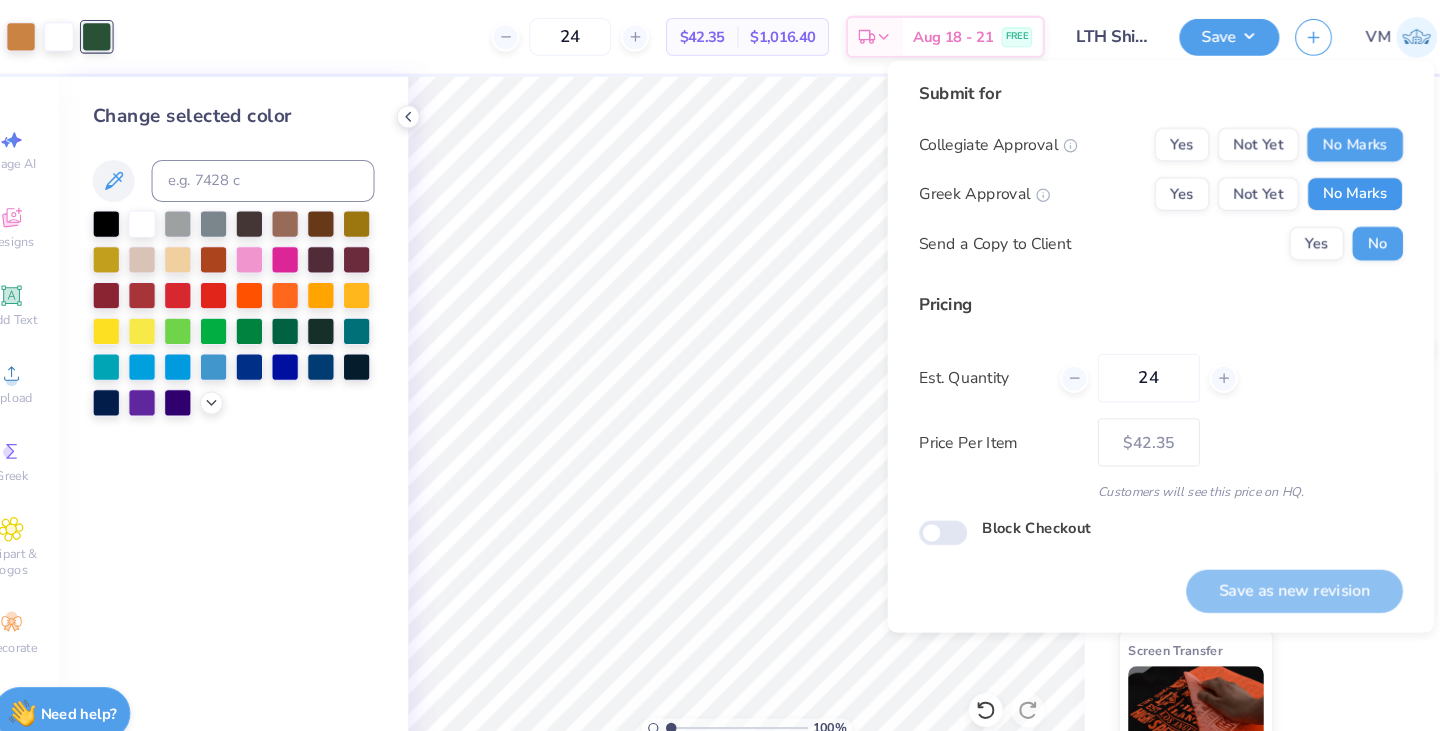 click on "No Marks" at bounding box center [1322, 185] 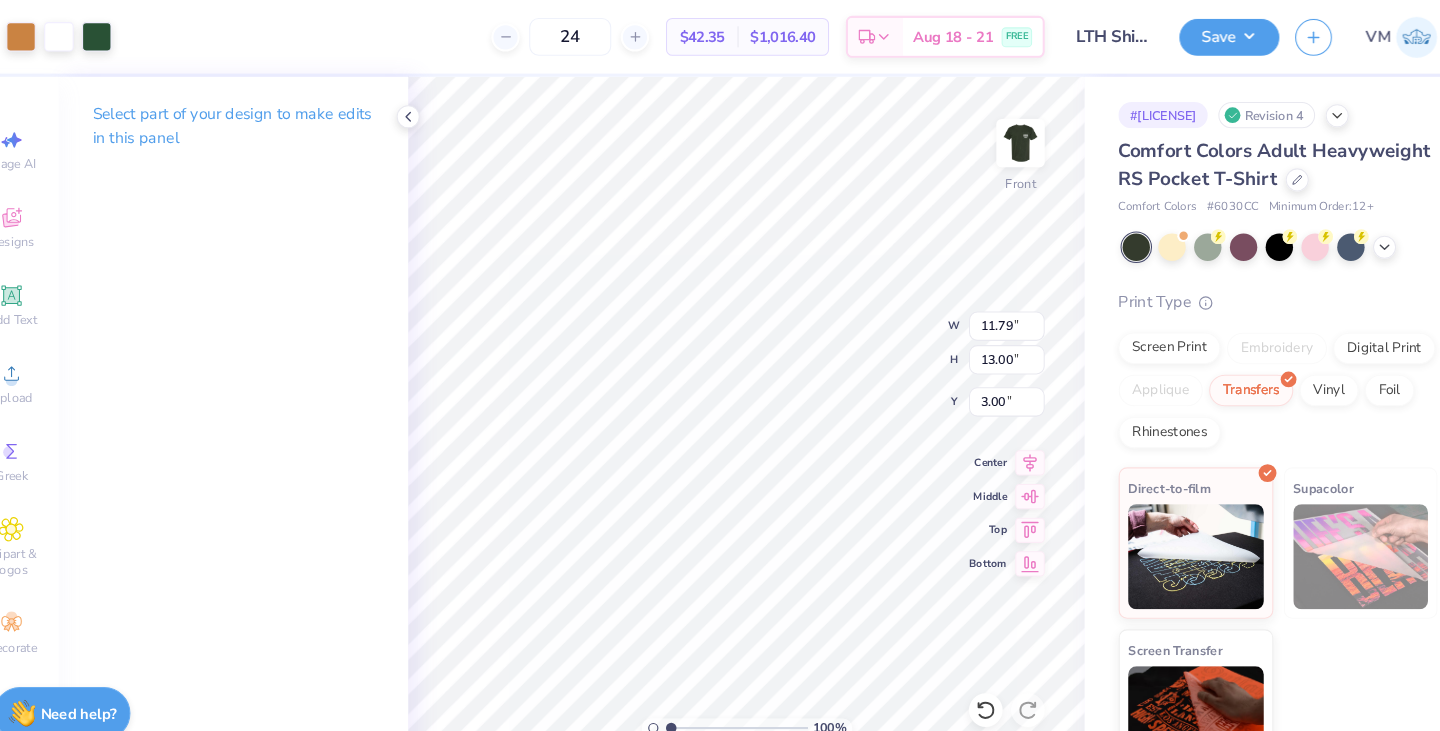 click on "Comfort Colors Adult Heavyweight RS Pocket T-Shirt" at bounding box center (1248, 157) 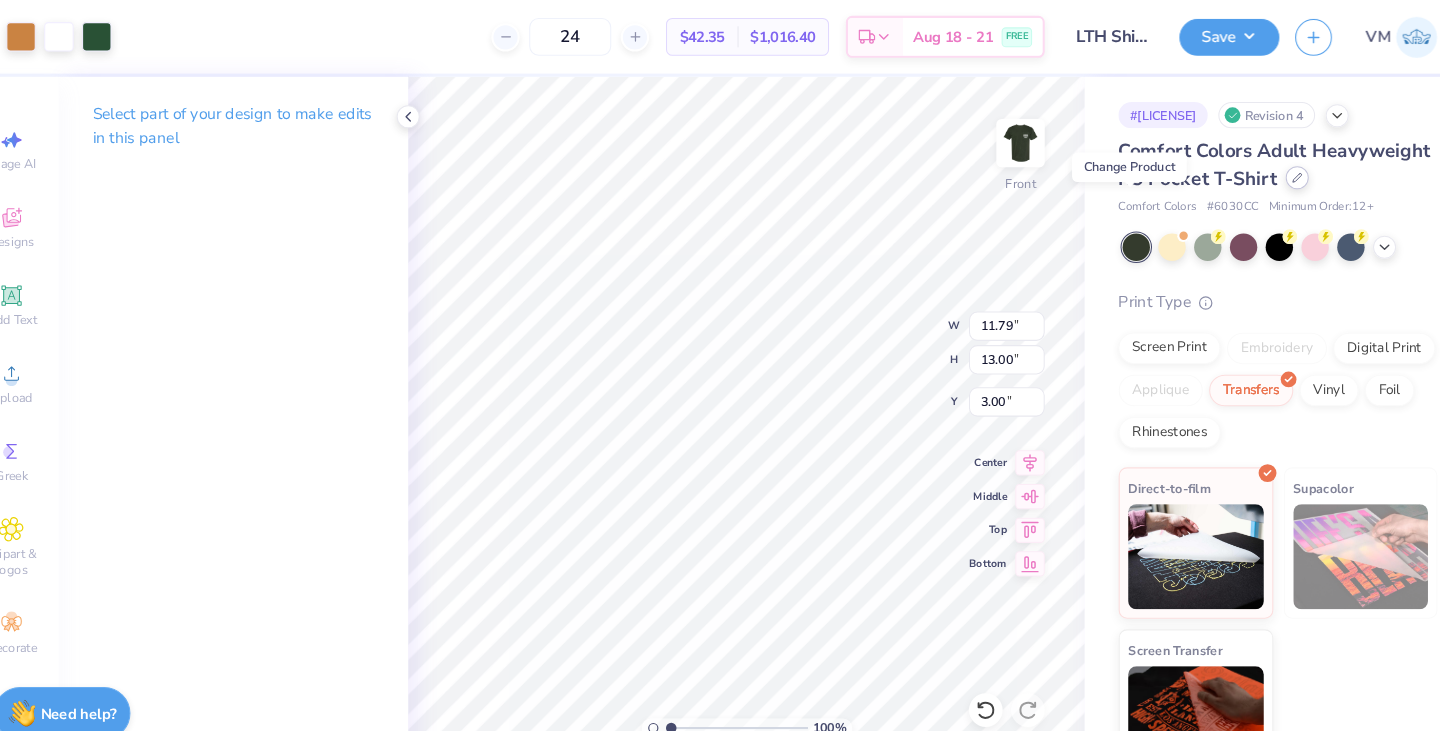 click at bounding box center [1267, 169] 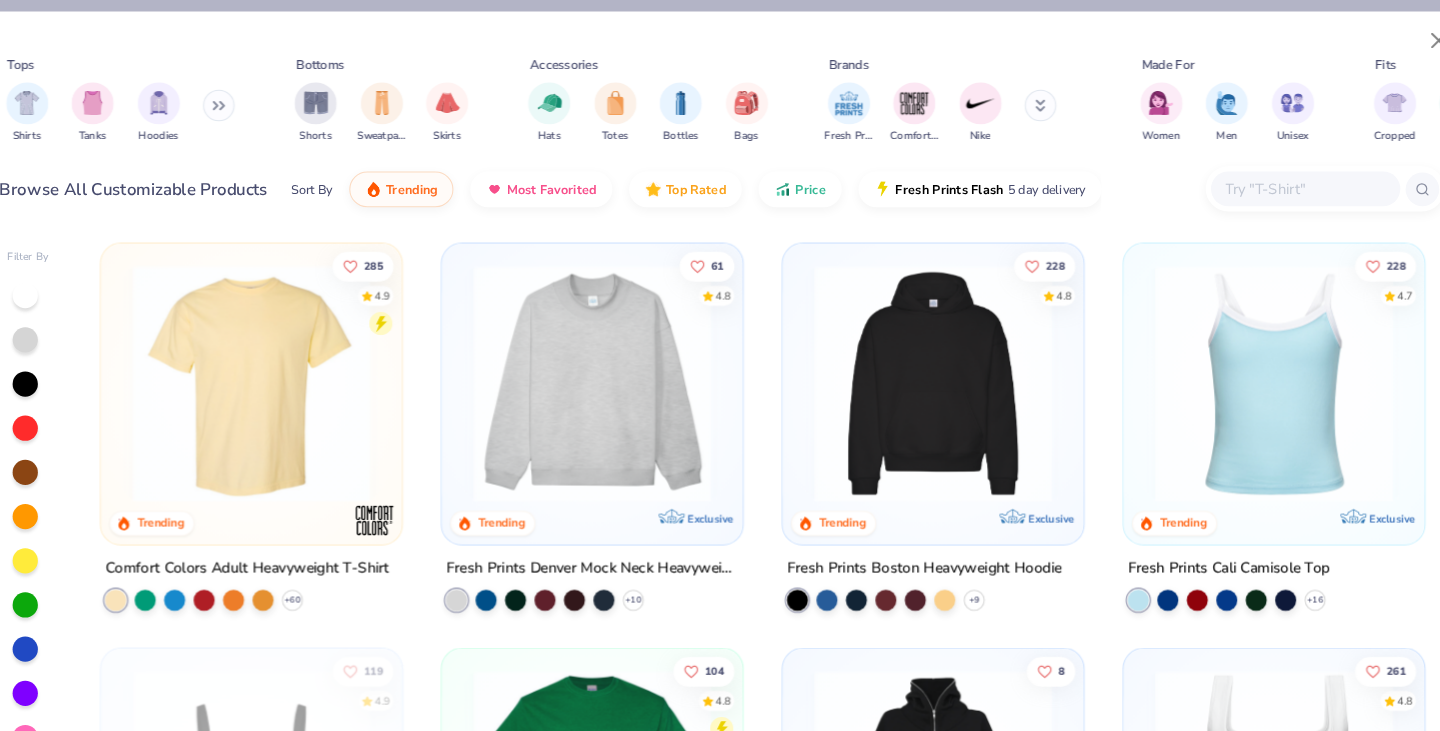 click at bounding box center [1274, 179] 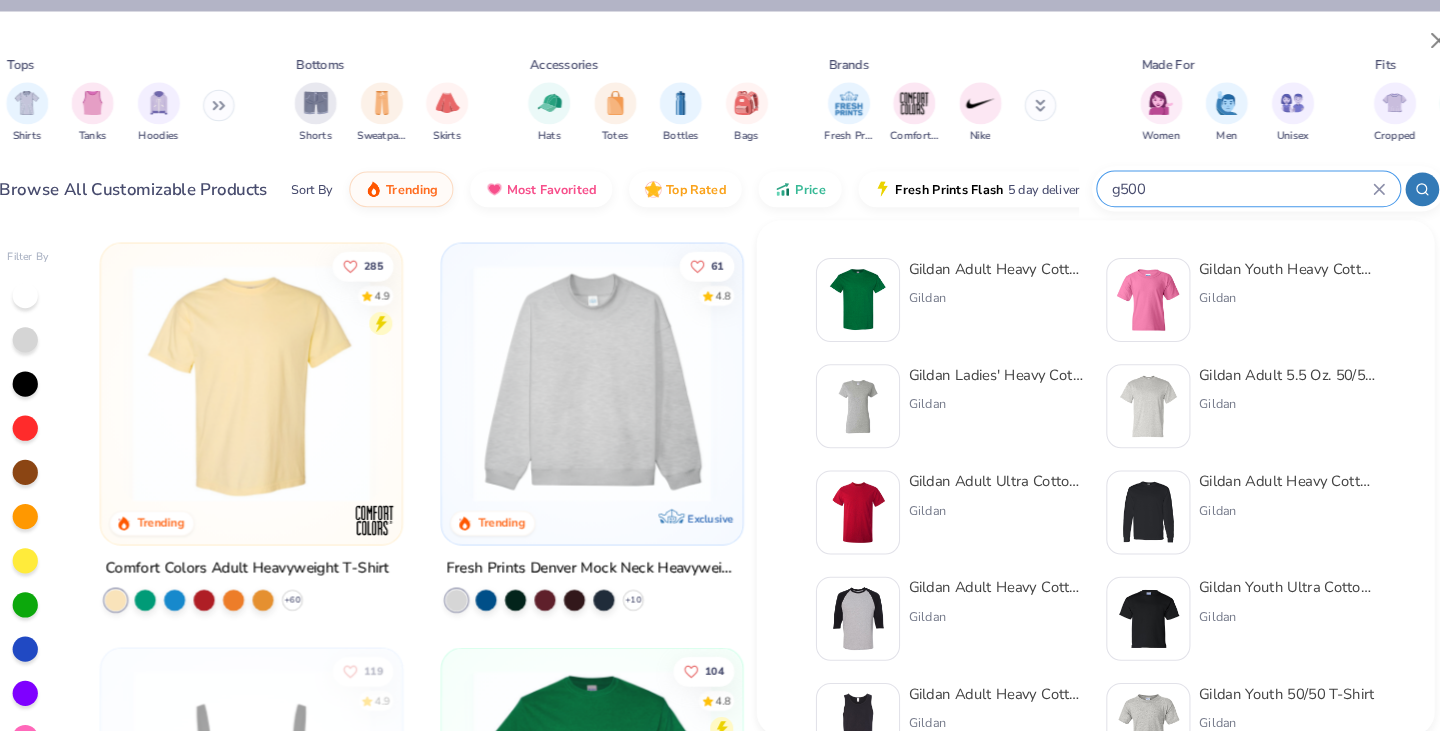 type on "g500" 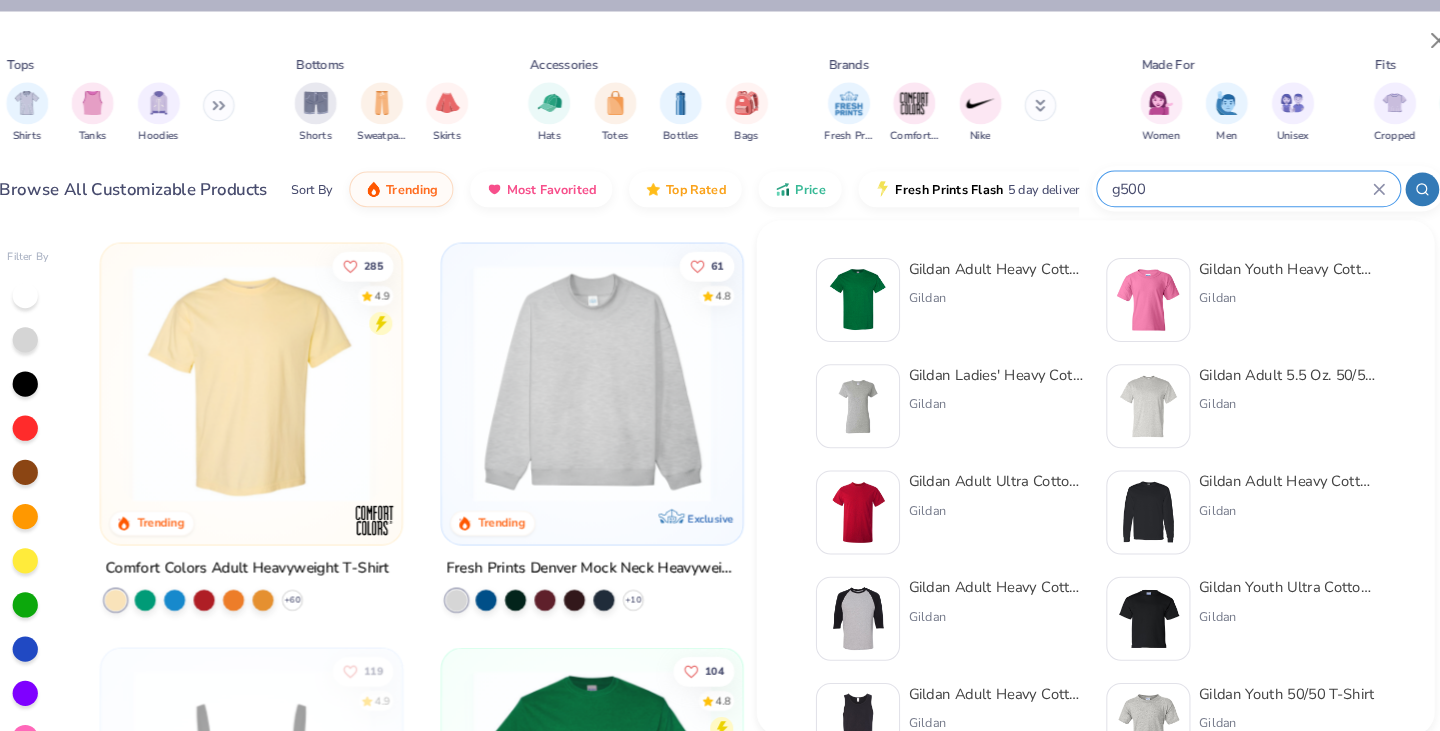 click on "Gildan Adult Heavy Cotton T-Shirt Gildan" at bounding box center (982, 286) 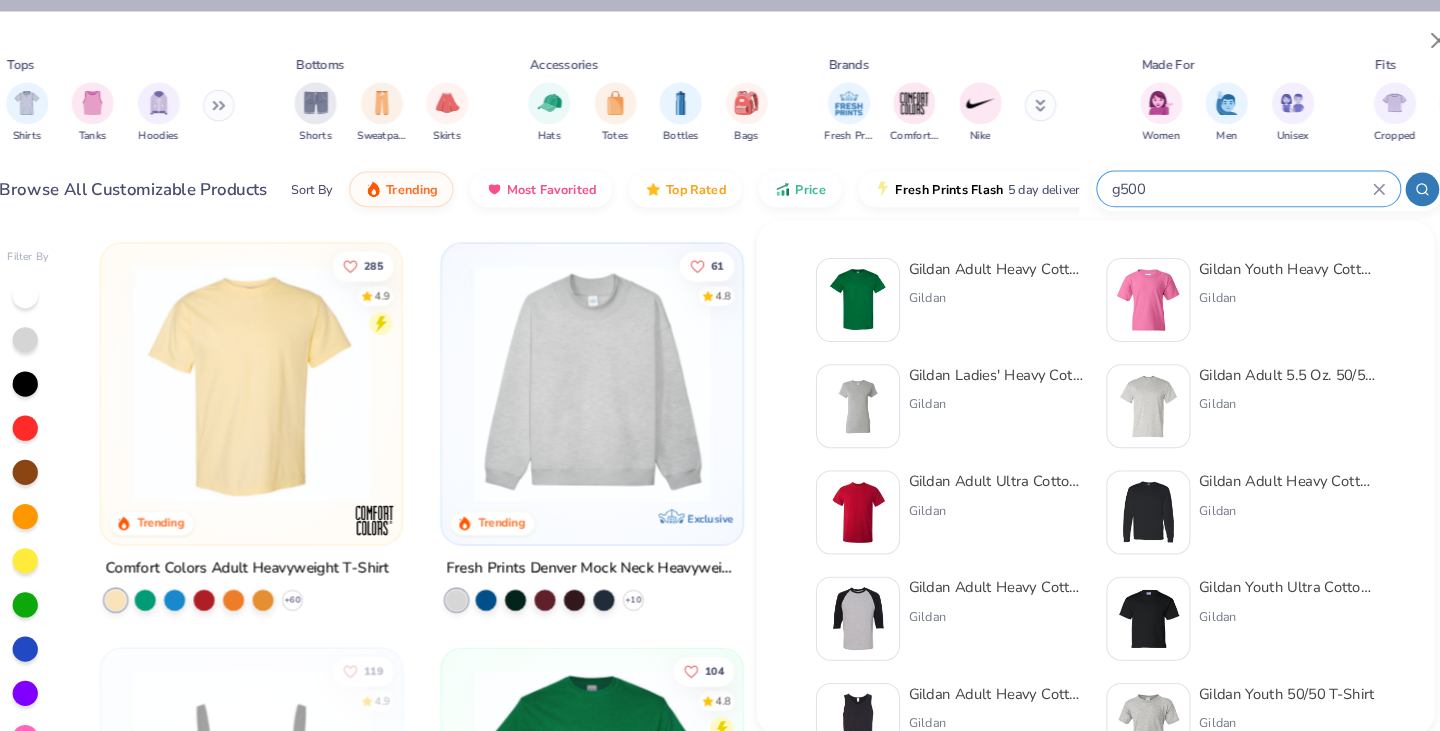 type 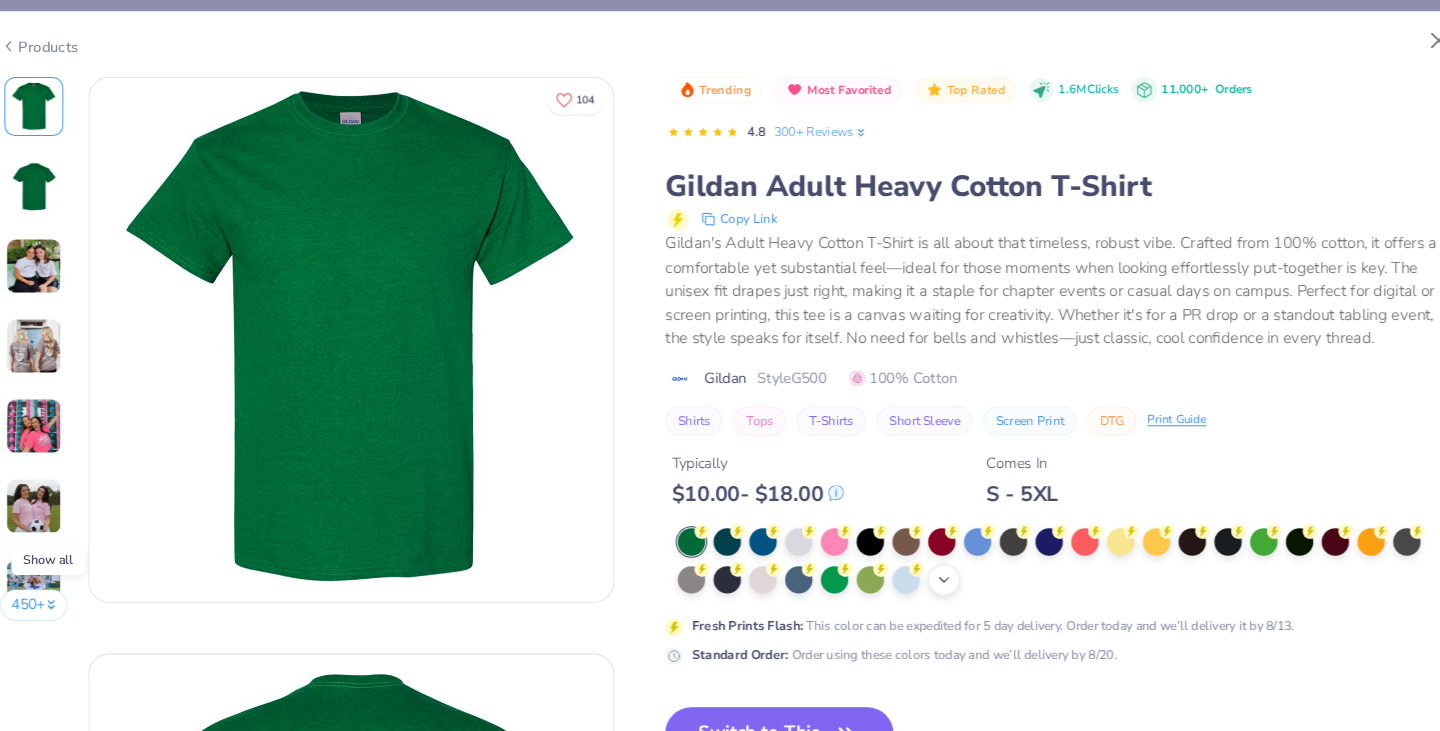 click 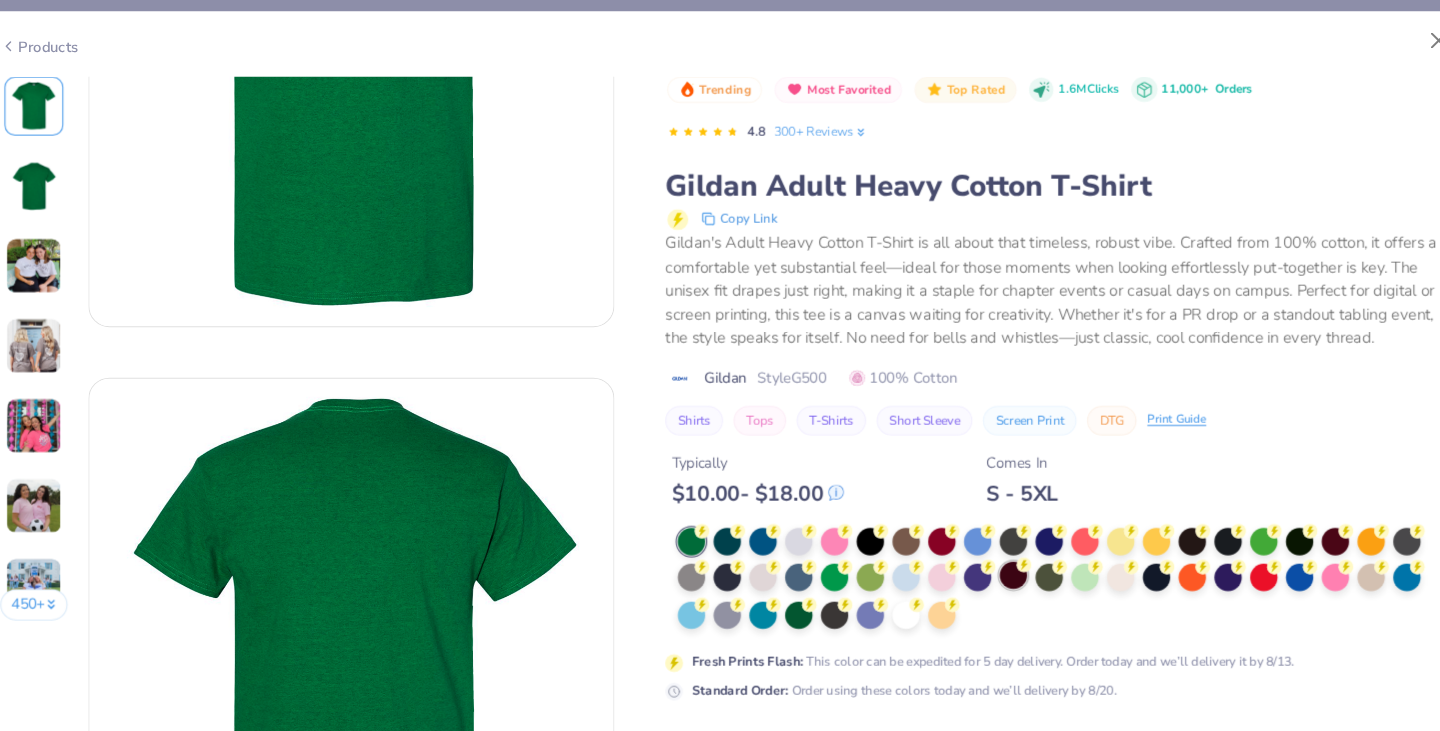 scroll, scrollTop: 263, scrollLeft: 0, axis: vertical 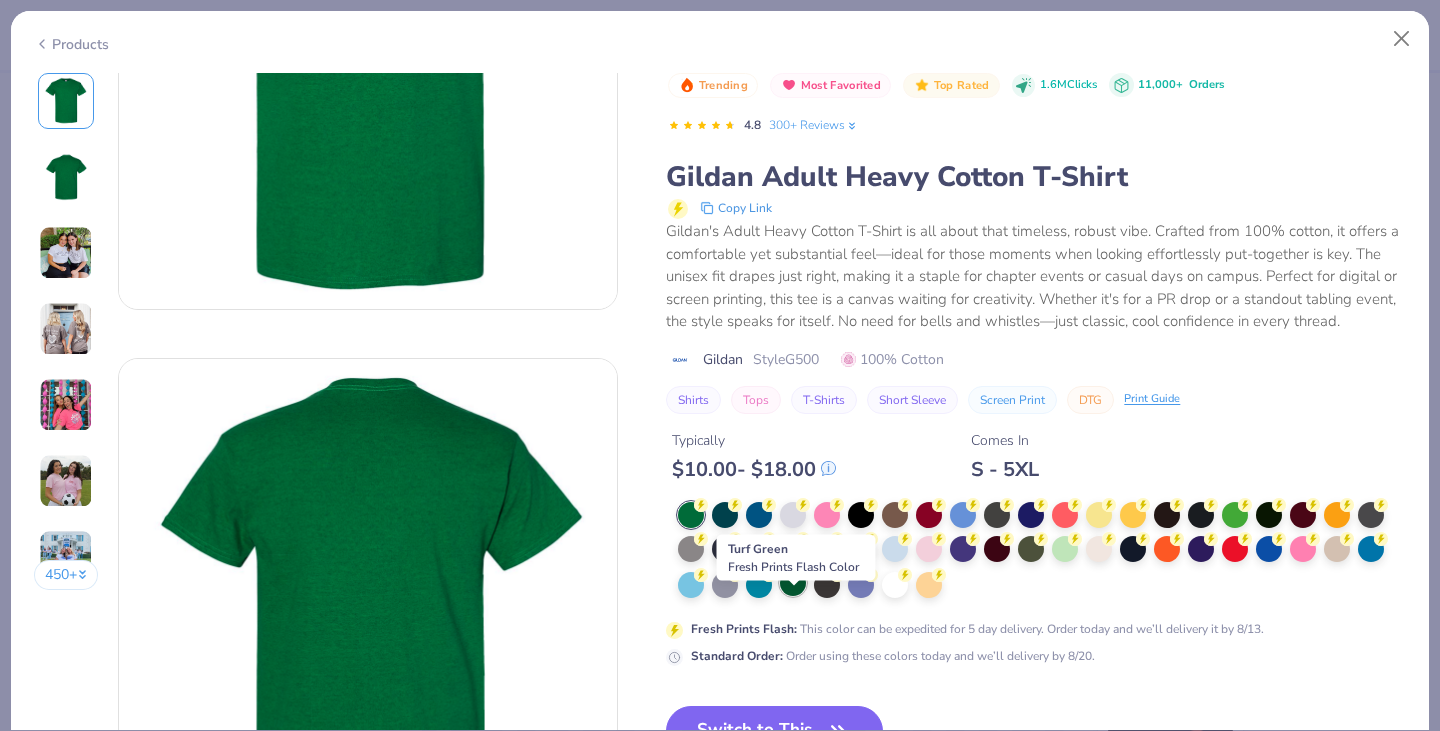 click at bounding box center [793, 583] 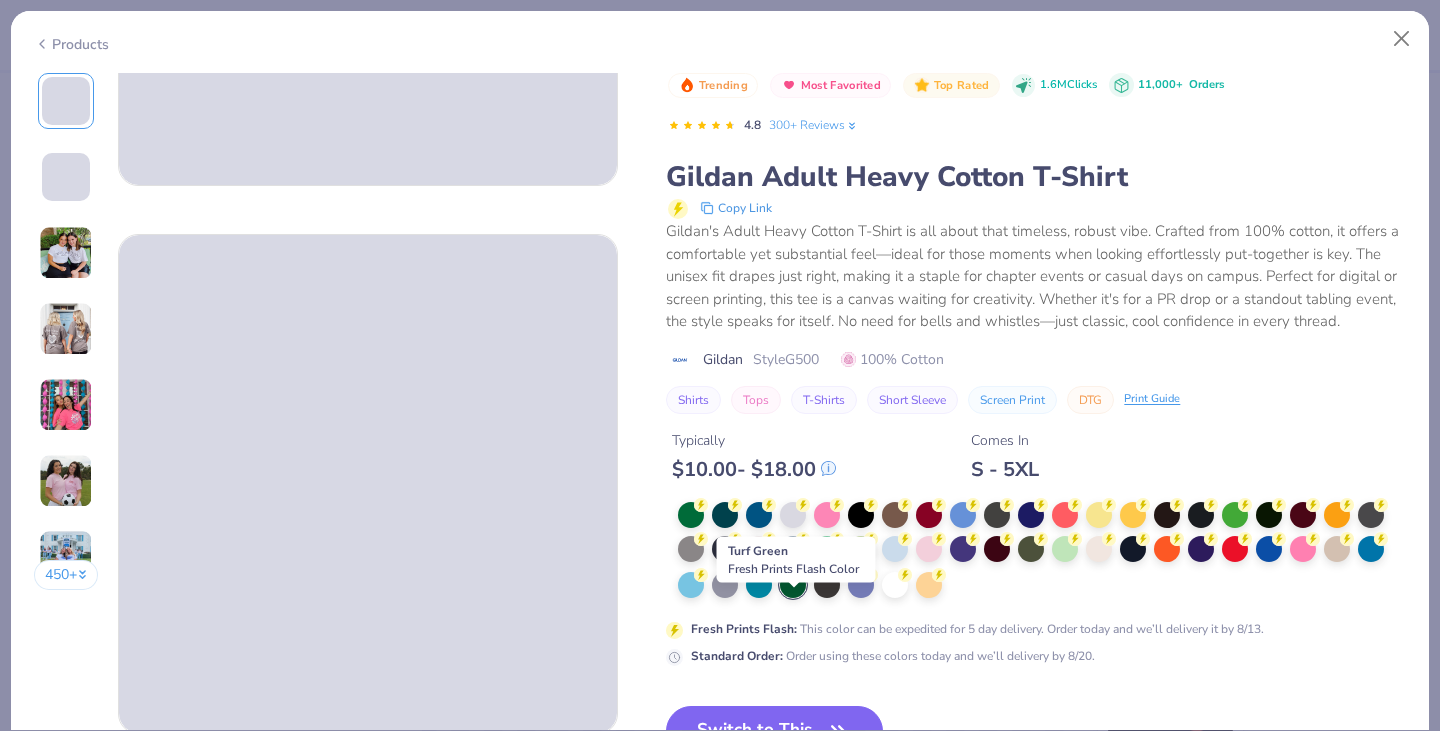 scroll, scrollTop: 0, scrollLeft: 0, axis: both 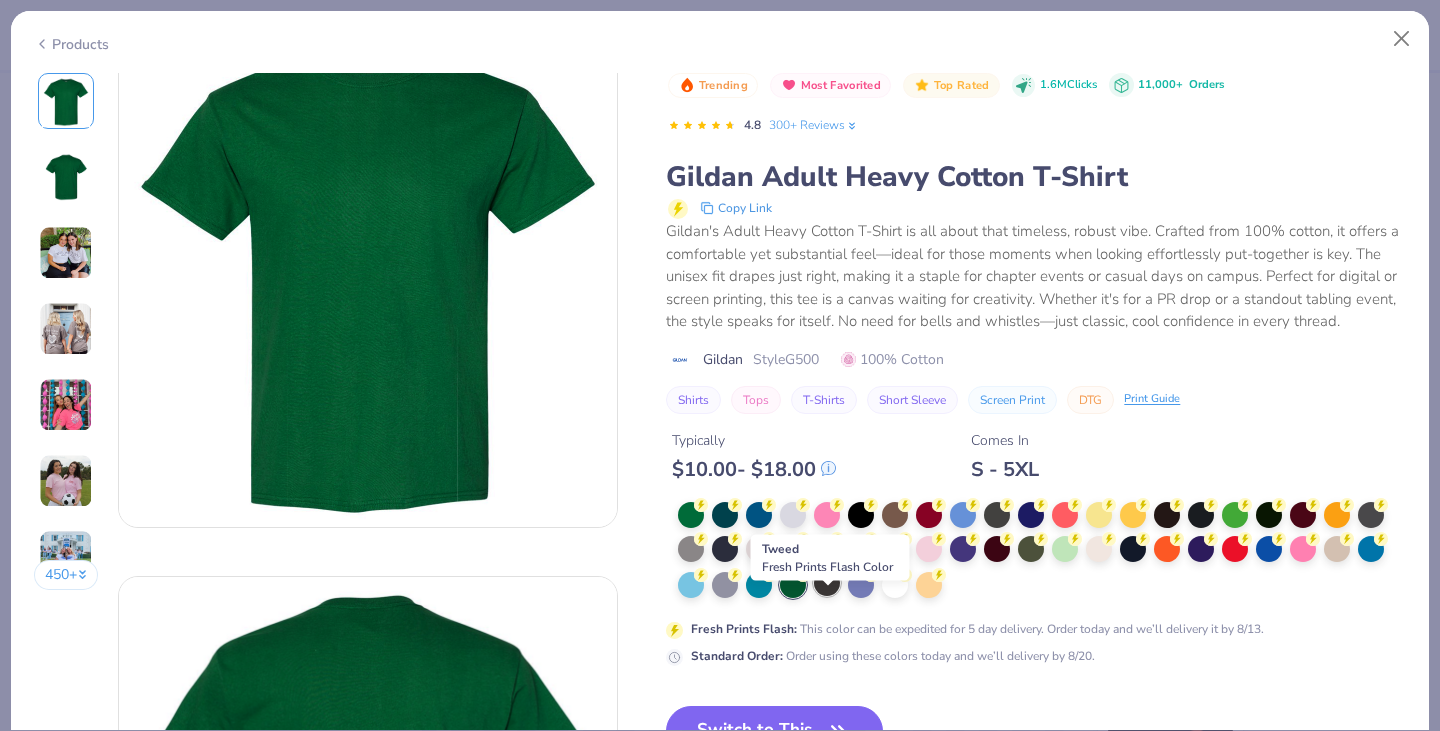click at bounding box center [827, 583] 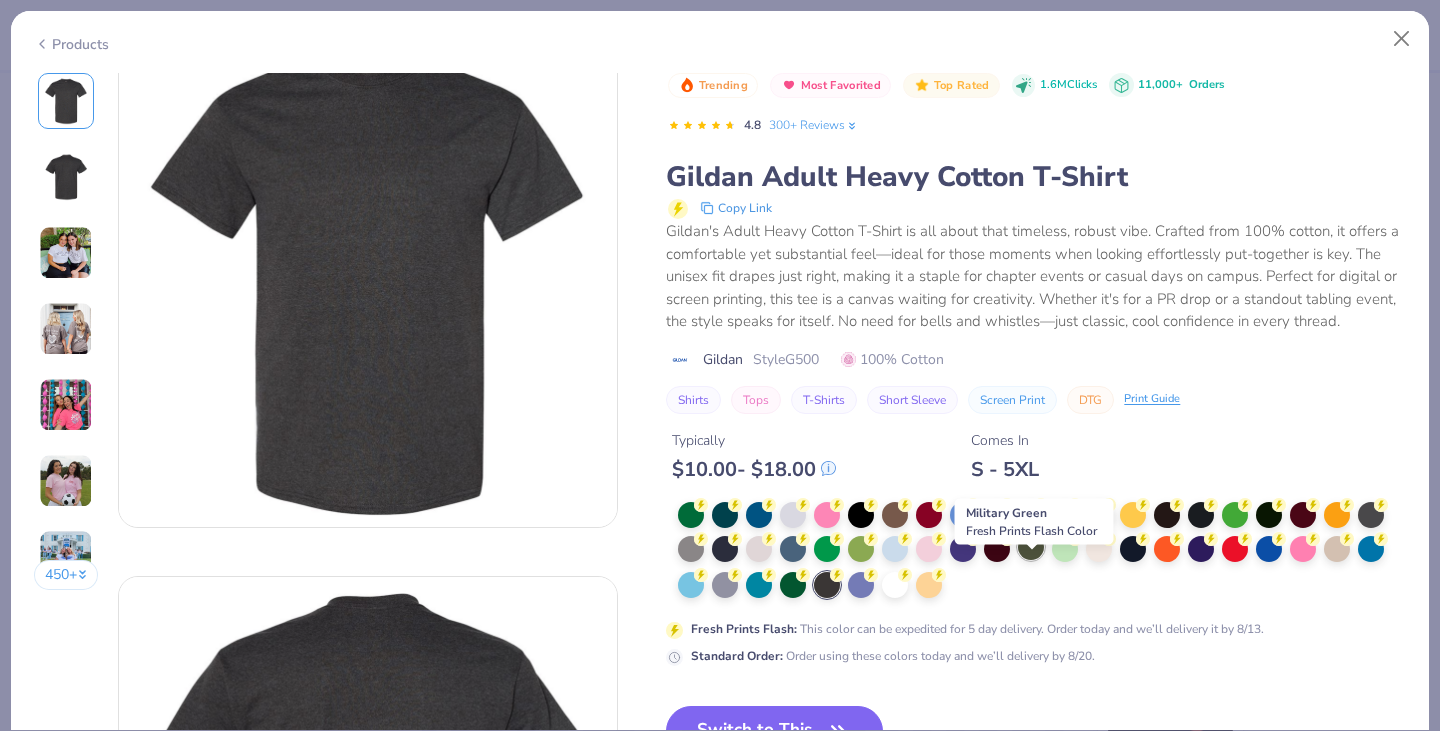 click at bounding box center (1031, 547) 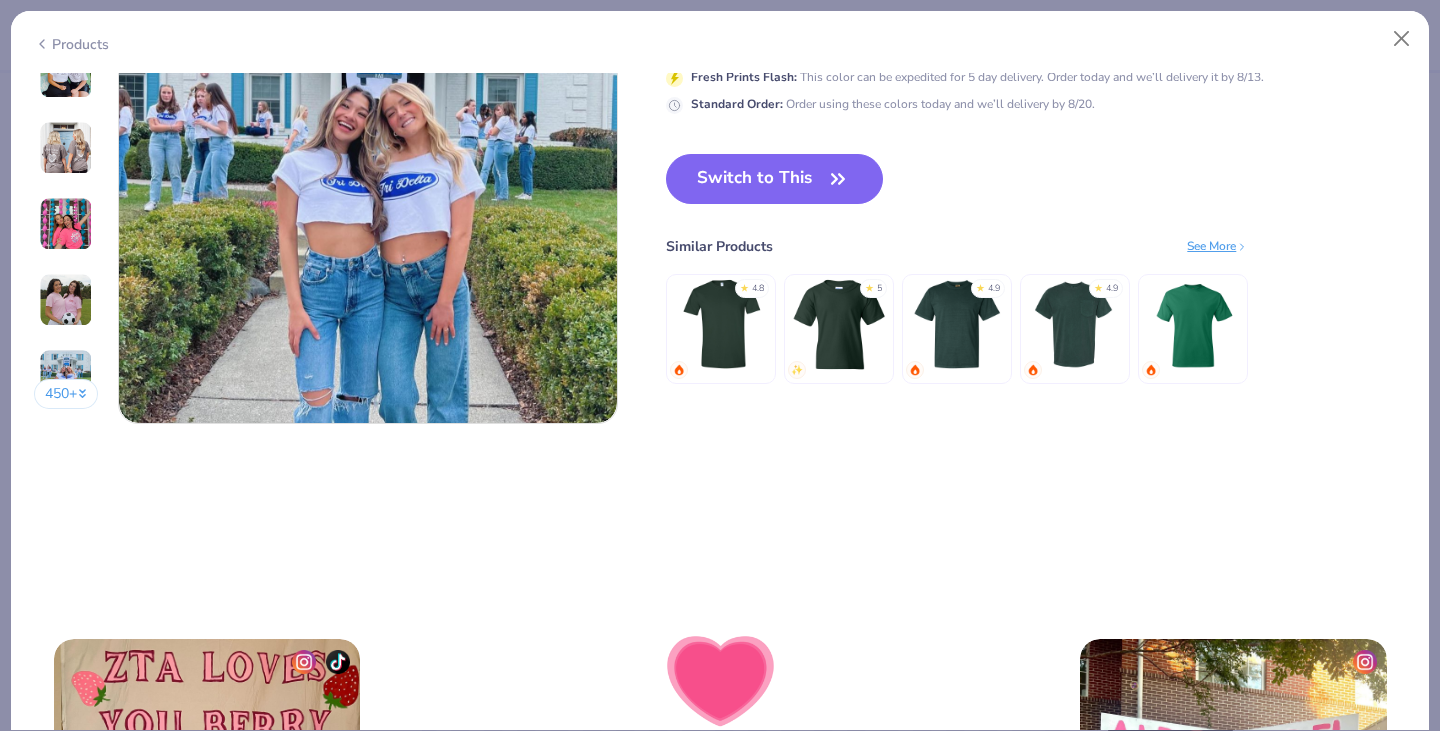 scroll, scrollTop: 3403, scrollLeft: 0, axis: vertical 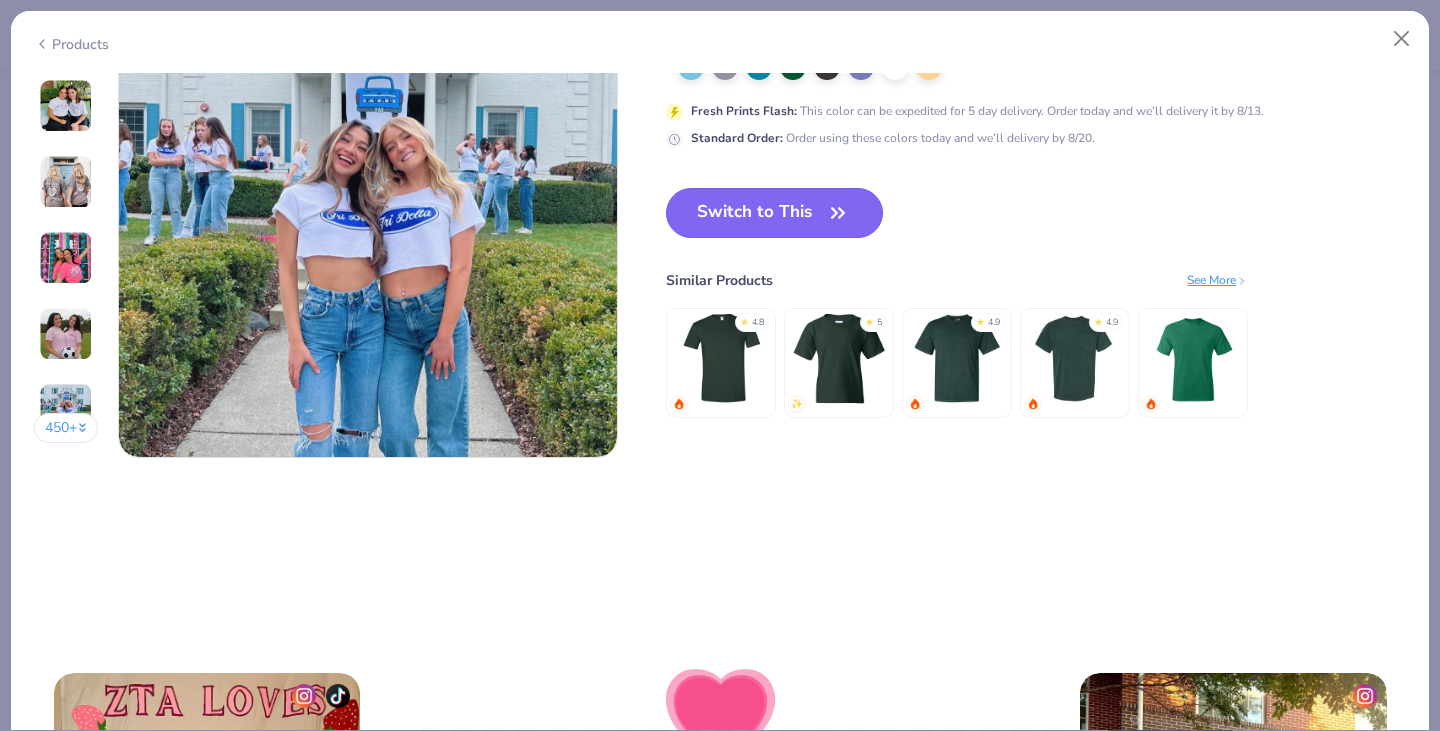 click on "Switch to This" at bounding box center (774, 213) 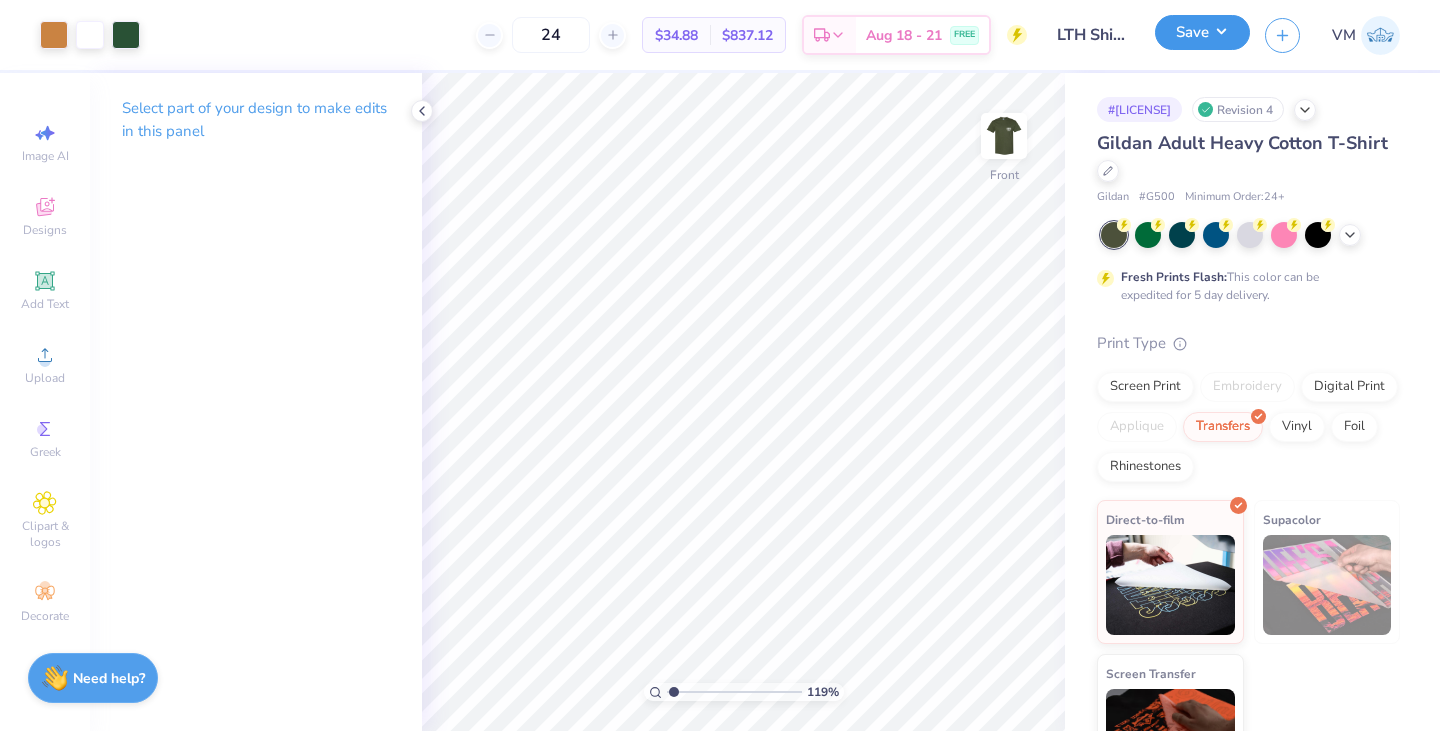 click on "Save" at bounding box center [1202, 32] 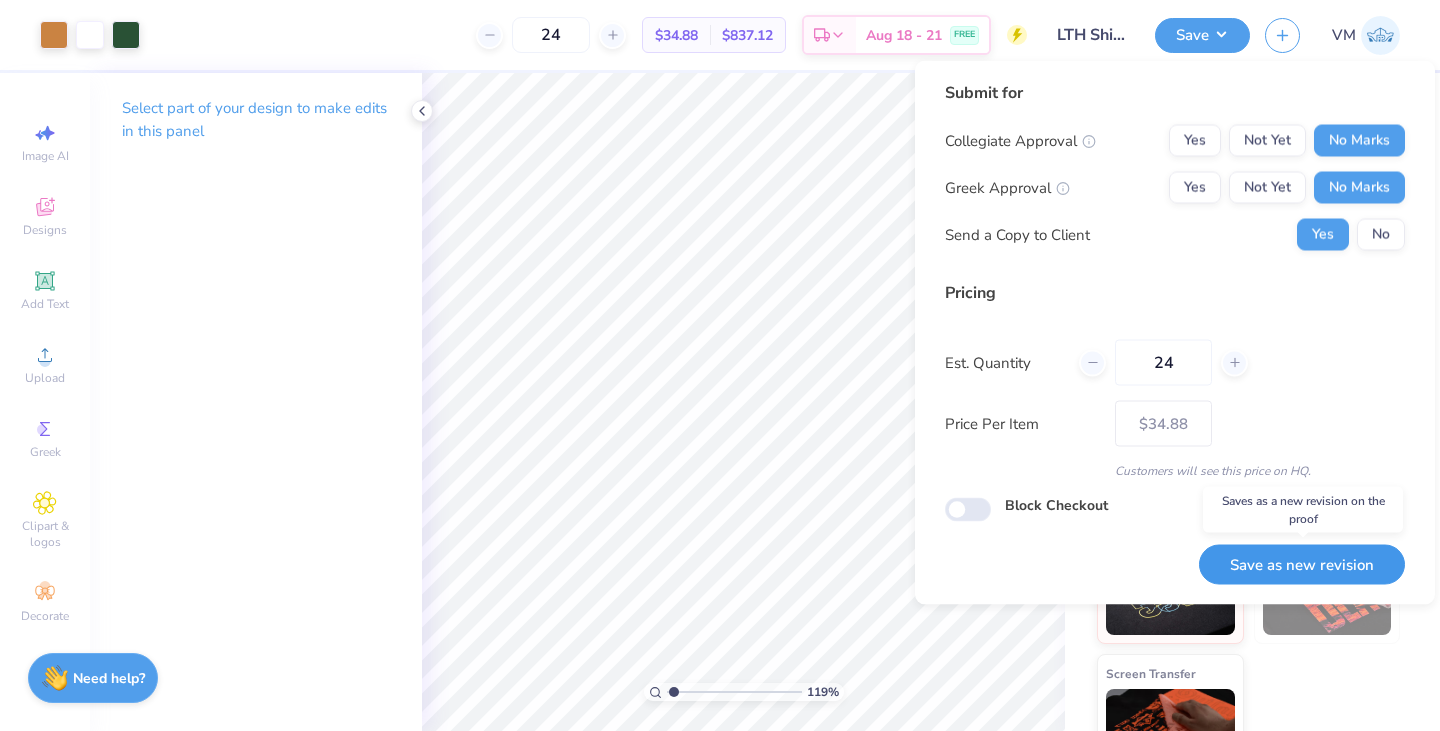 click on "Save as new revision" at bounding box center [1302, 564] 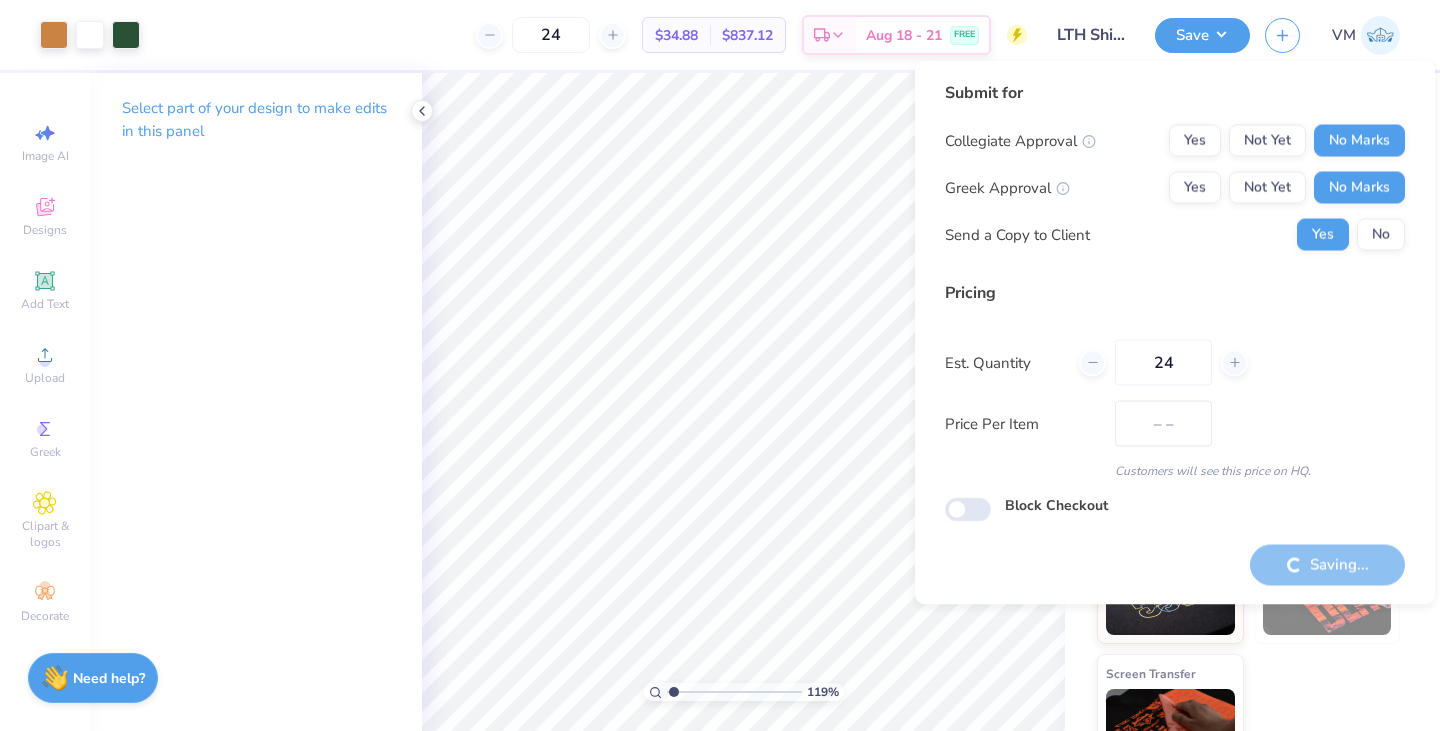 type on "$34.88" 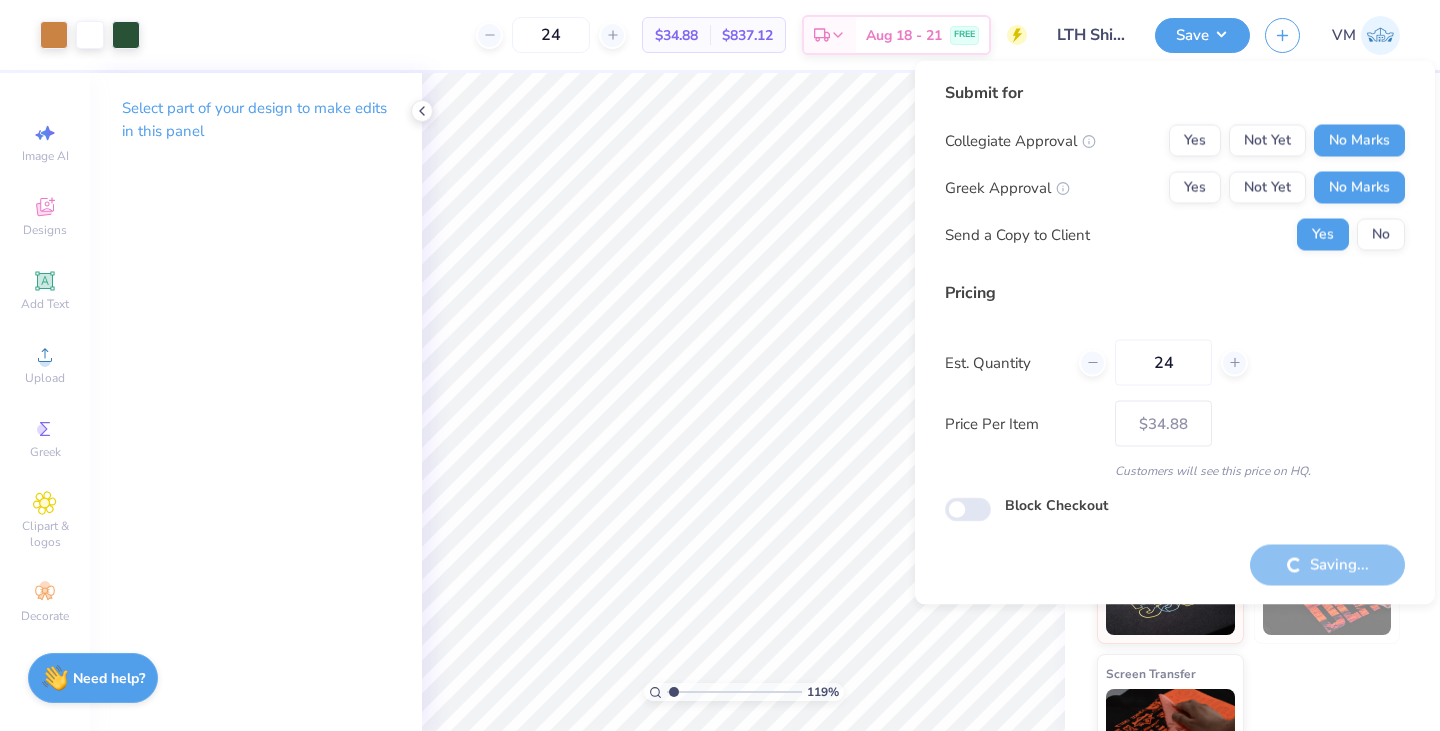 type on "1.19055965685386" 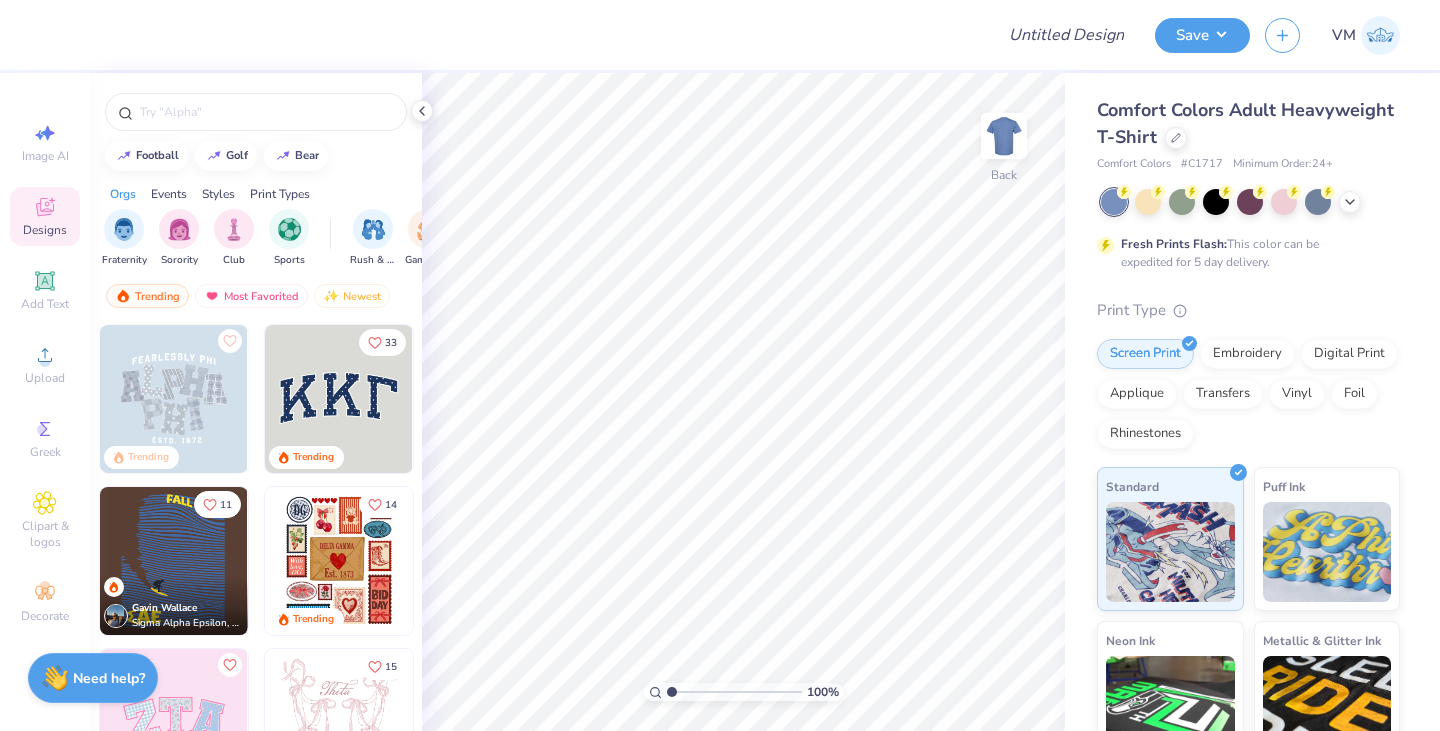 scroll, scrollTop: 0, scrollLeft: 0, axis: both 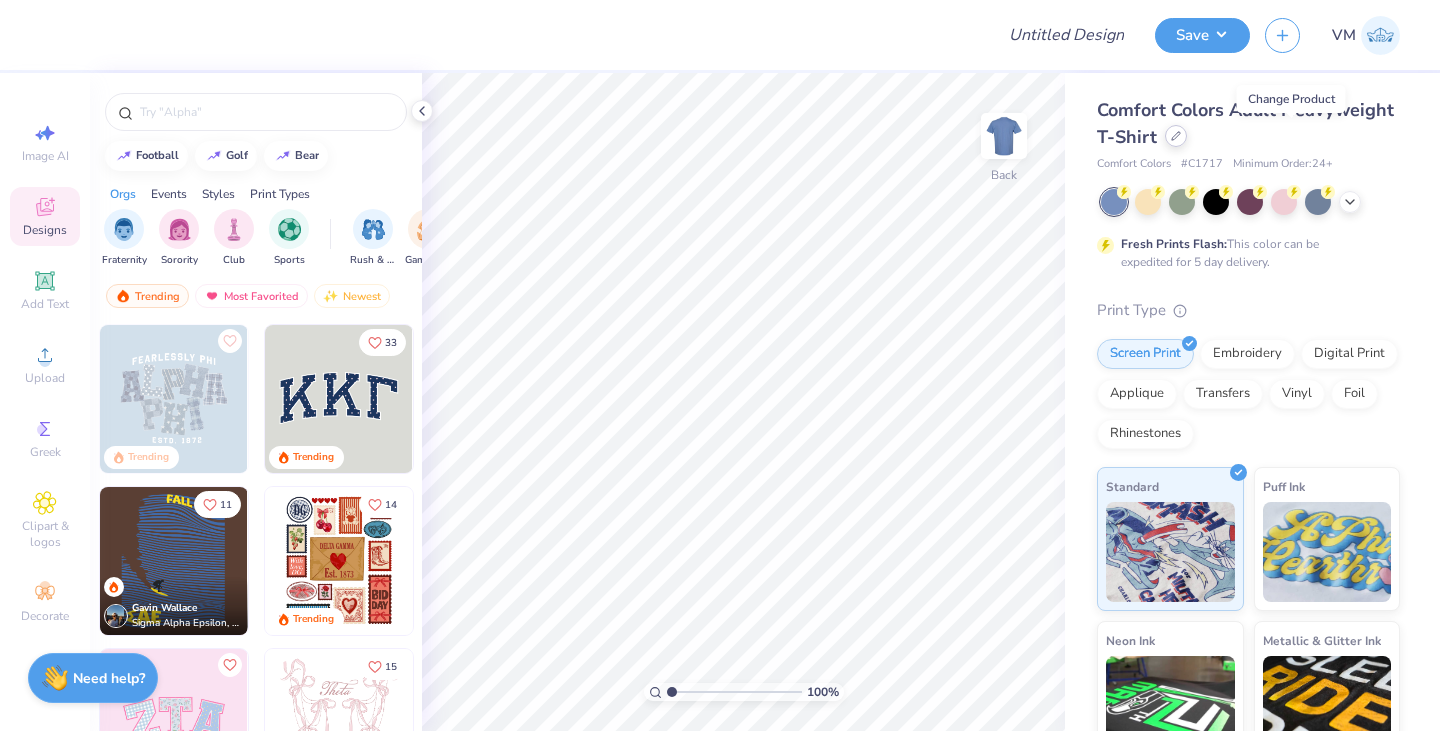 click at bounding box center [1176, 136] 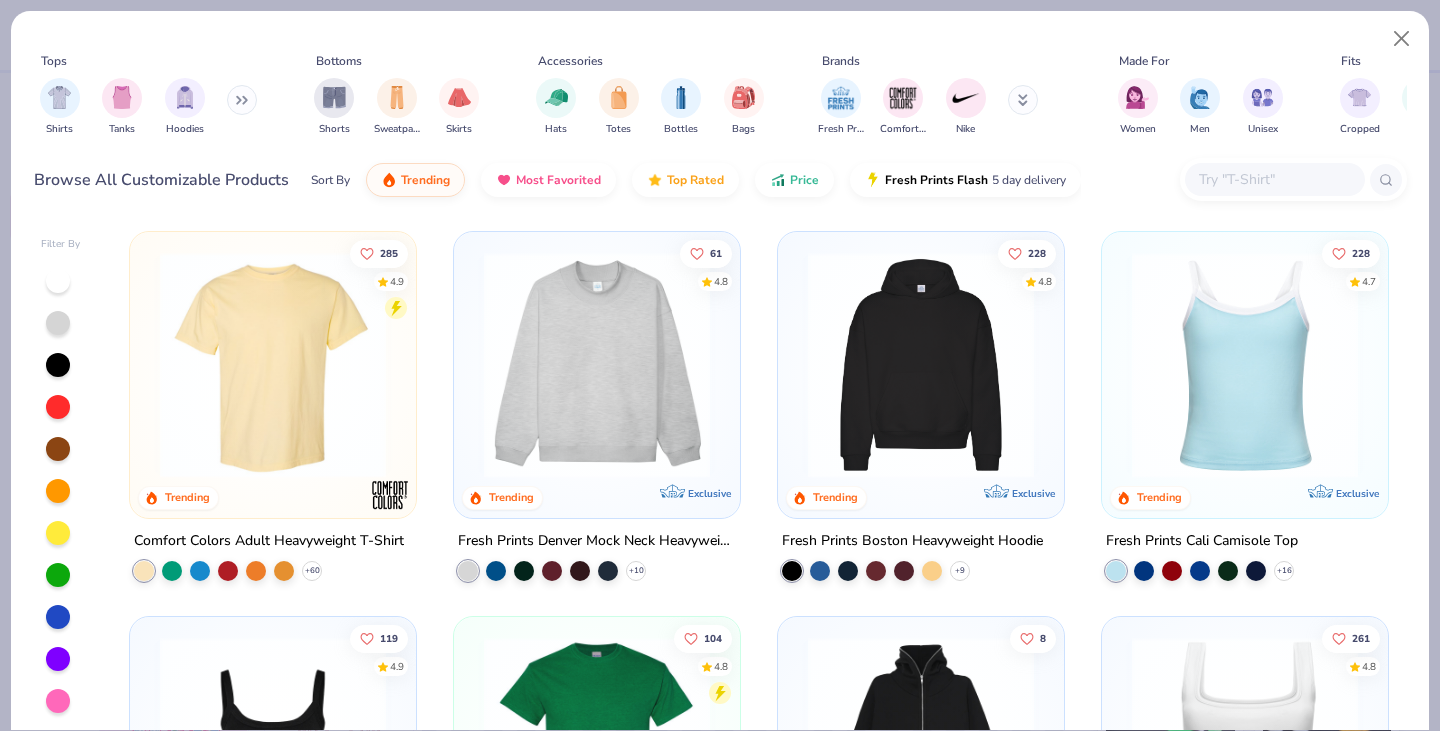 click at bounding box center [1274, 179] 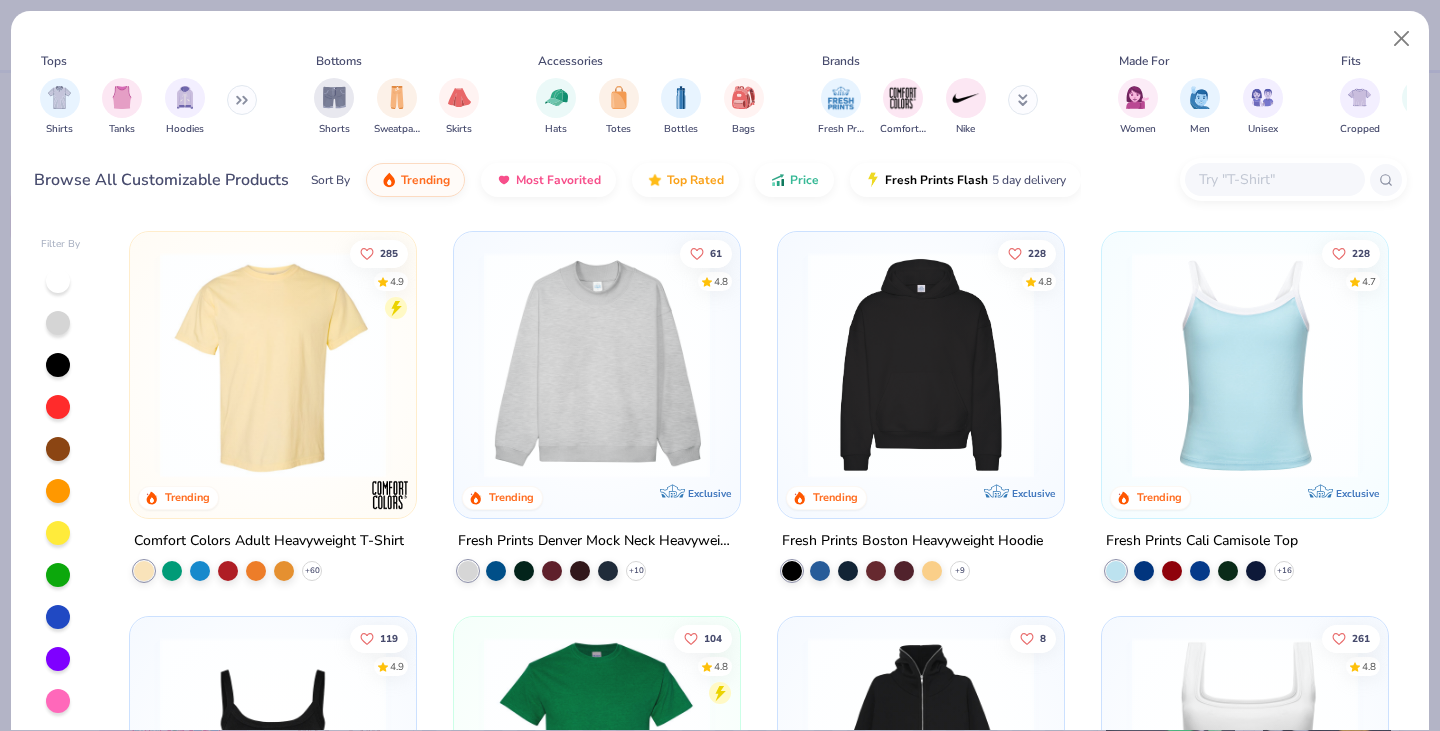 paste on "bw2403" 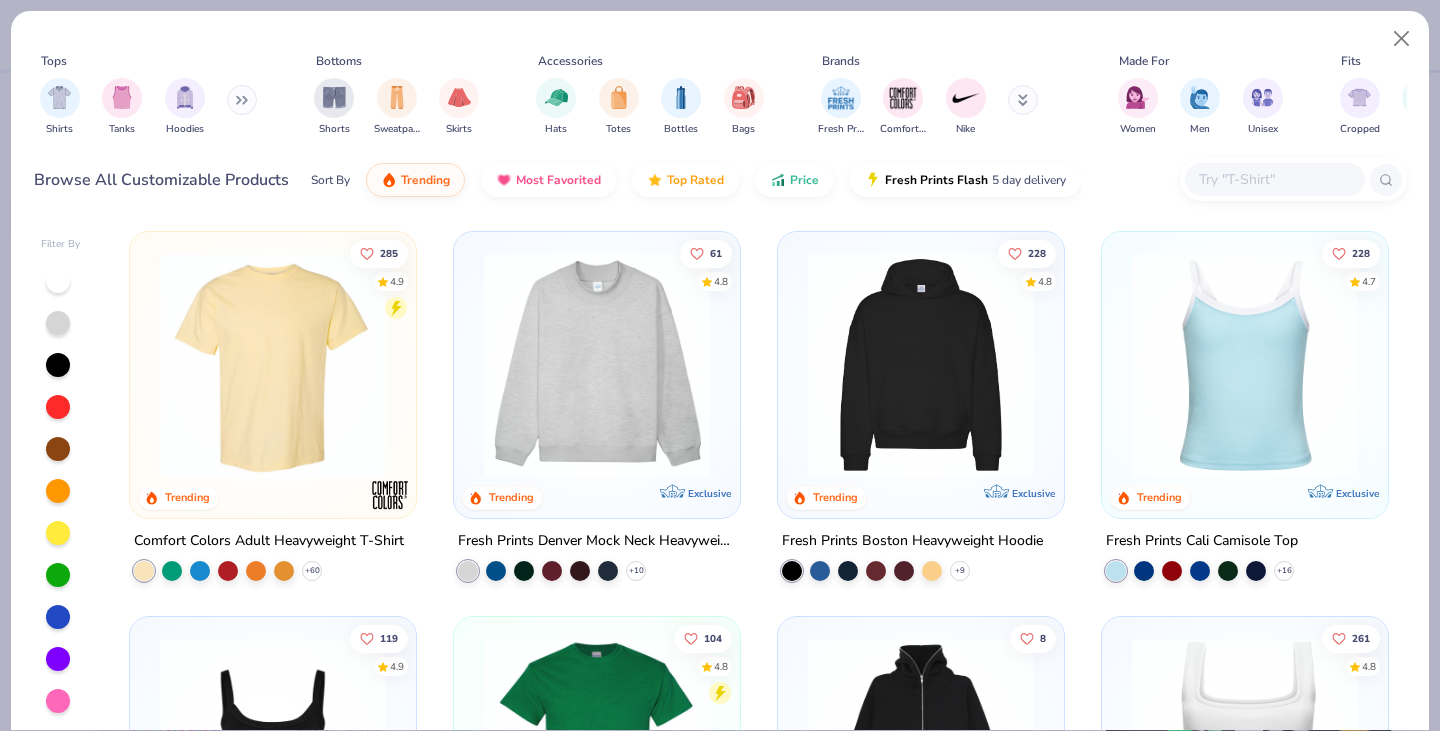 type on "bw2403" 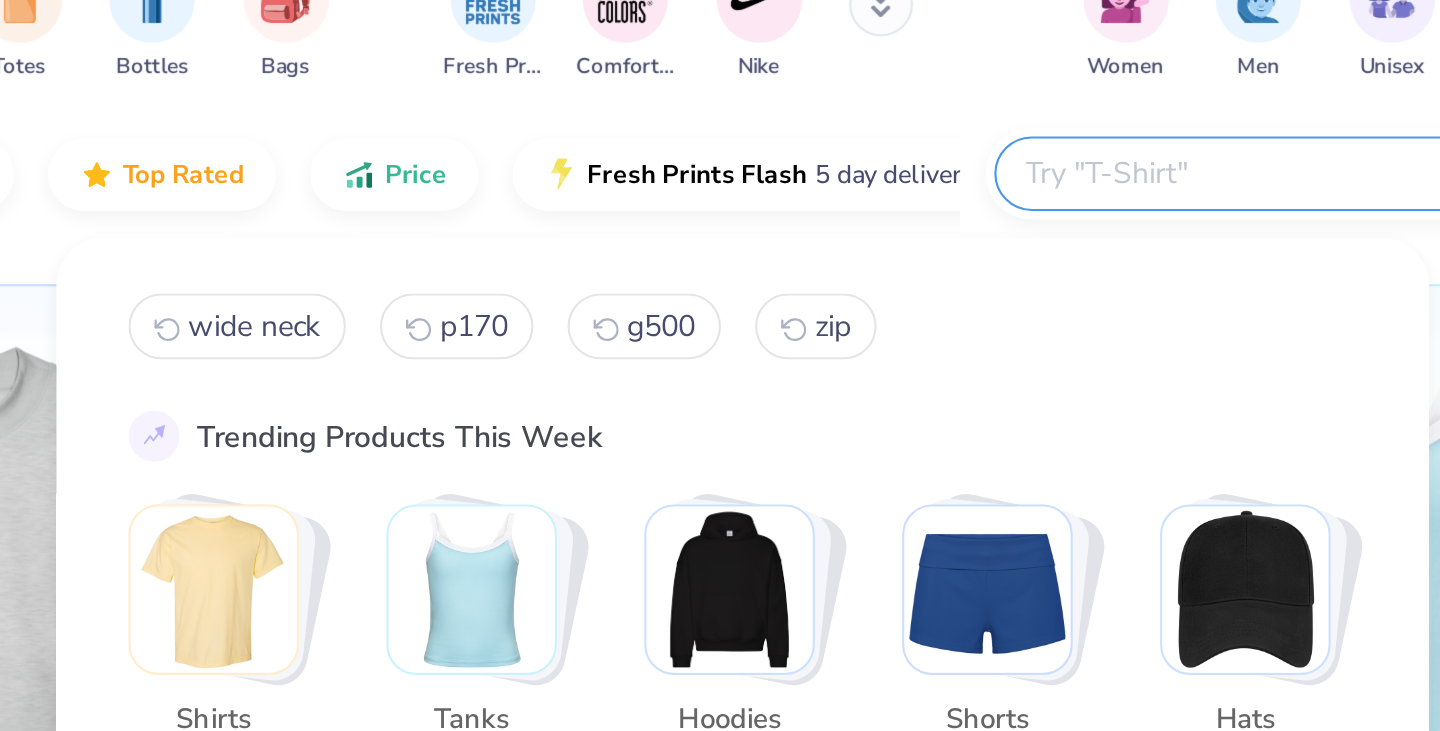 paste on "1010be" 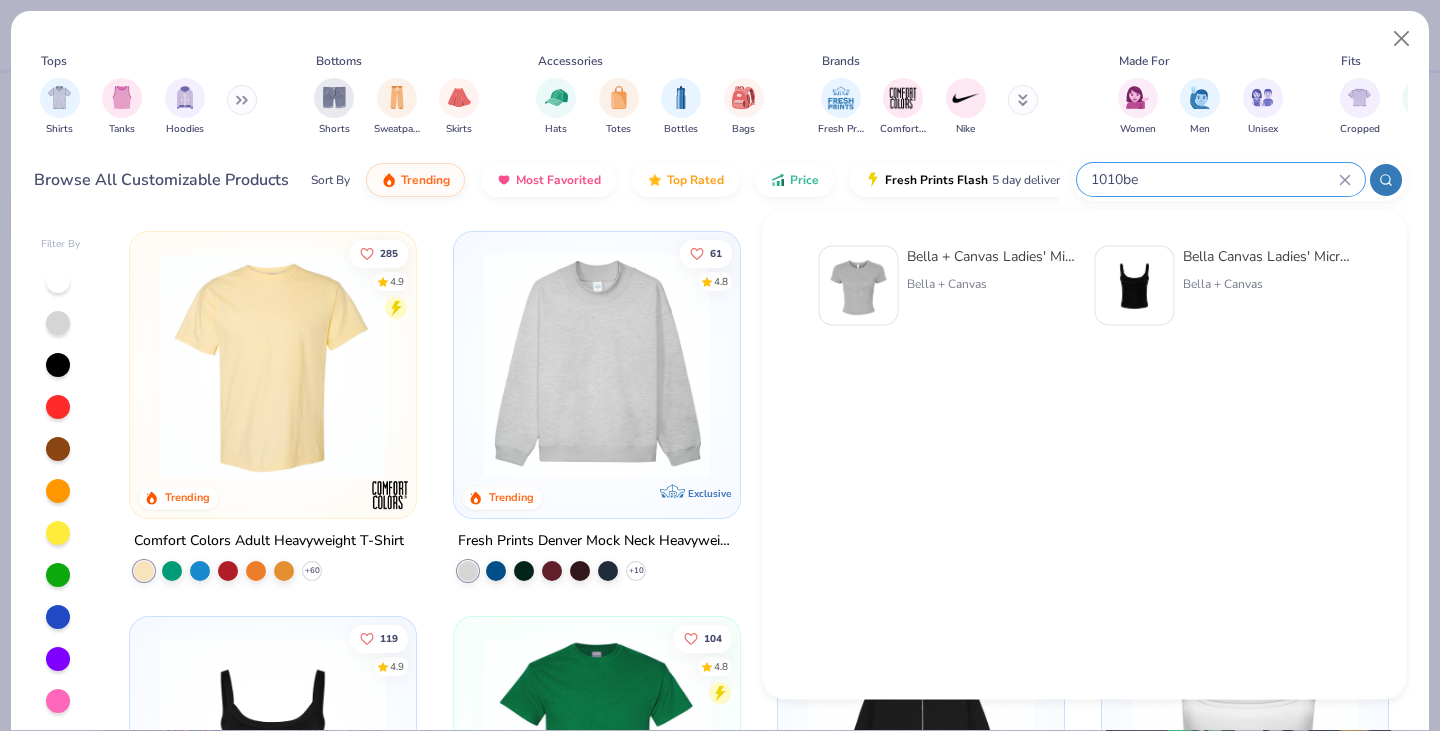 type on "1010be" 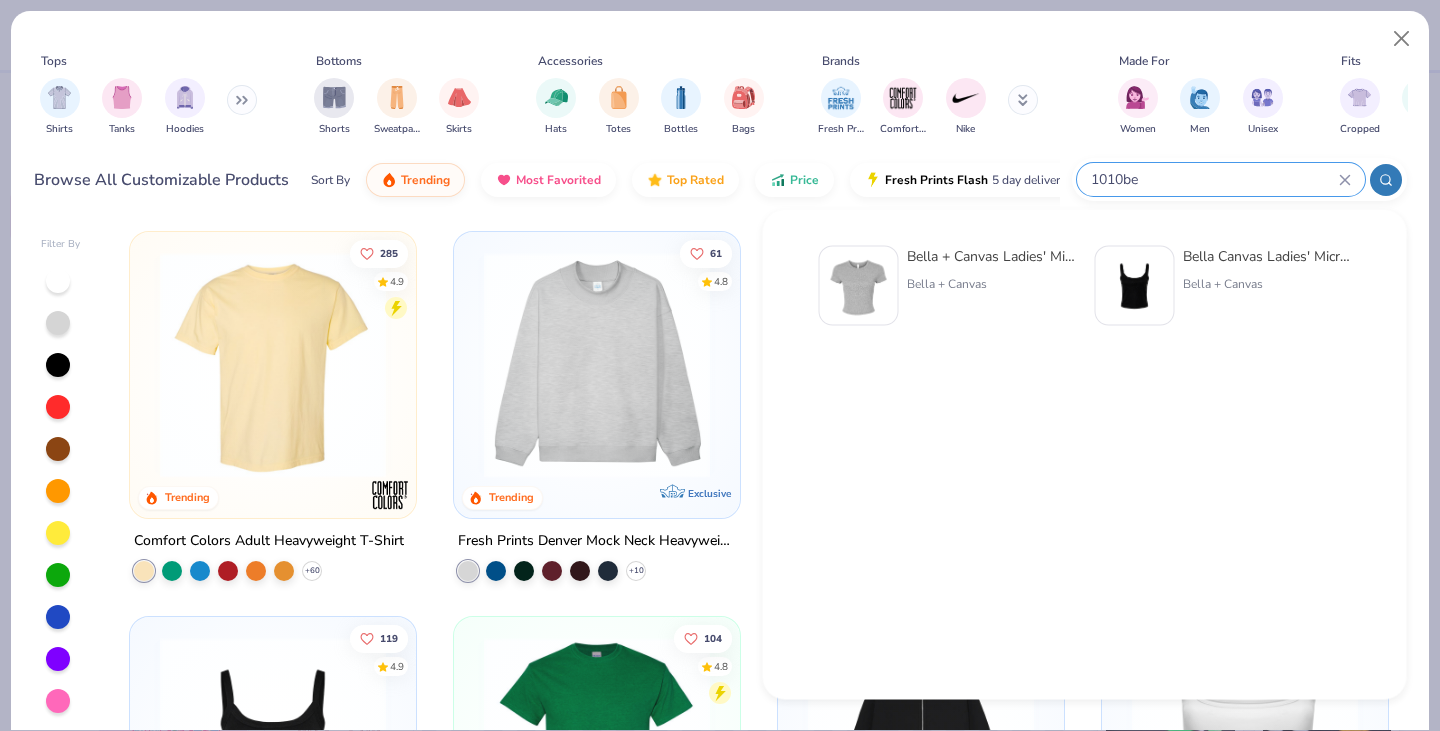 click on "Bella + Canvas Ladies' Micro Ribbed Baby Tee Bella + Canvas" at bounding box center [991, 286] 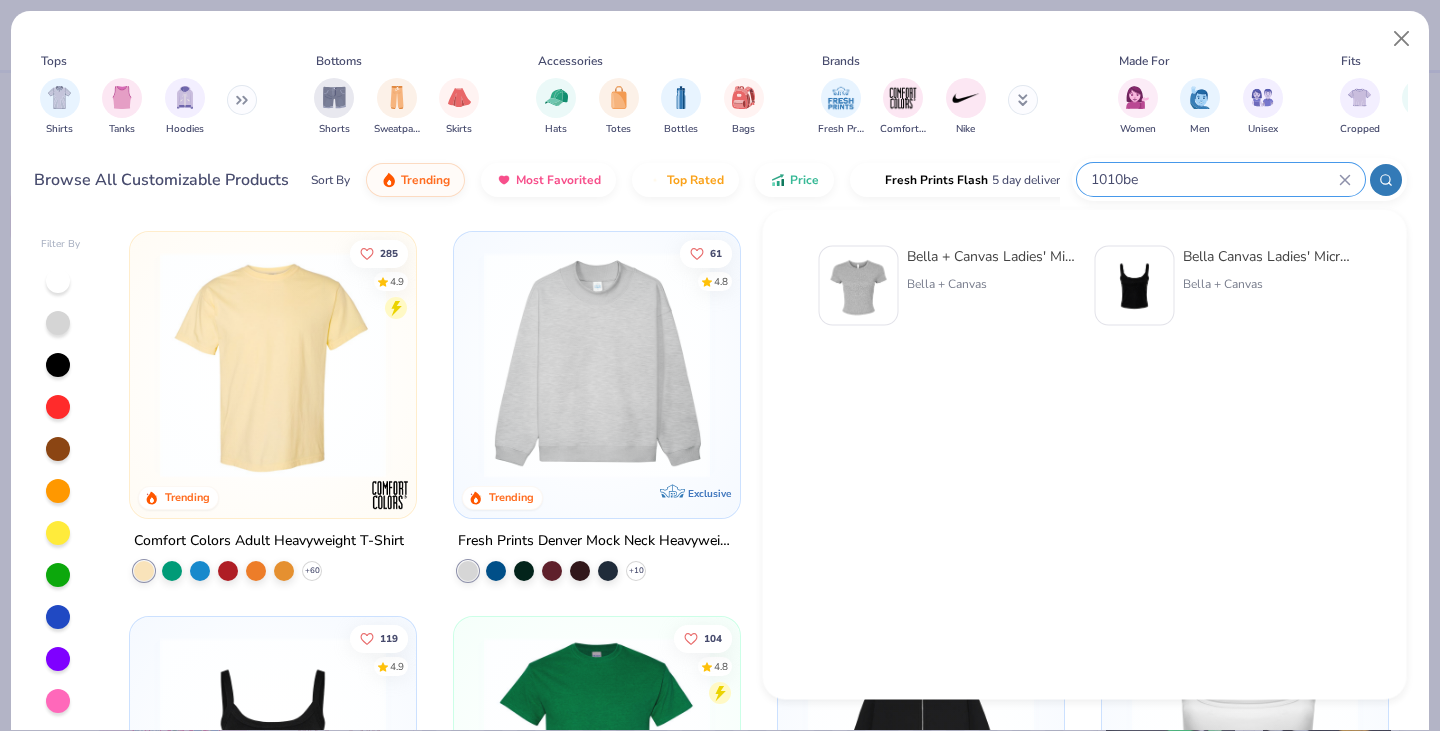 type 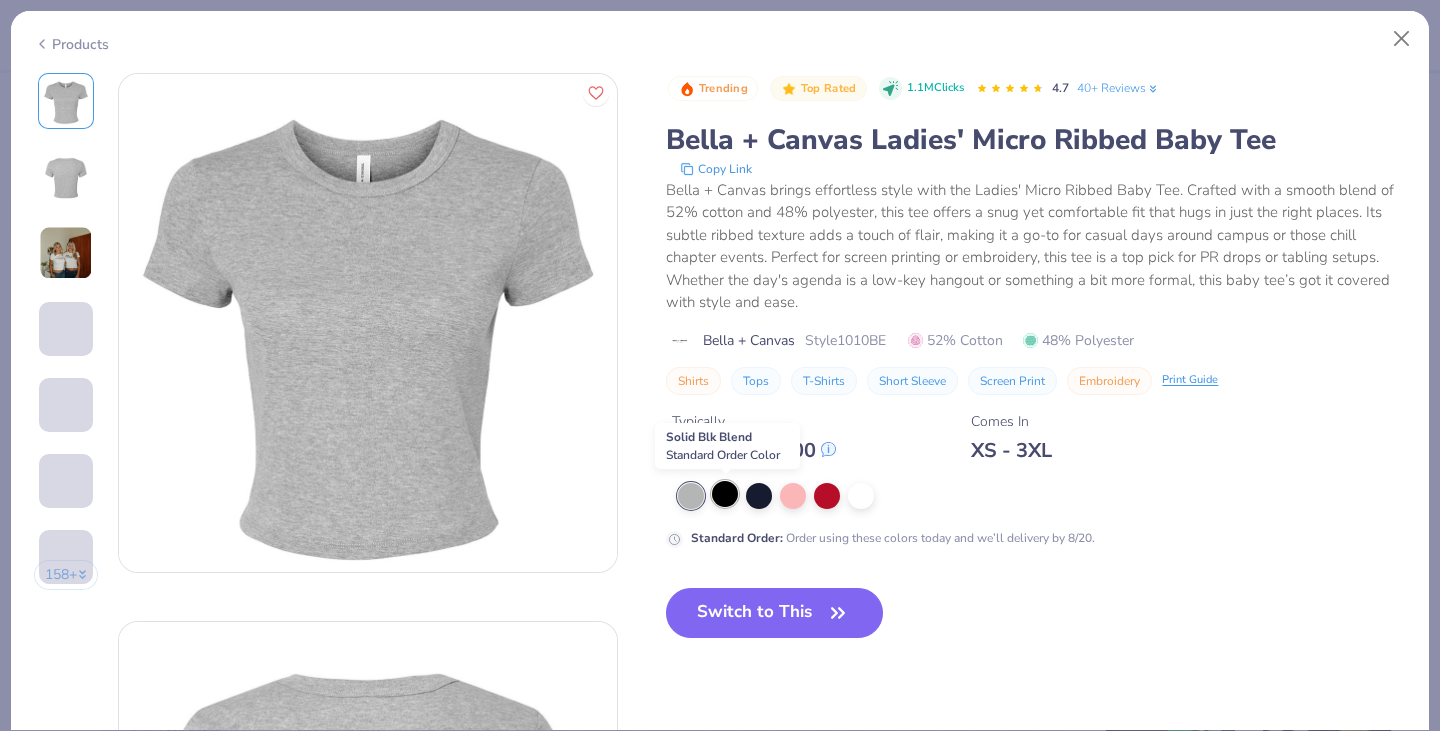 click at bounding box center [725, 494] 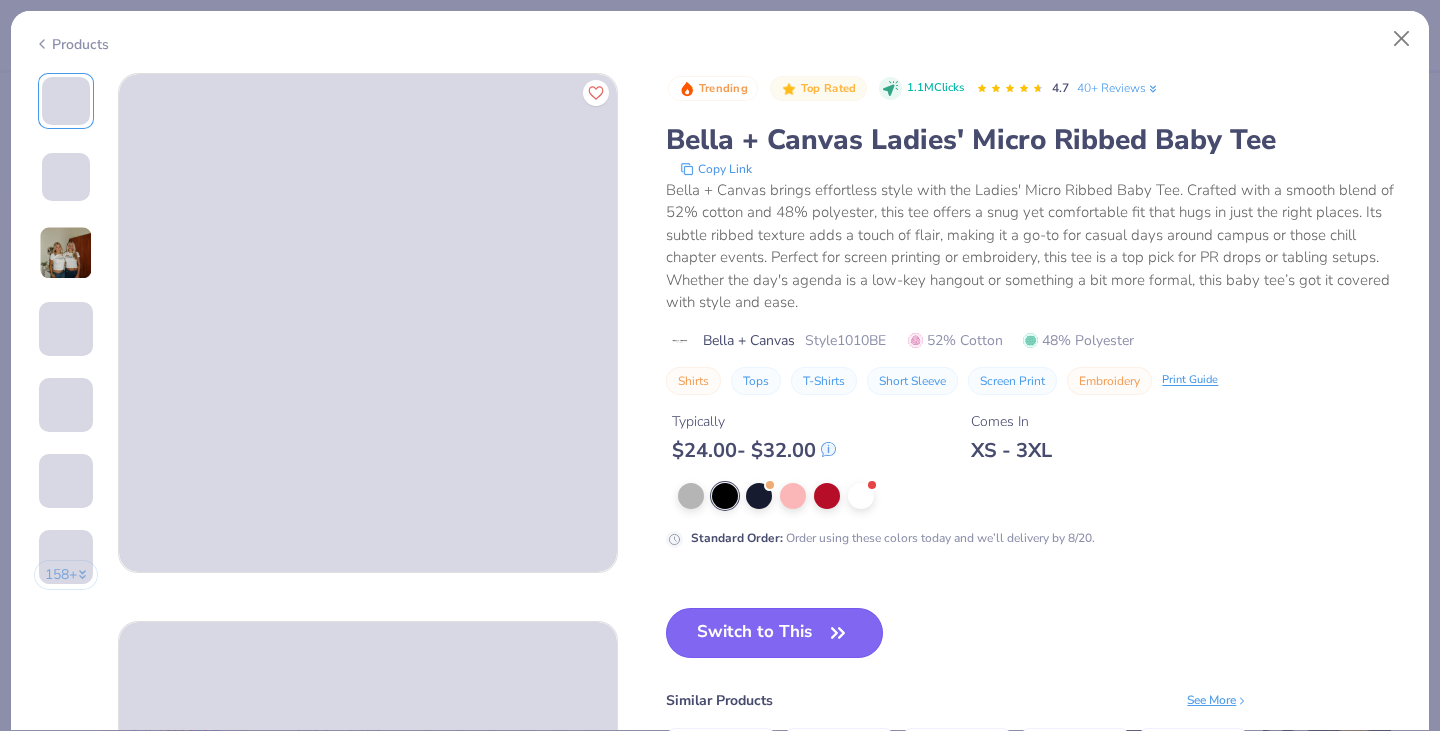 click on "Switch to This" at bounding box center [774, 633] 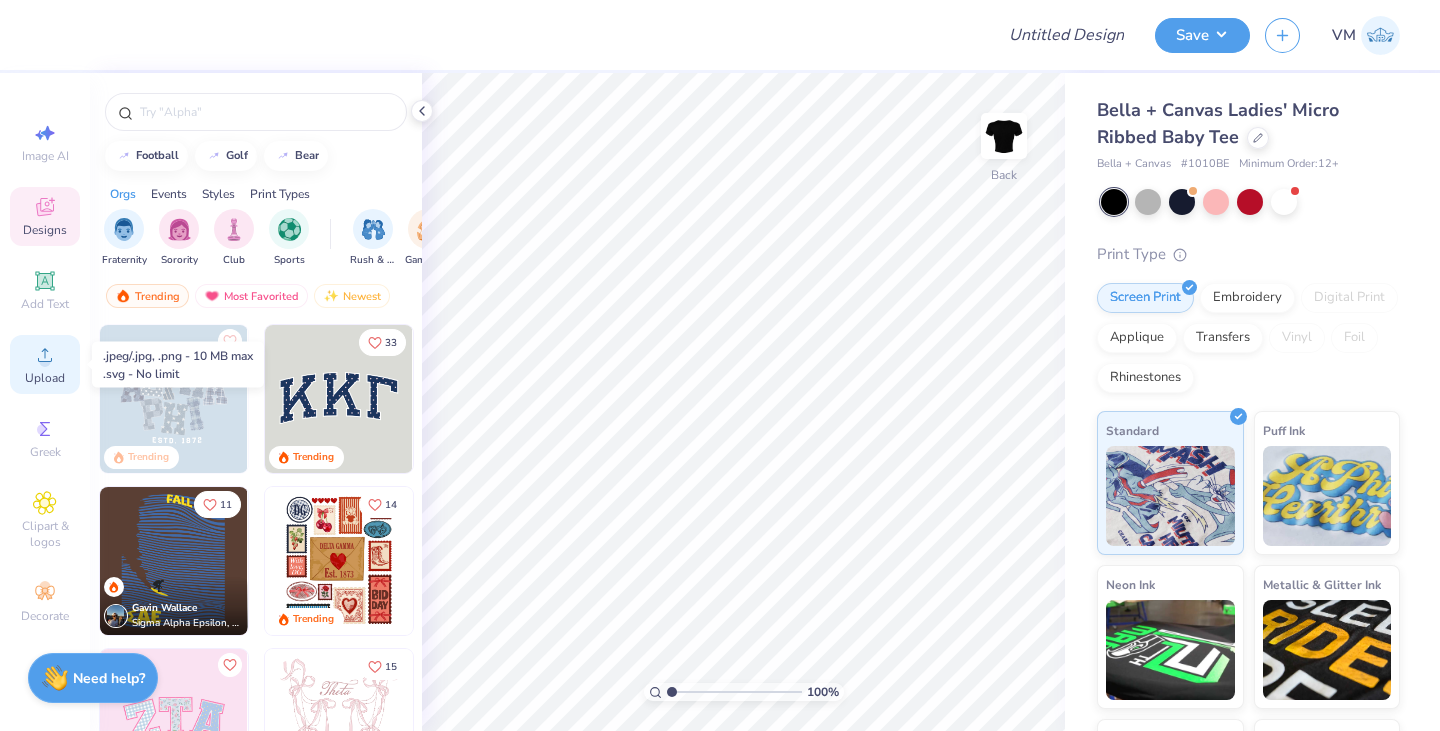 click on "Upload" at bounding box center [45, 364] 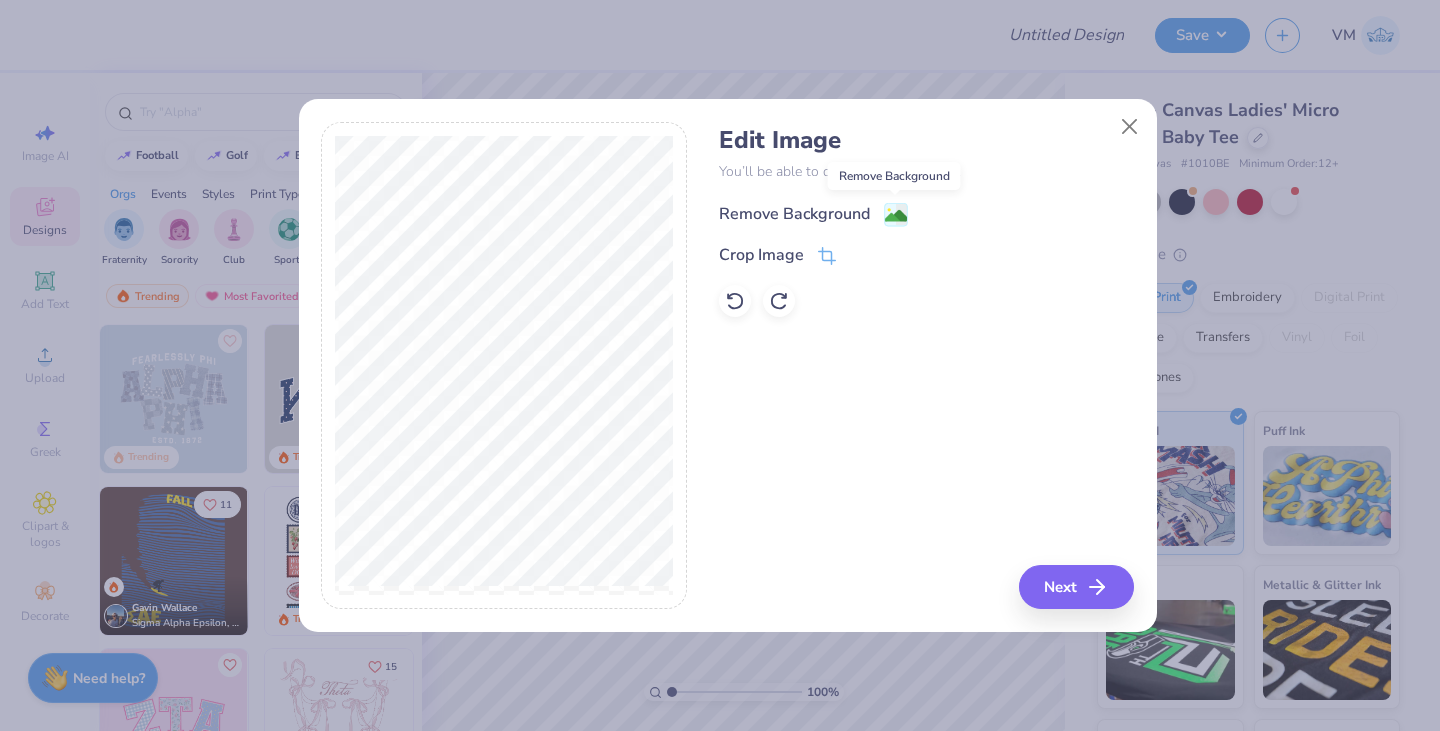 click 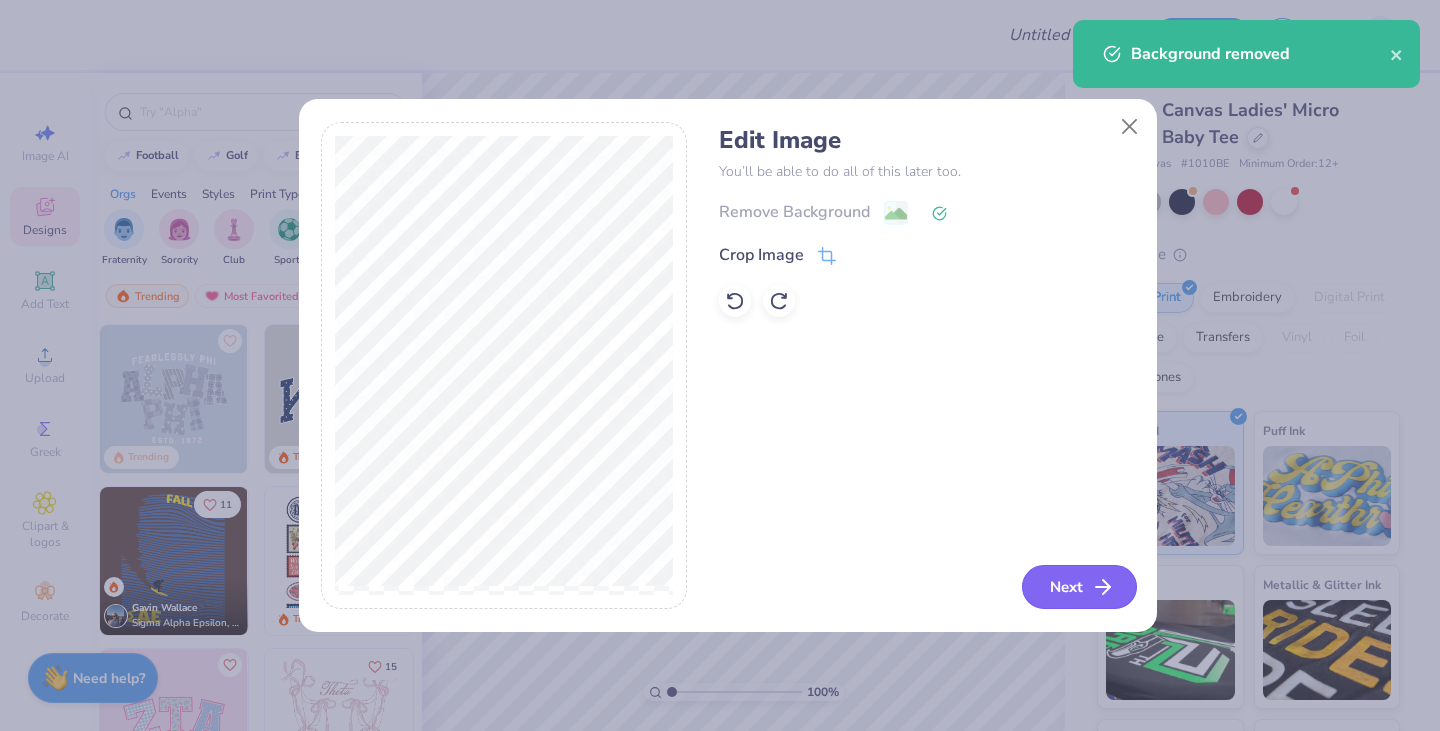 click on "Next" at bounding box center [1079, 587] 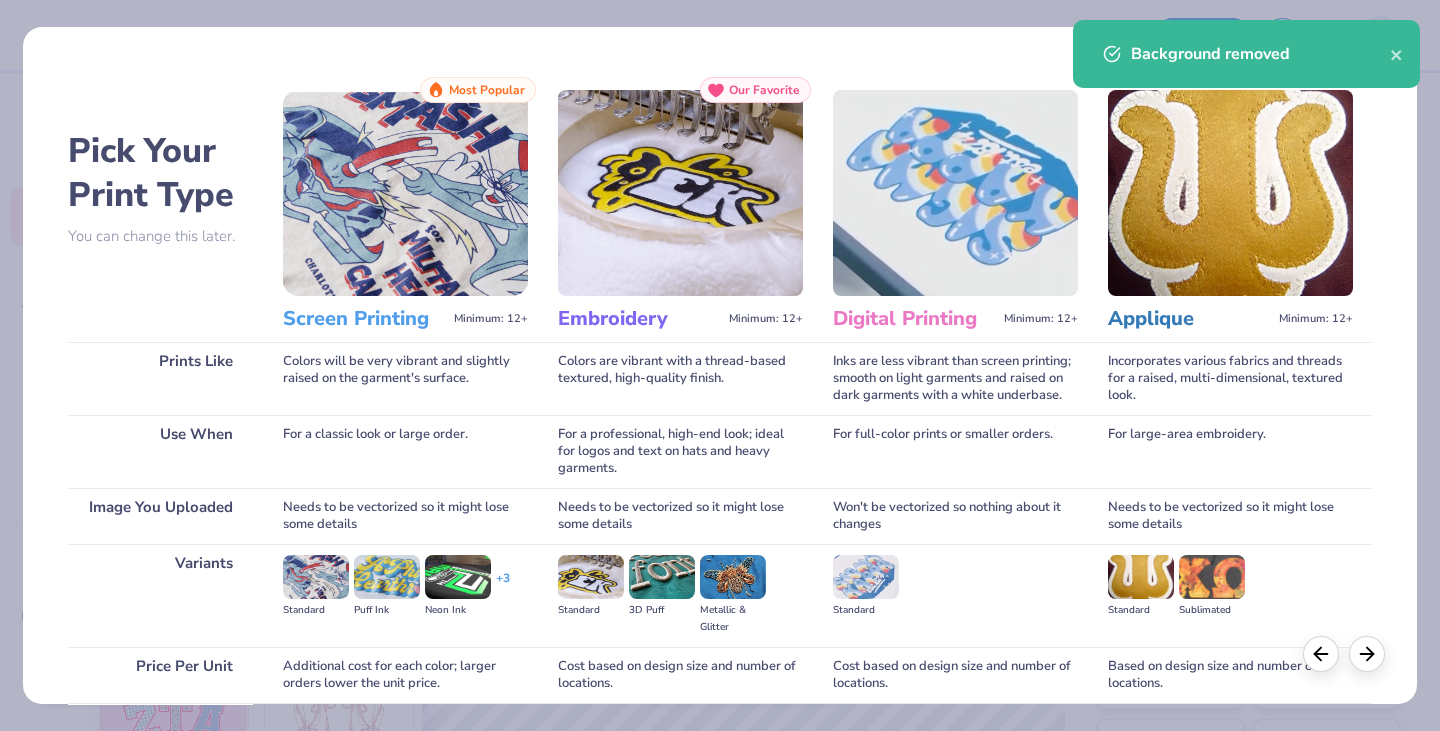 scroll, scrollTop: 166, scrollLeft: 0, axis: vertical 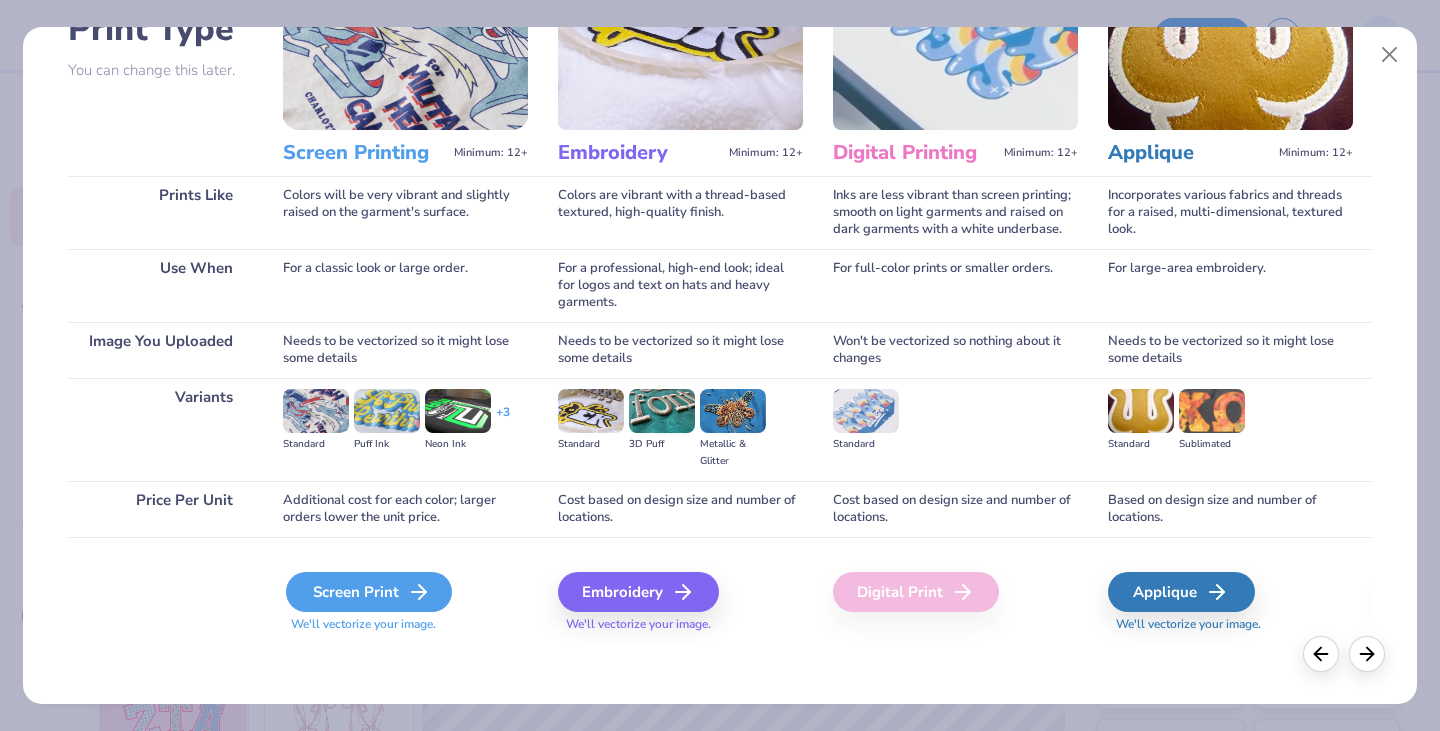 drag, startPoint x: 379, startPoint y: 558, endPoint x: 368, endPoint y: 573, distance: 18.601076 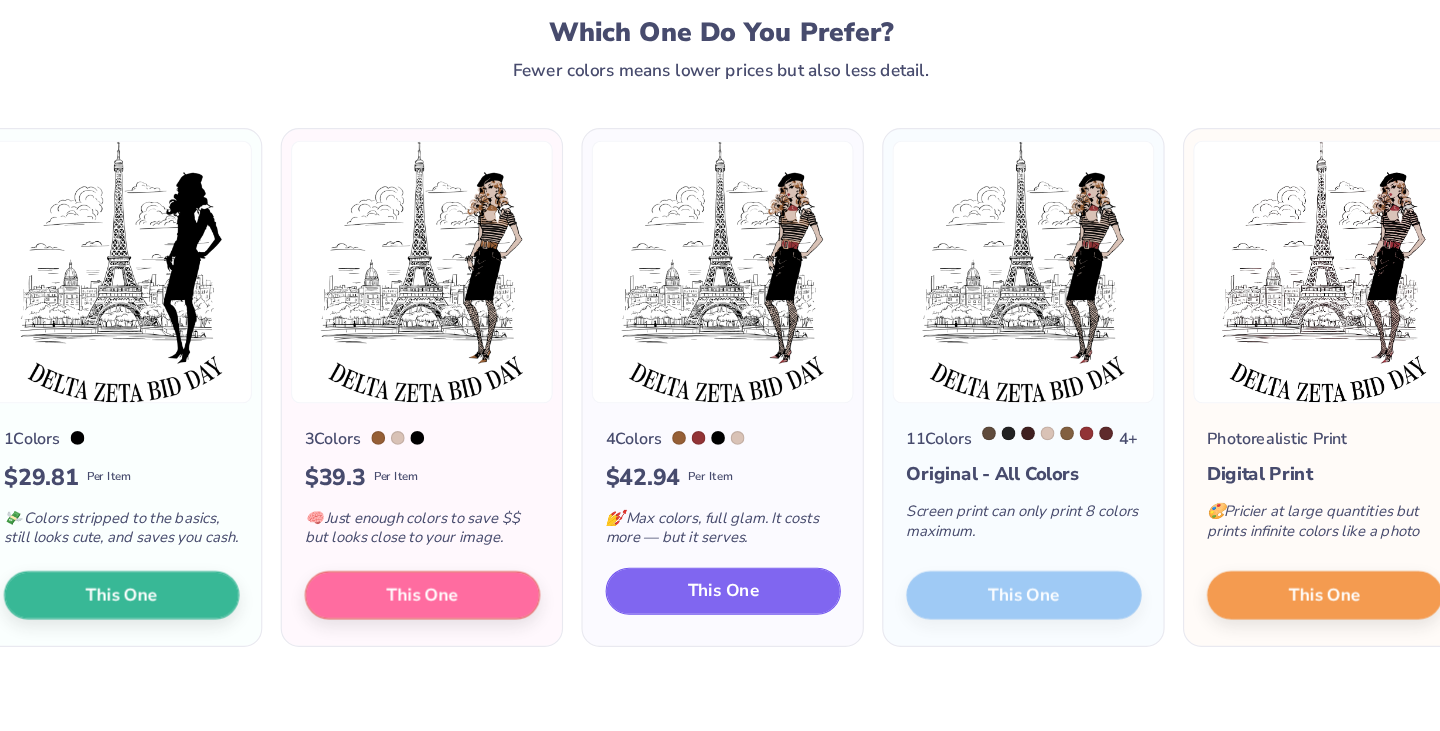 click on "This One" at bounding box center [720, 573] 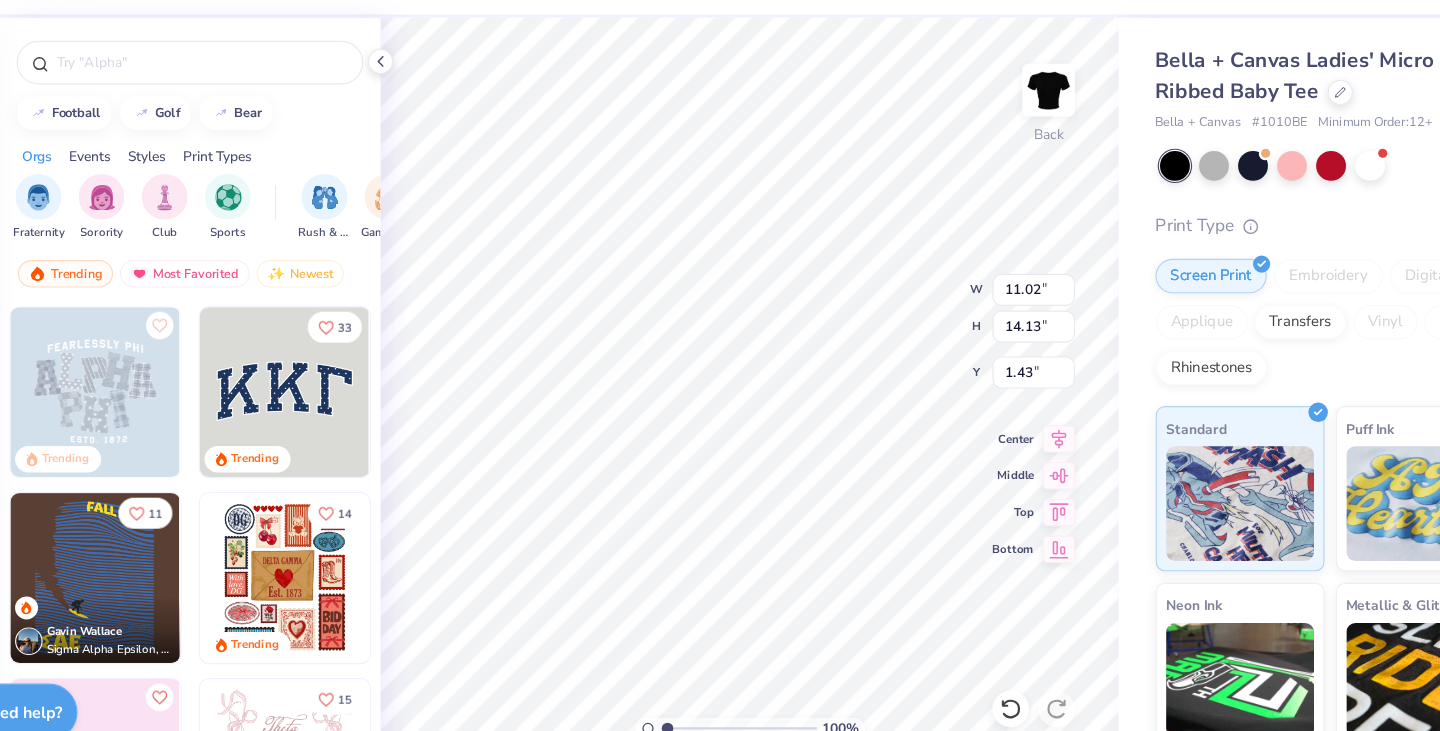 click at bounding box center (1250, 202) 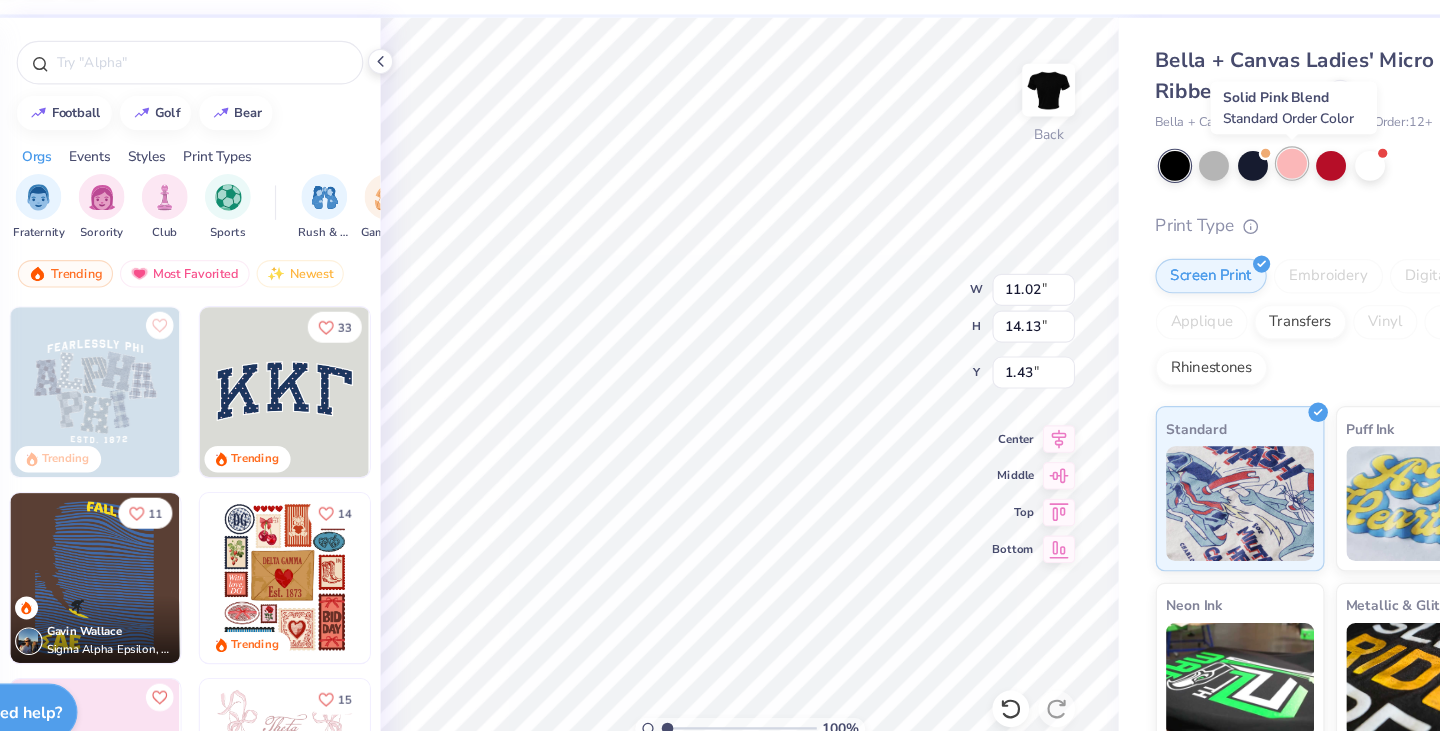 click at bounding box center [1216, 200] 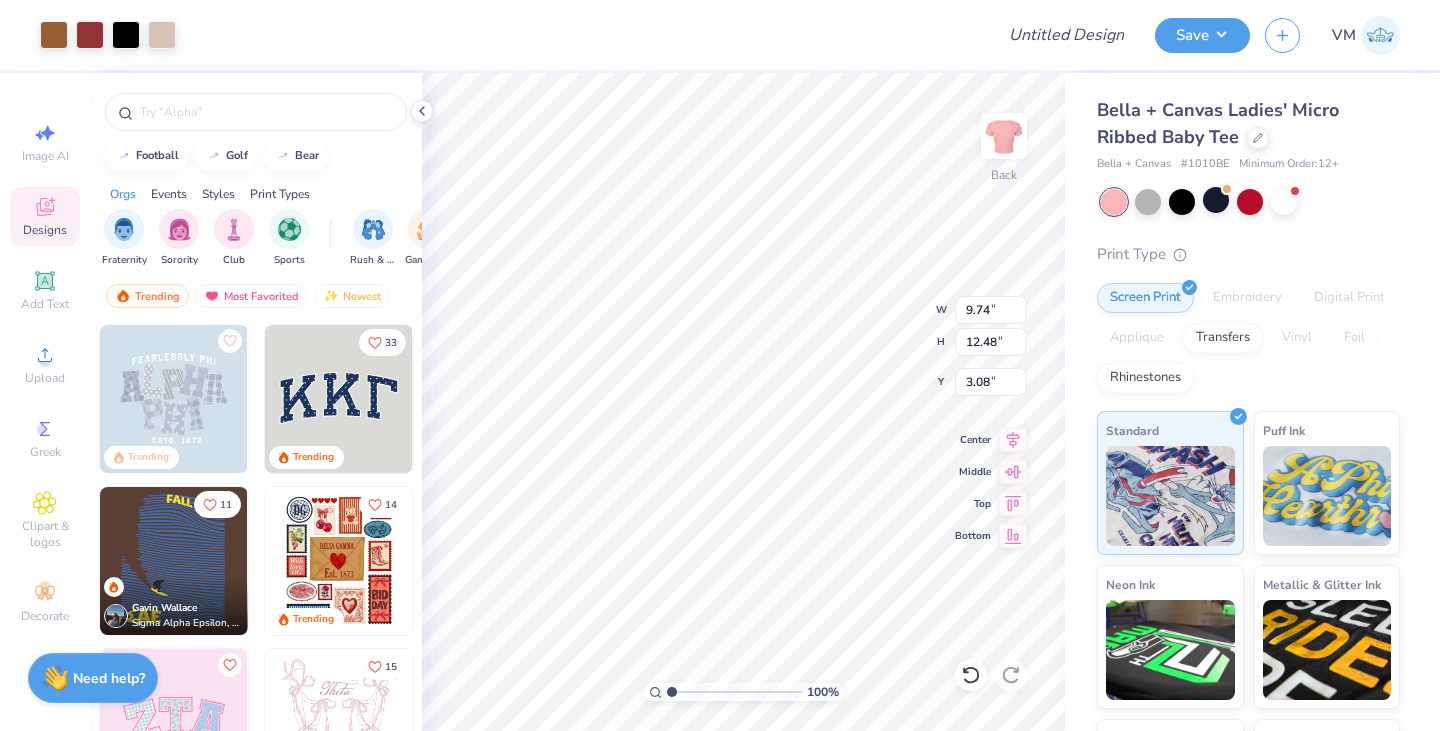 type on "9.74" 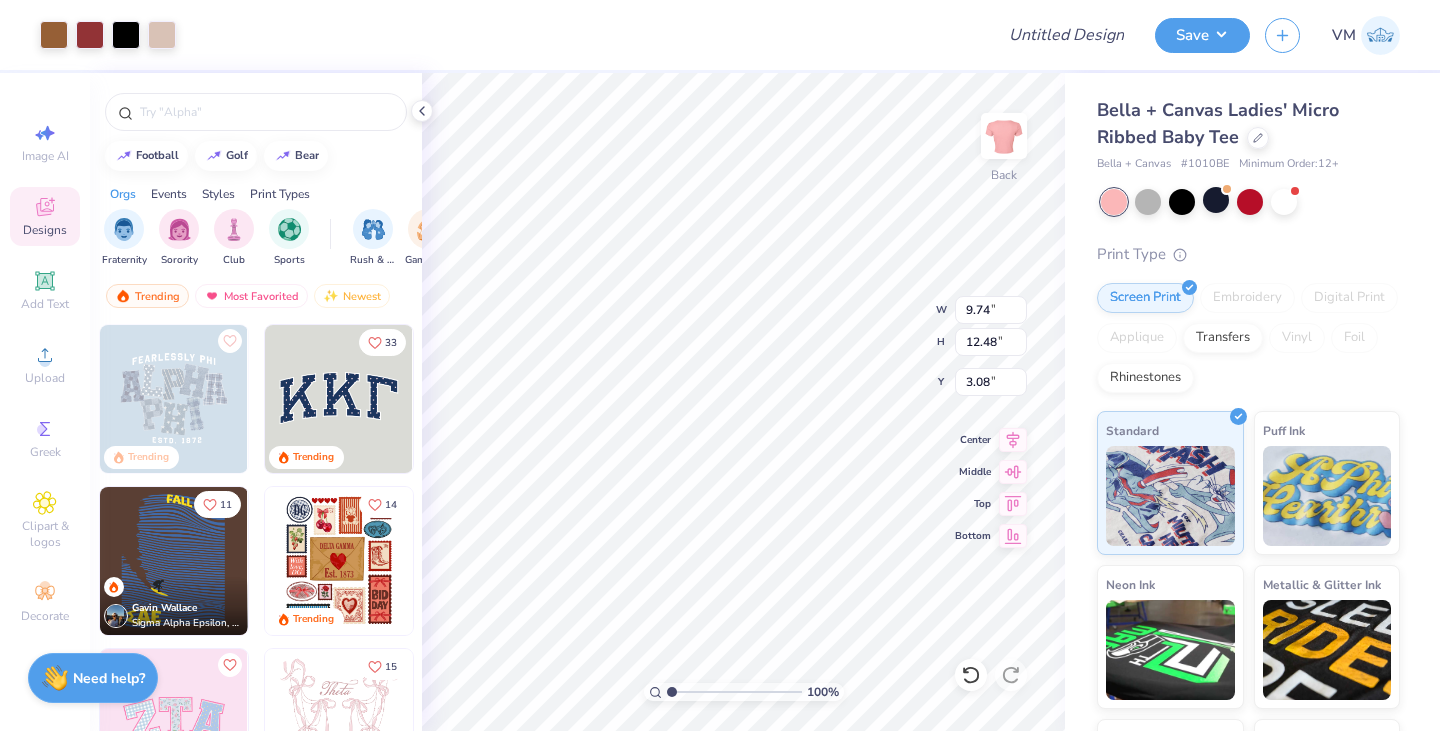 type on "12.48" 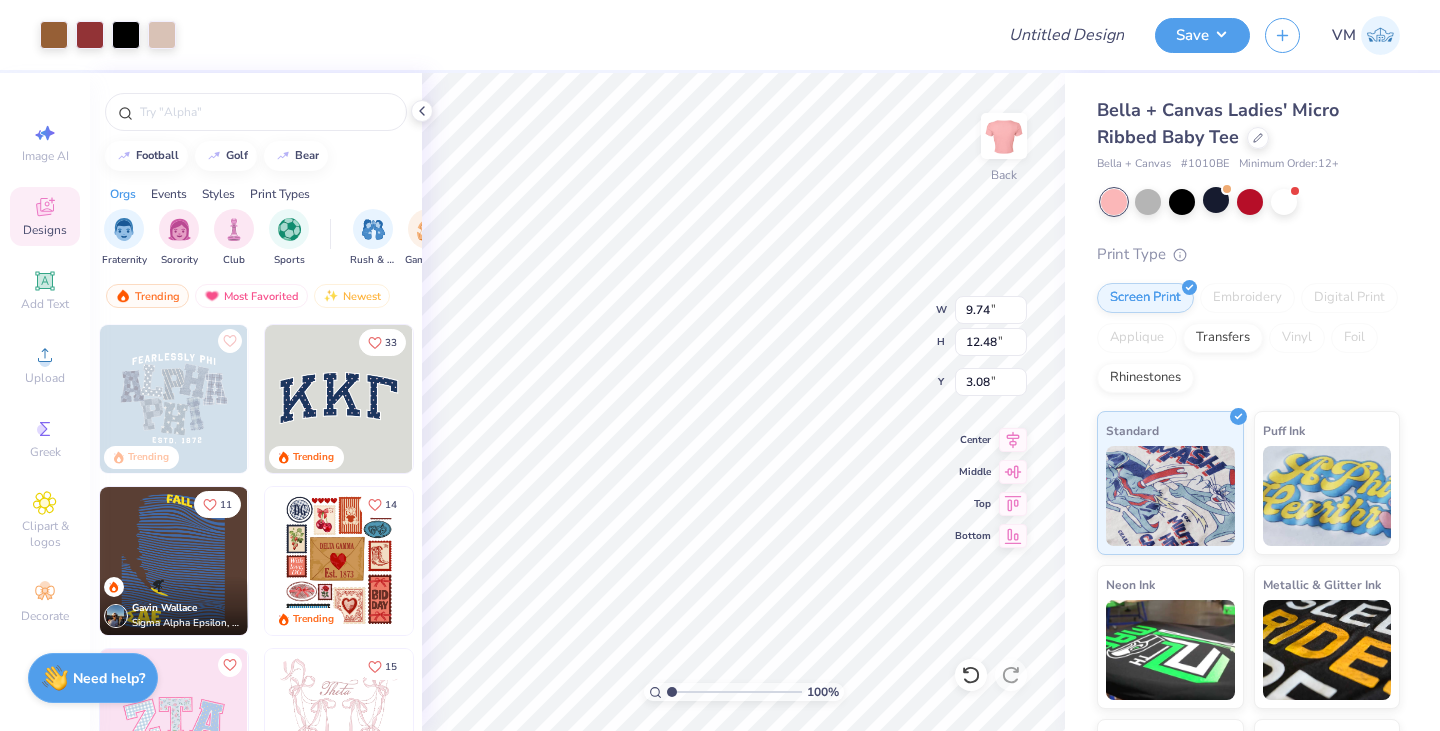 type on "3.00" 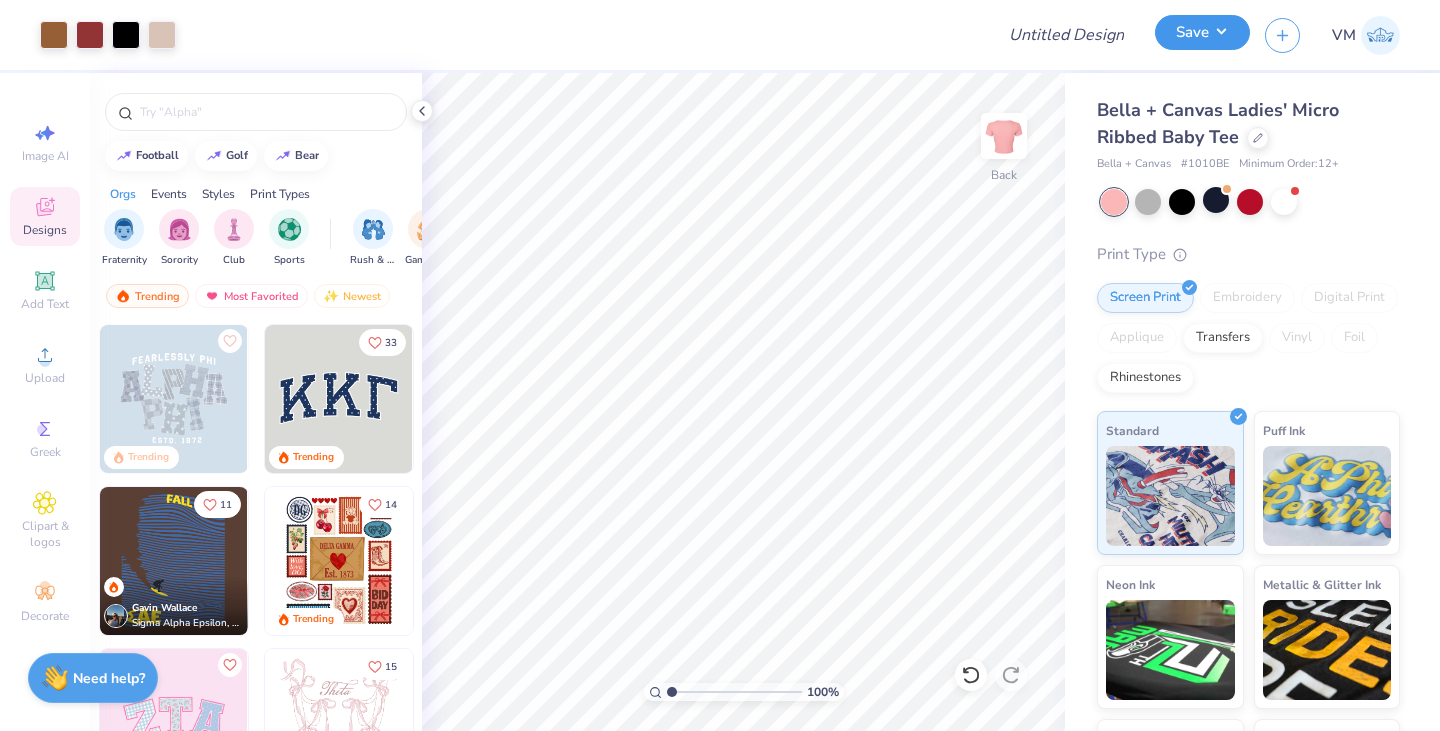 click on "Save" at bounding box center (1202, 32) 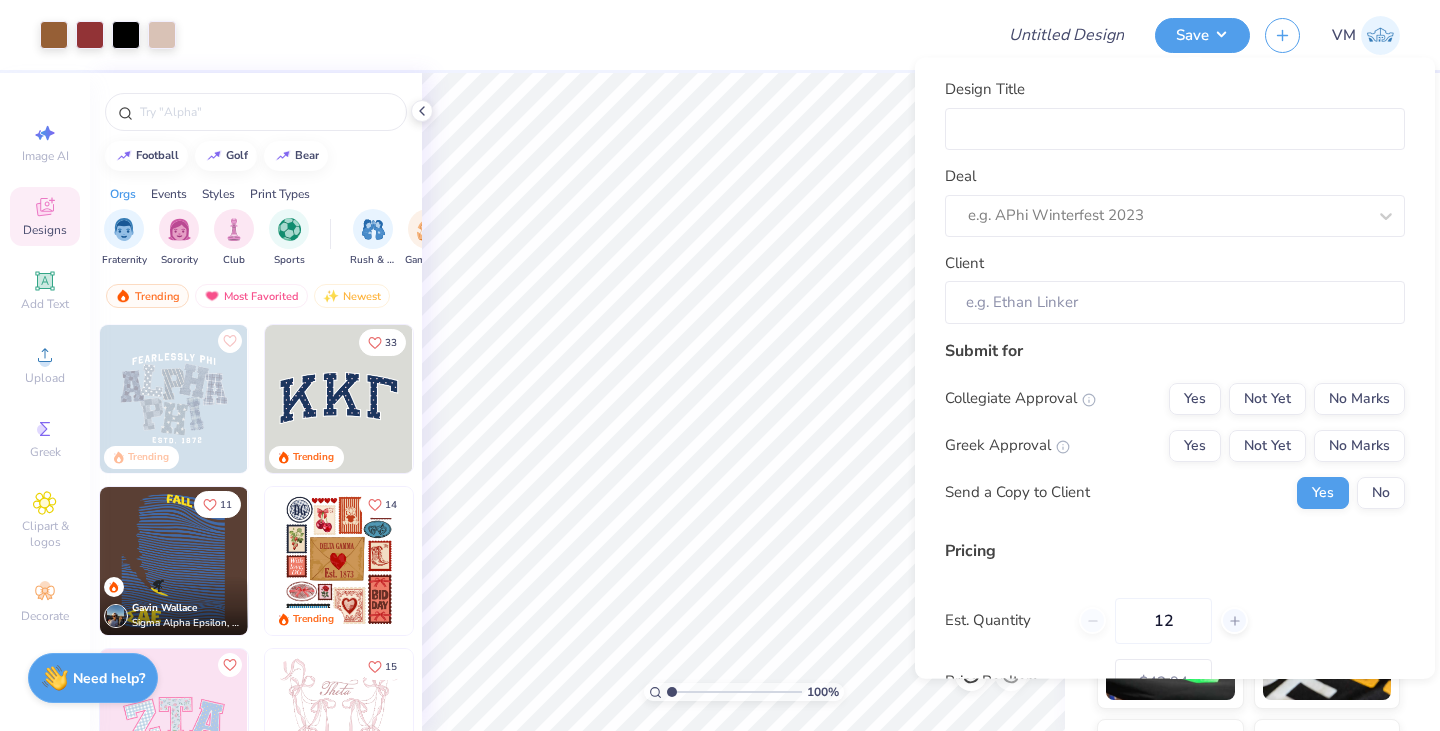 click on "Design Title Deal e.g. APhi Winterfest 2023 Client" at bounding box center (1175, 201) 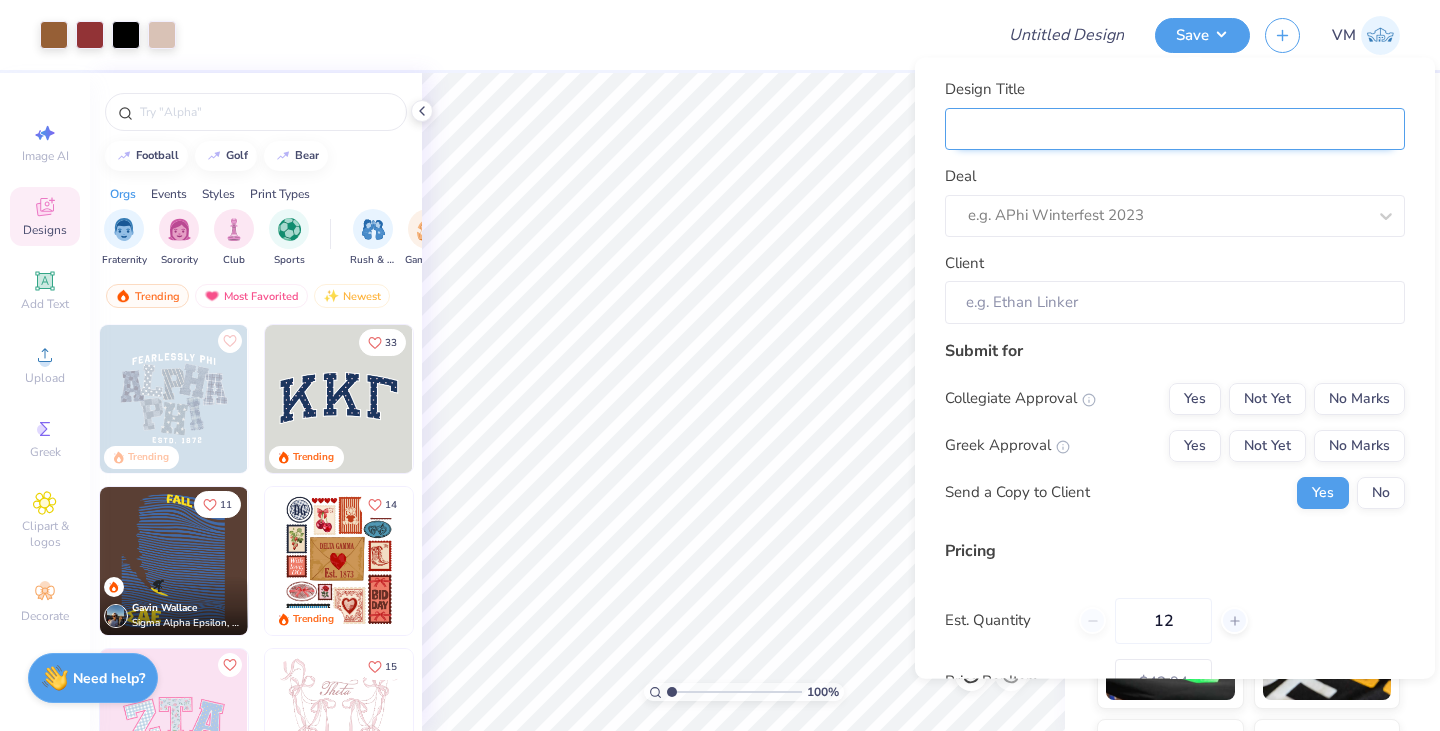 click on "Design Title" at bounding box center [1175, 128] 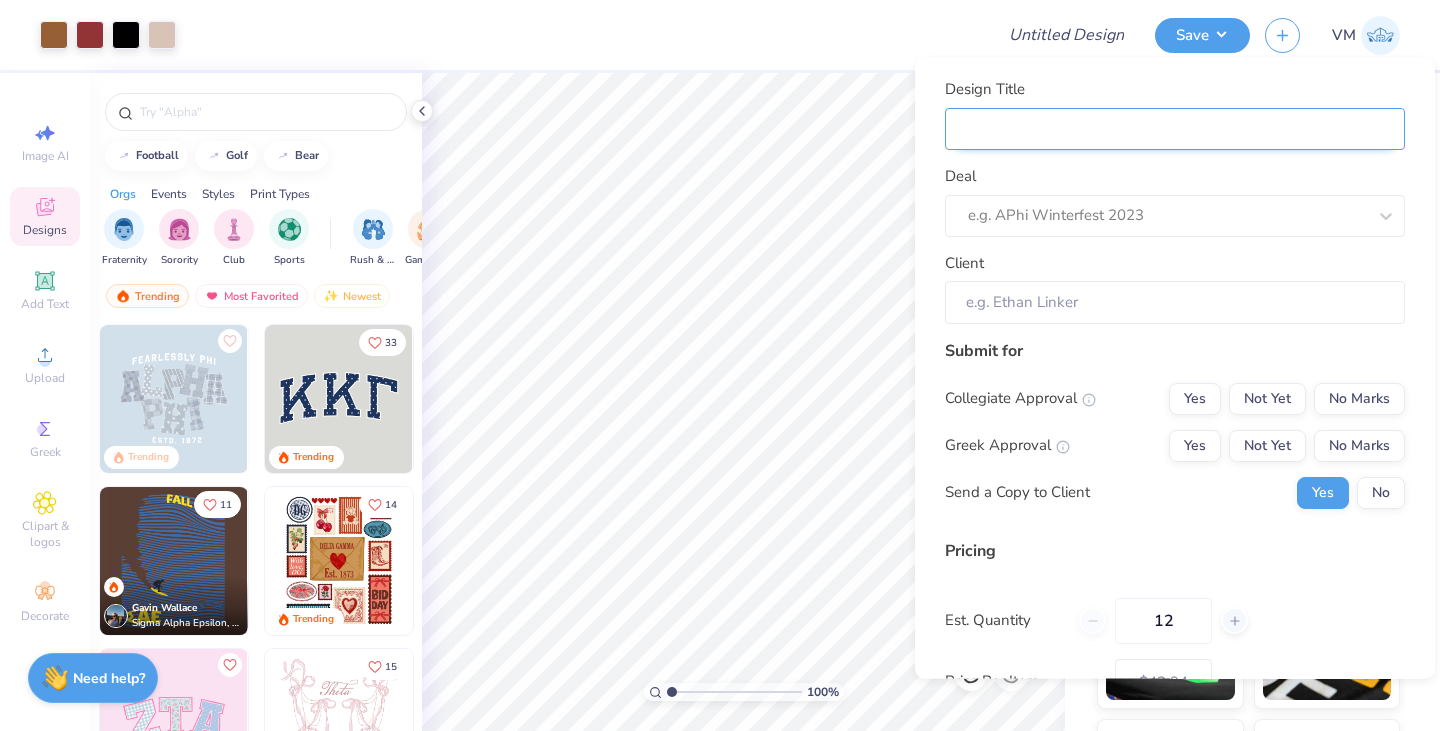 type on "D" 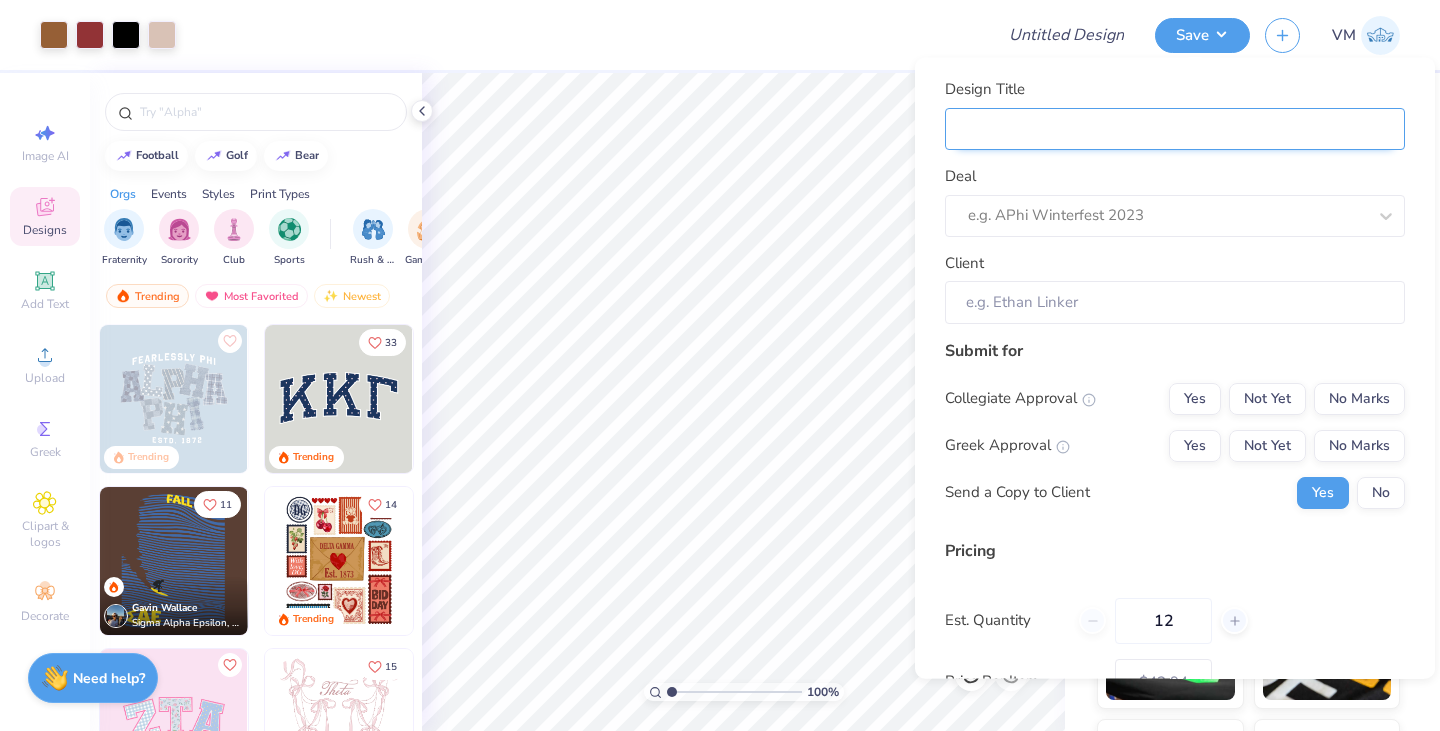 type on "D" 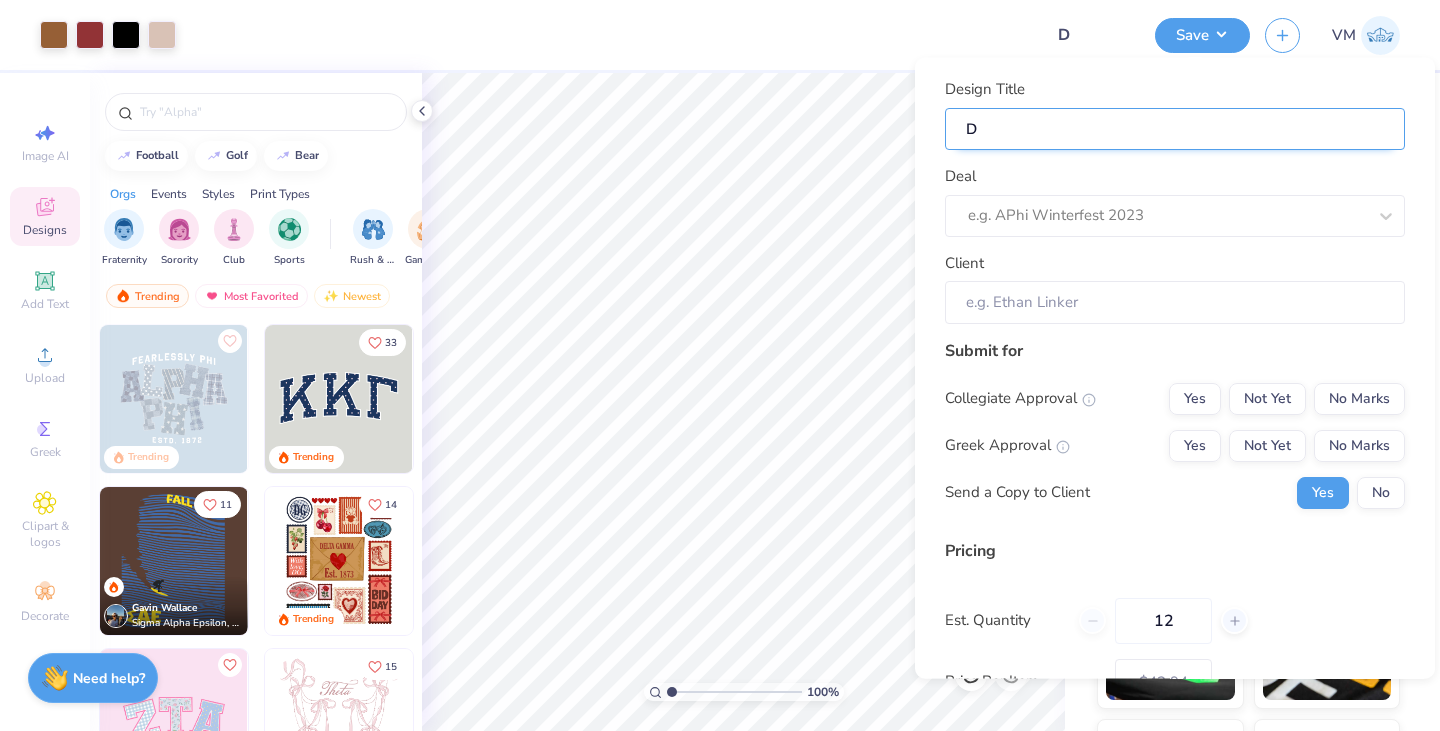 type on "De" 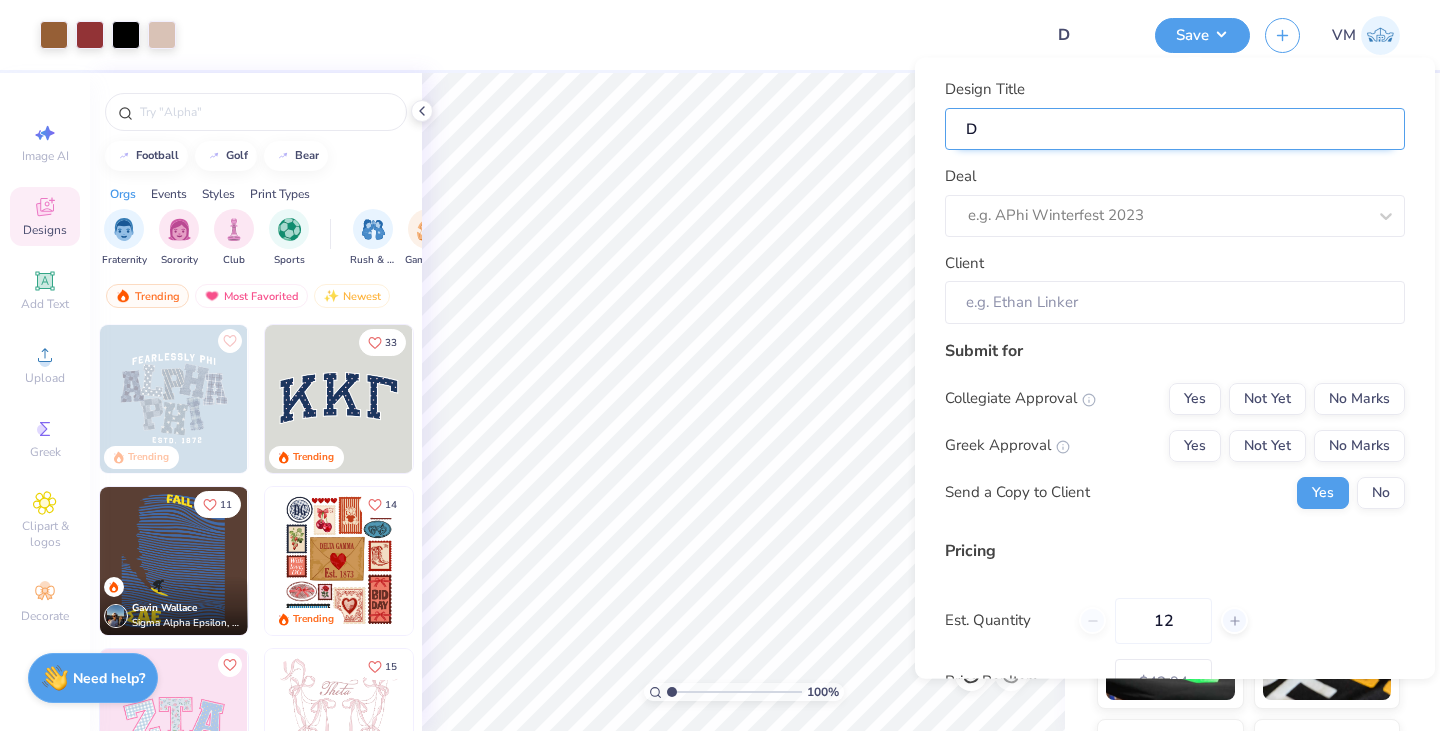 type on "De" 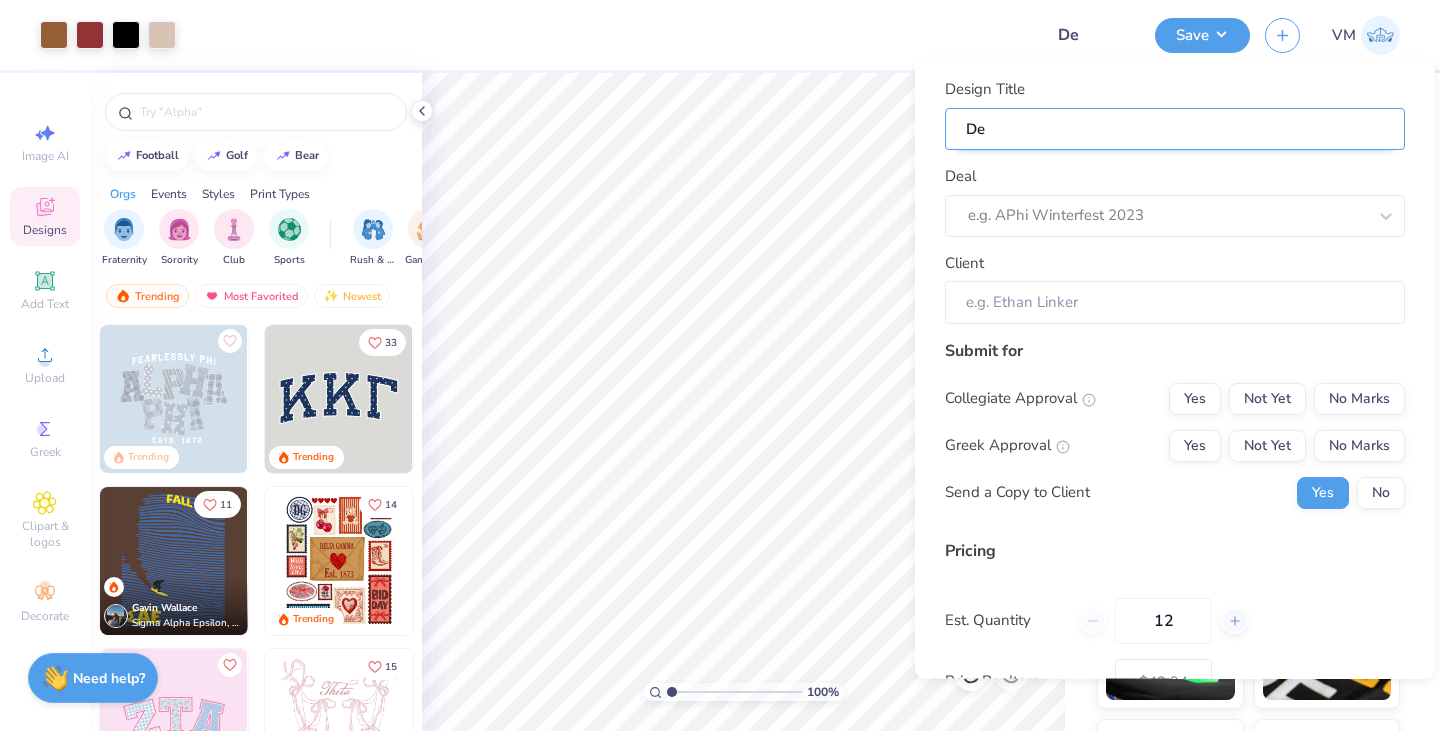 type on "Del" 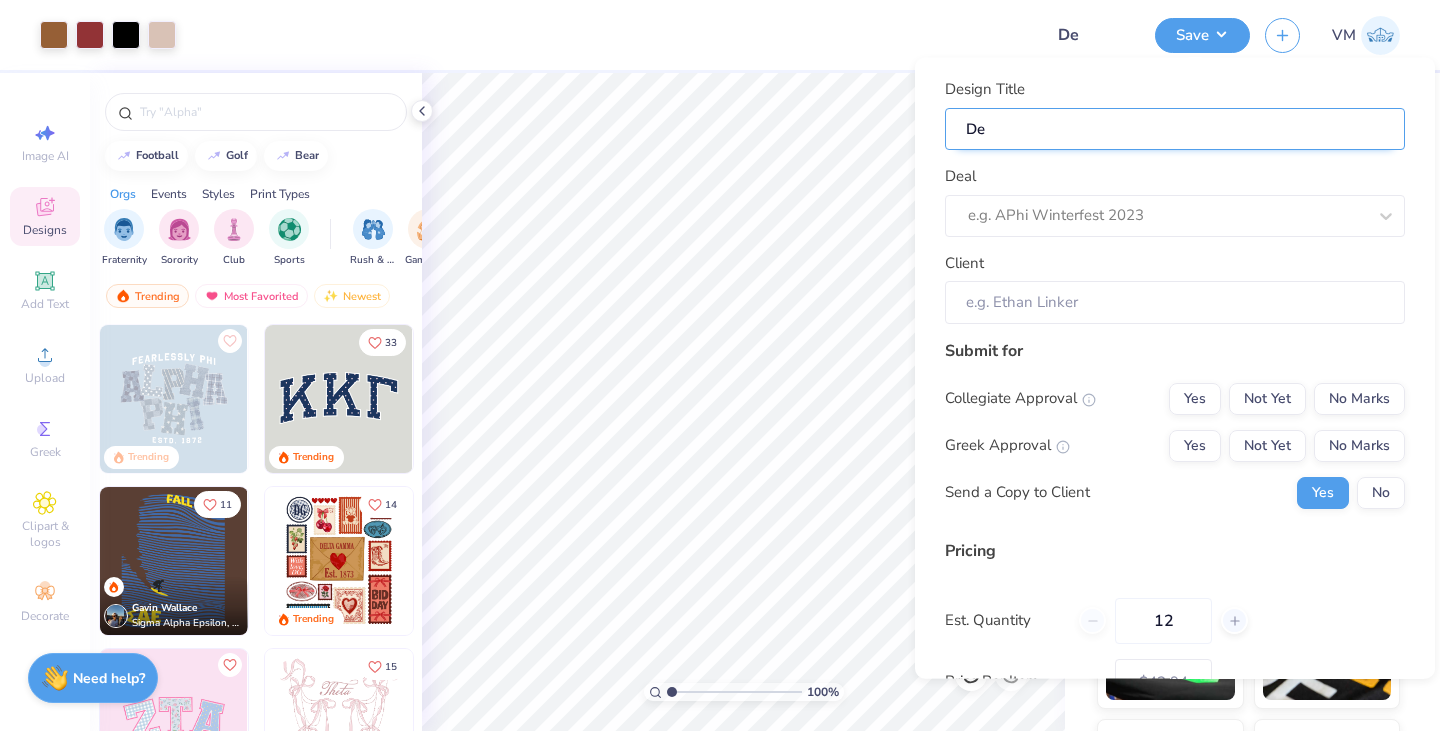 type on "Del" 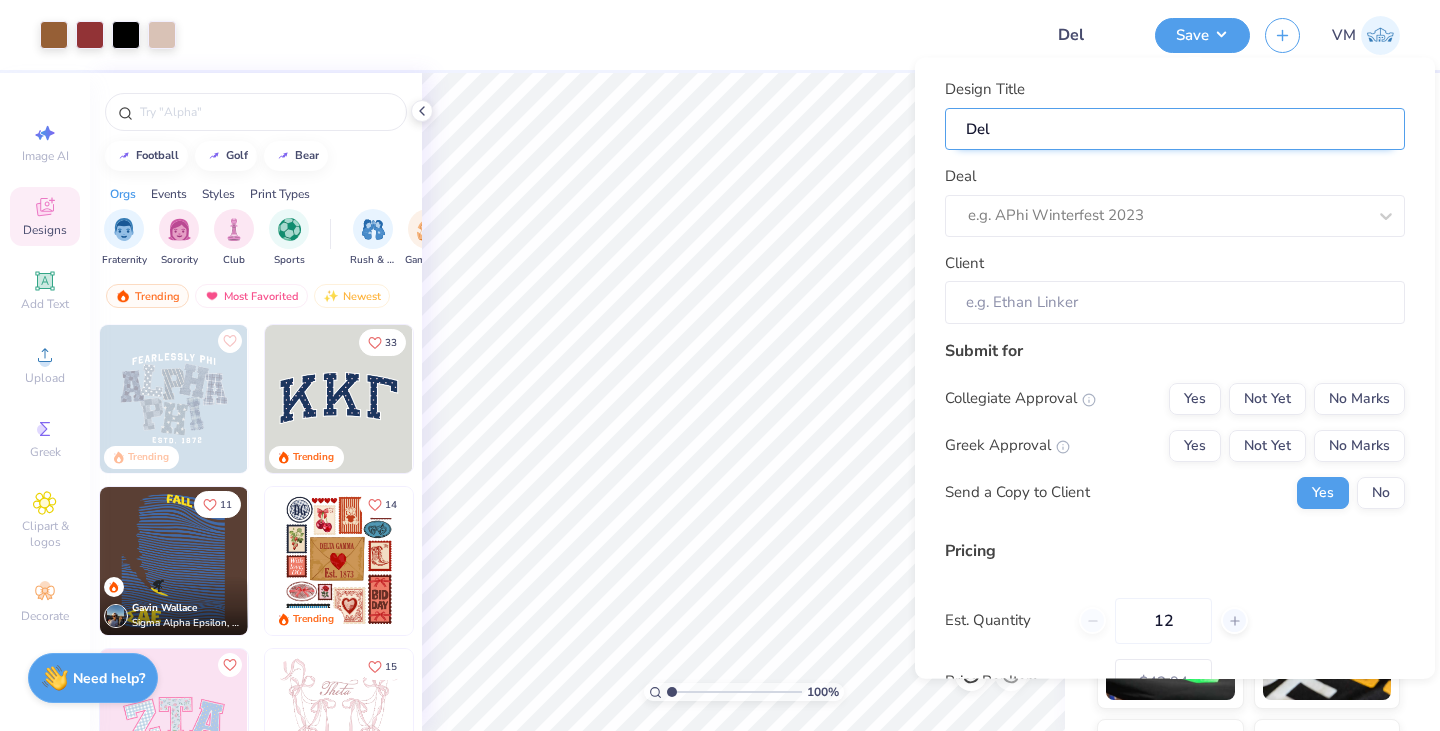 type on "Delt" 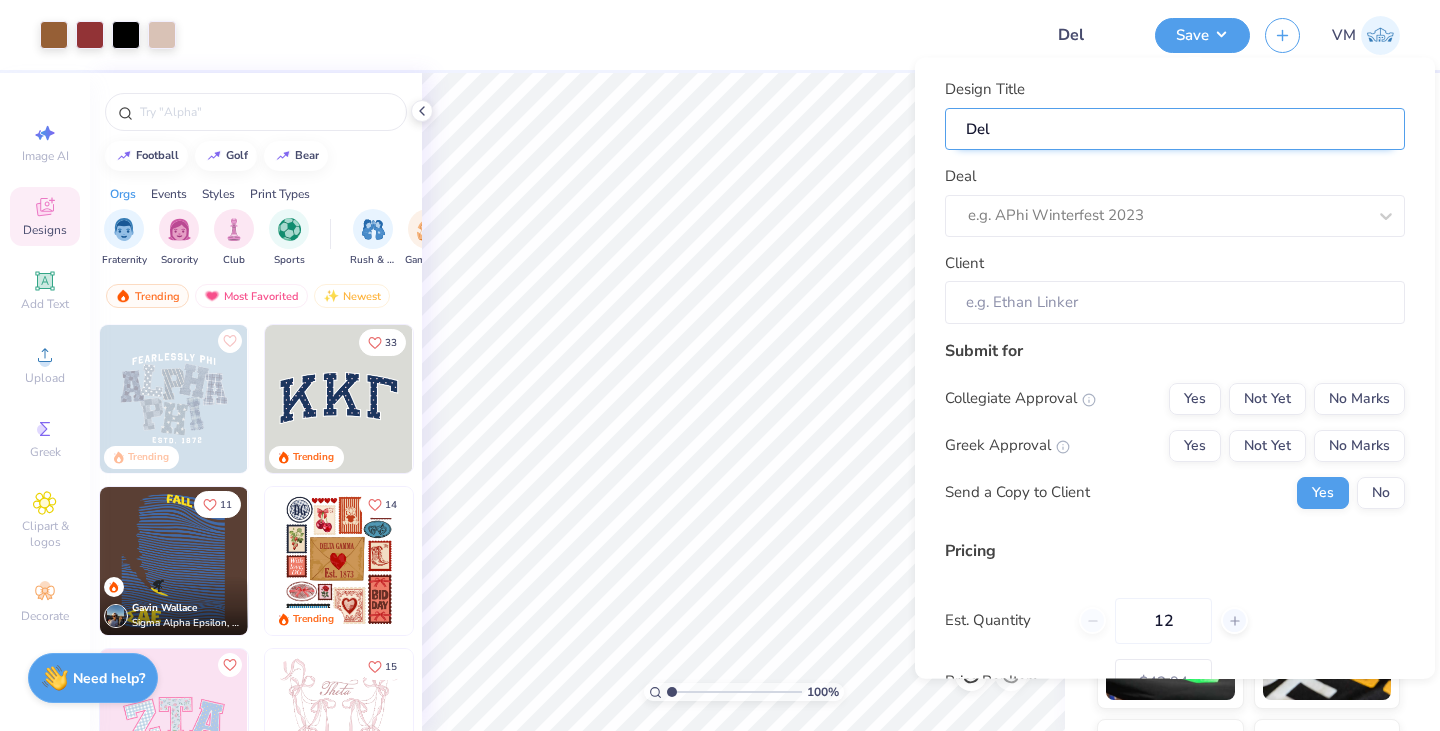 type on "Delt" 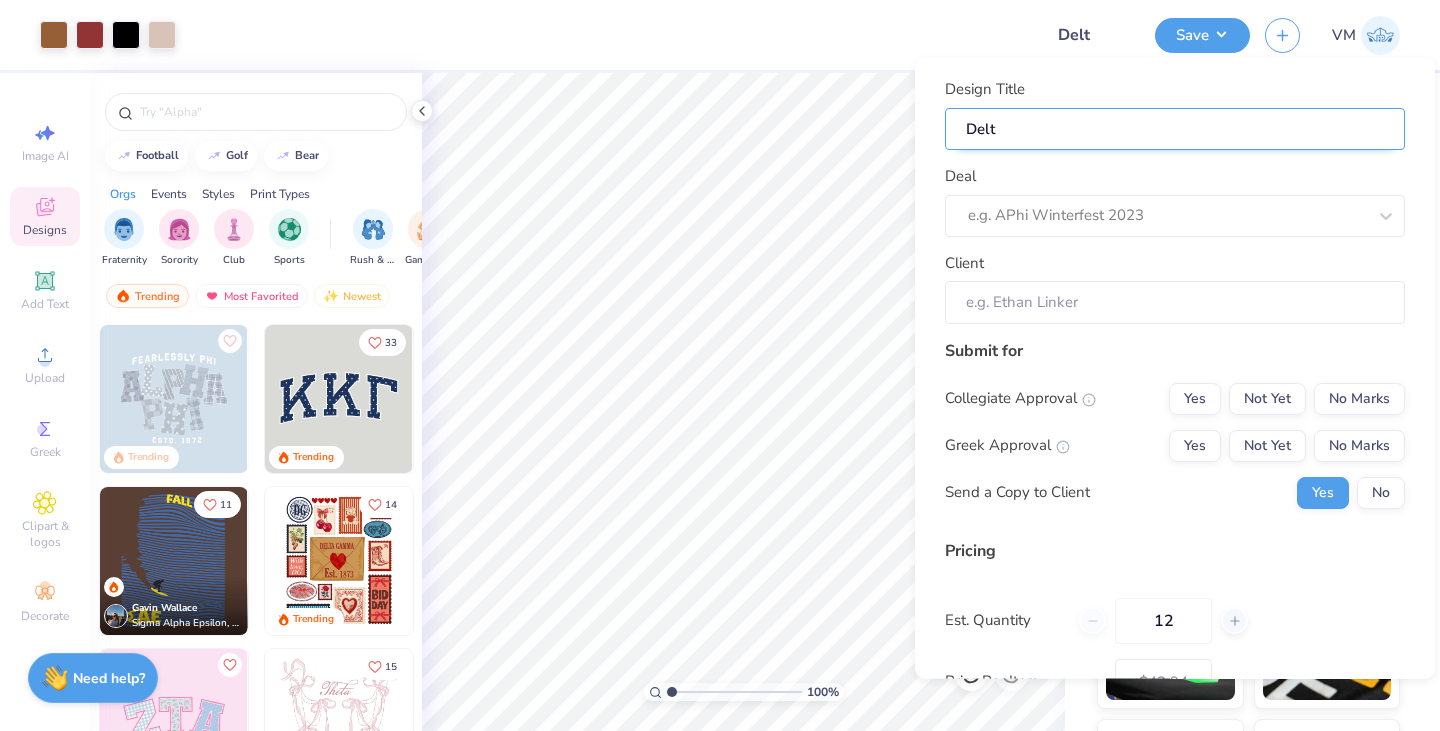 type on "Delta" 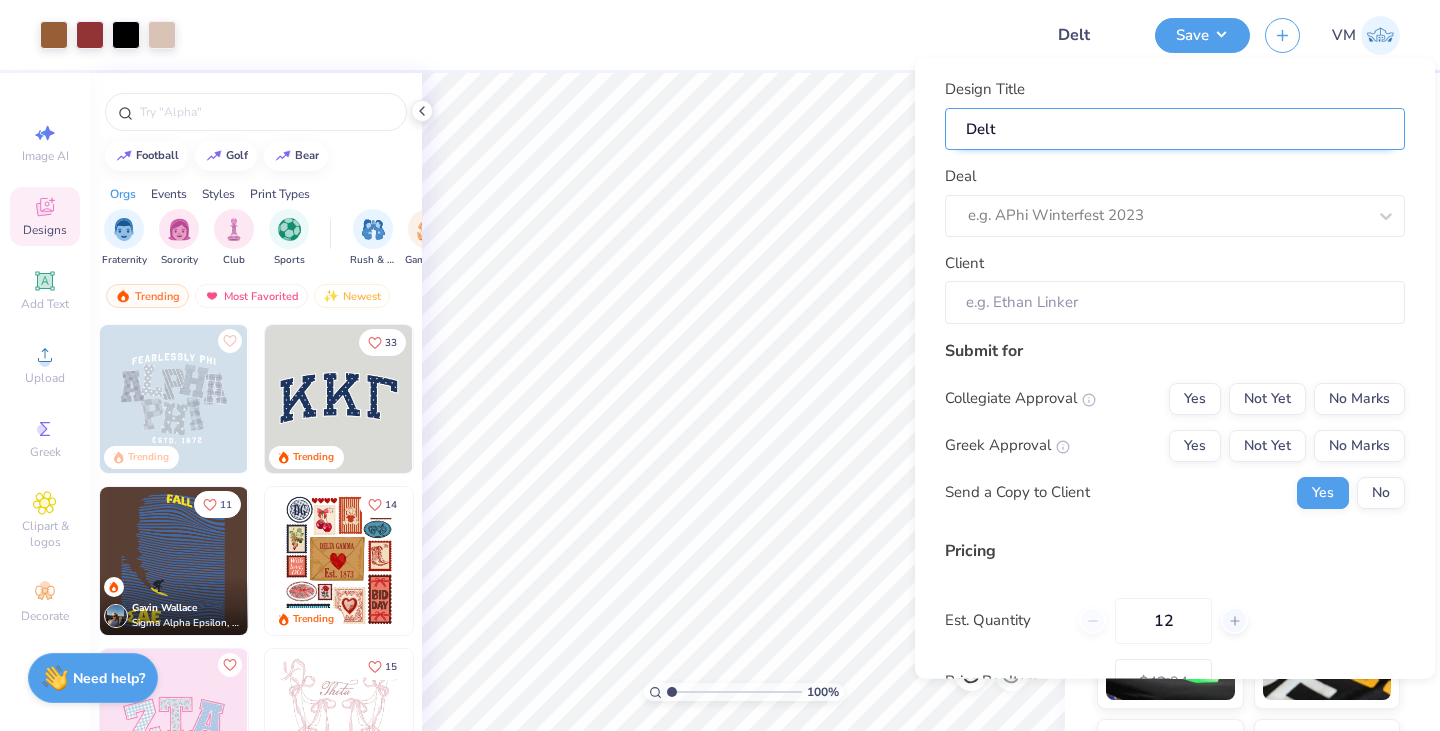 type on "Delta" 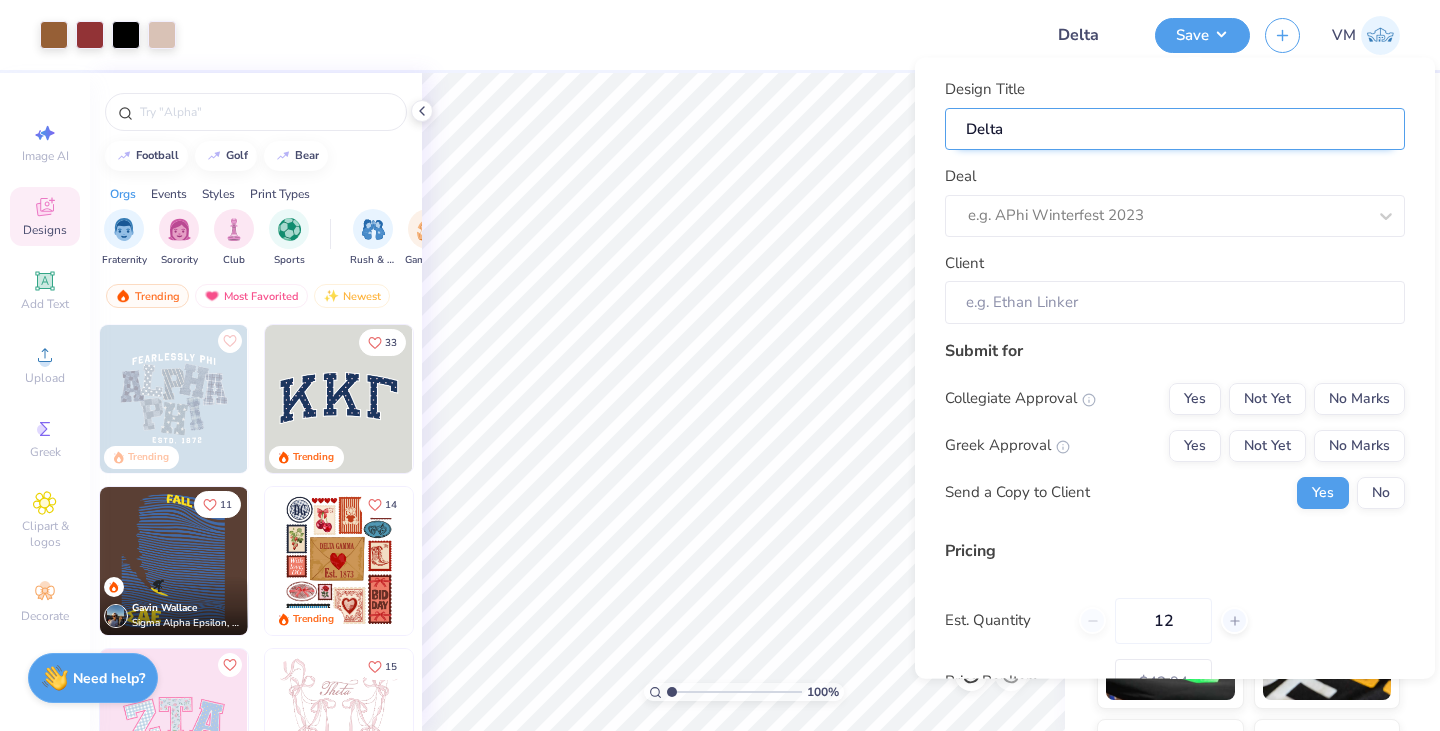 type on "Delta" 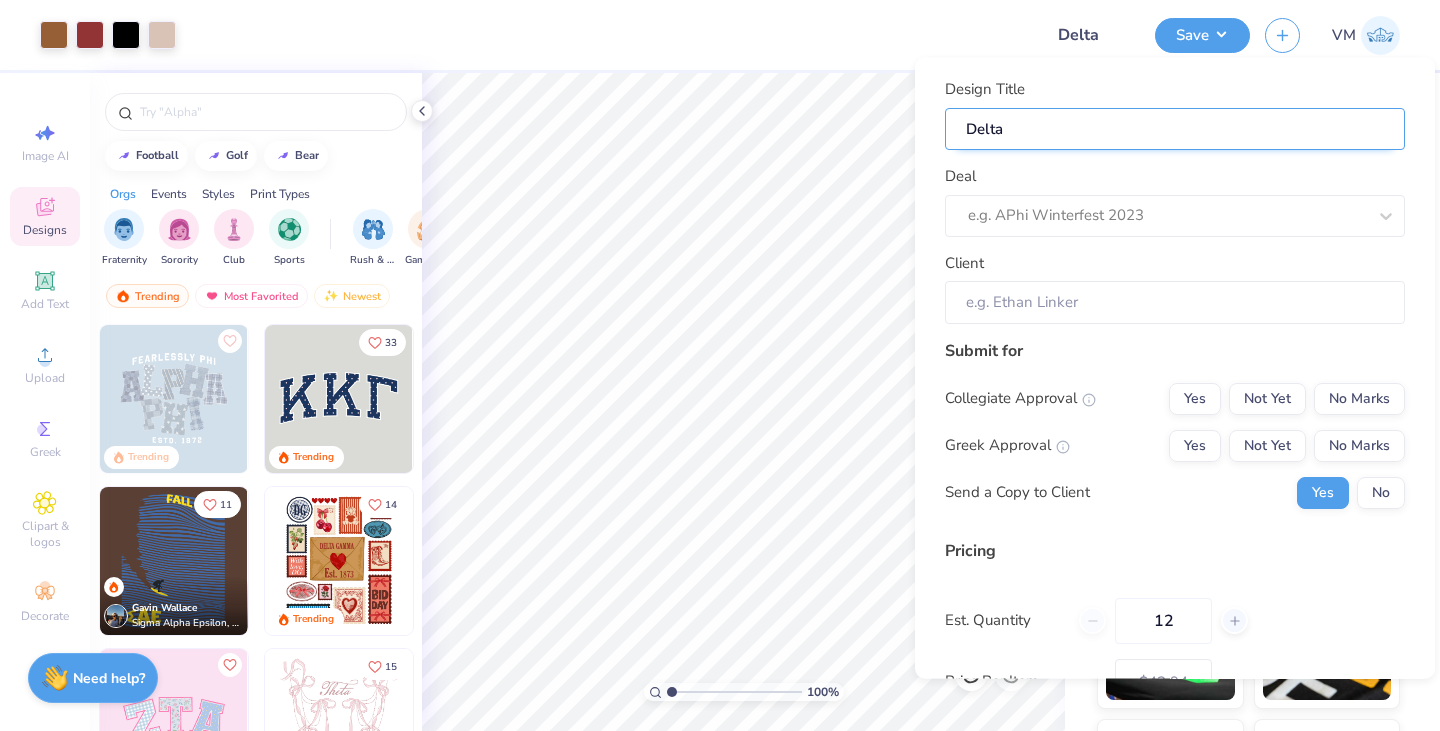 type on "Delta" 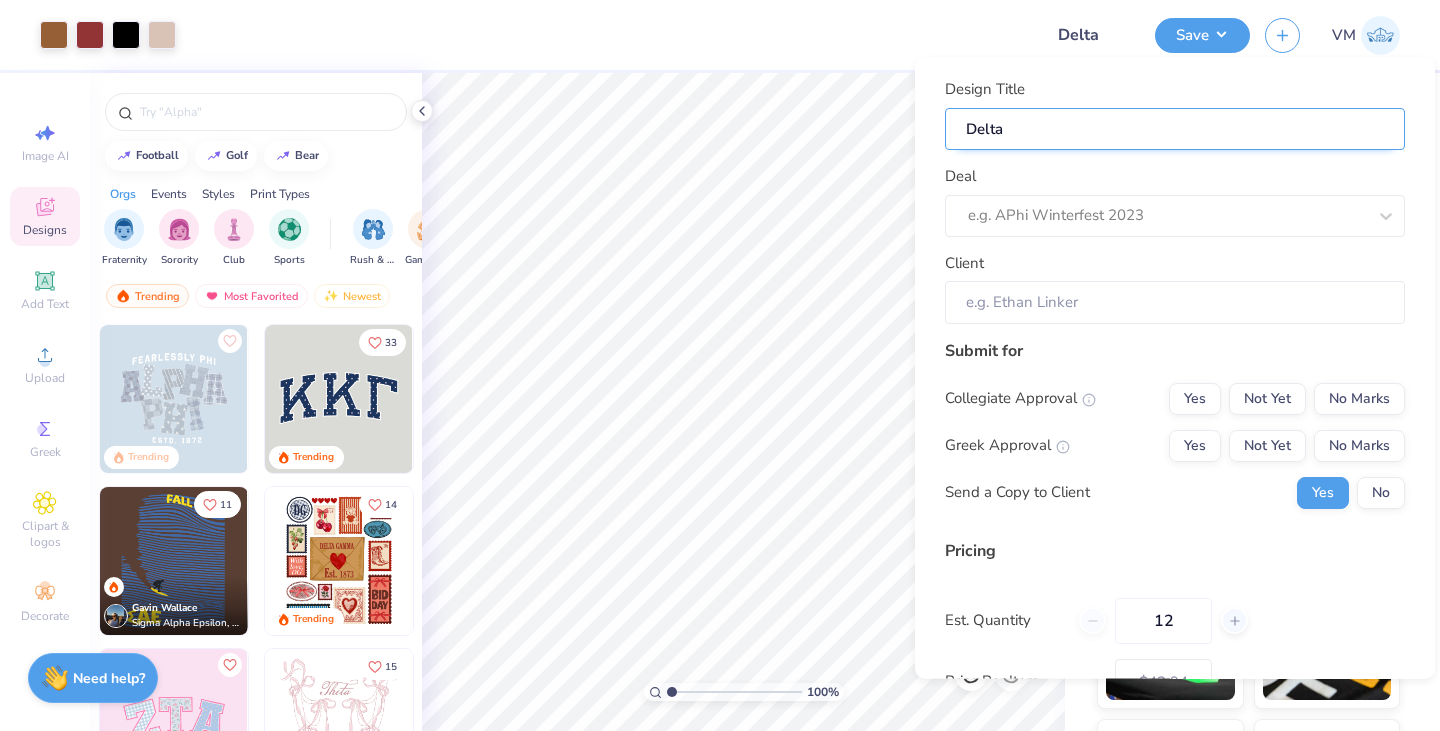 type on "Delta" 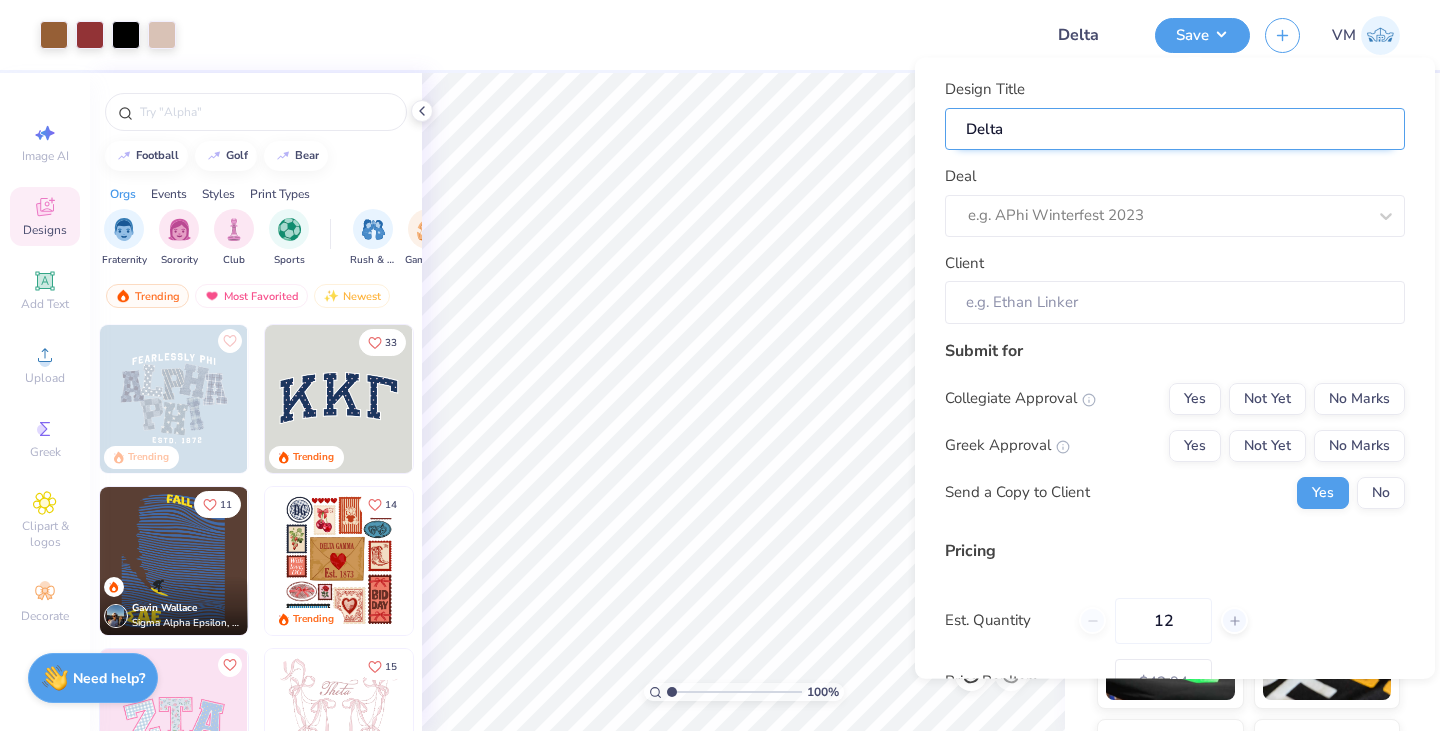type on "Delta" 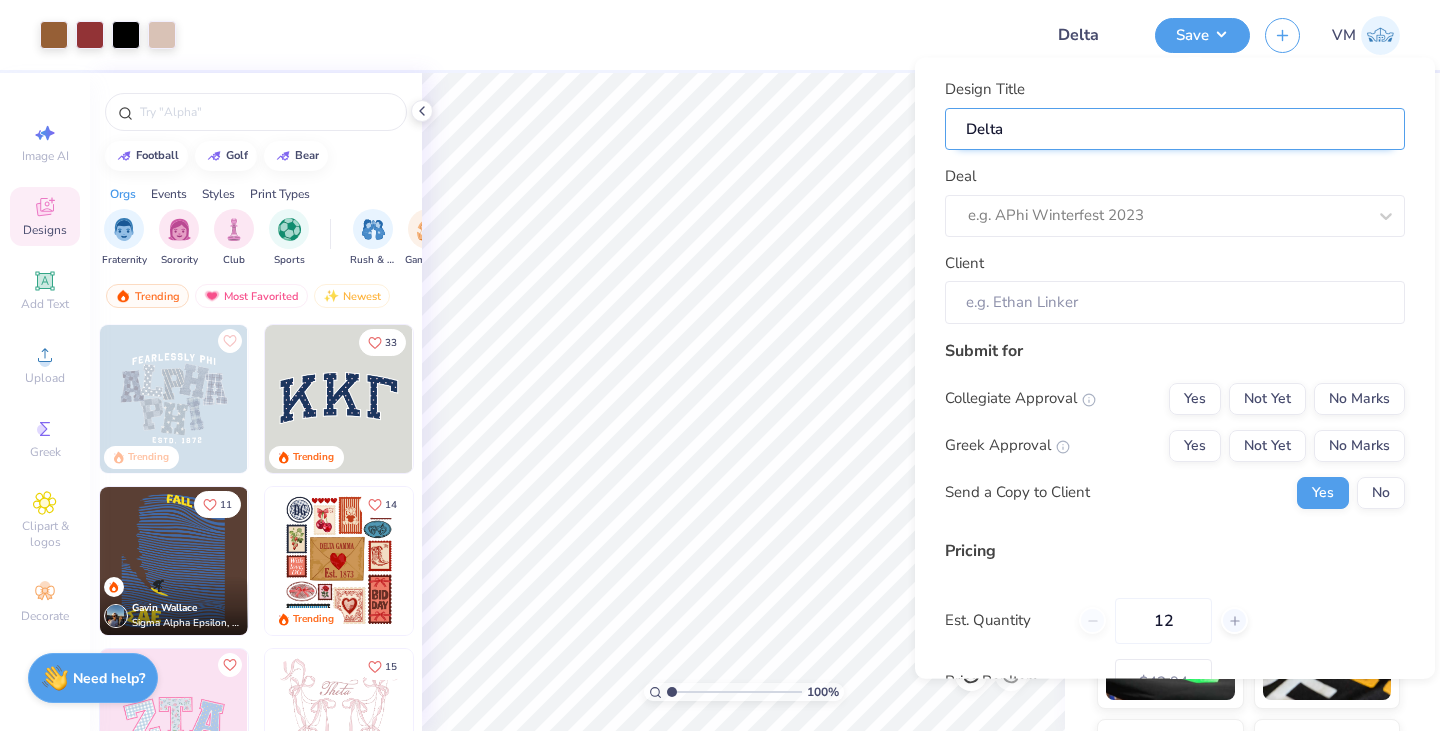 type on "Delta" 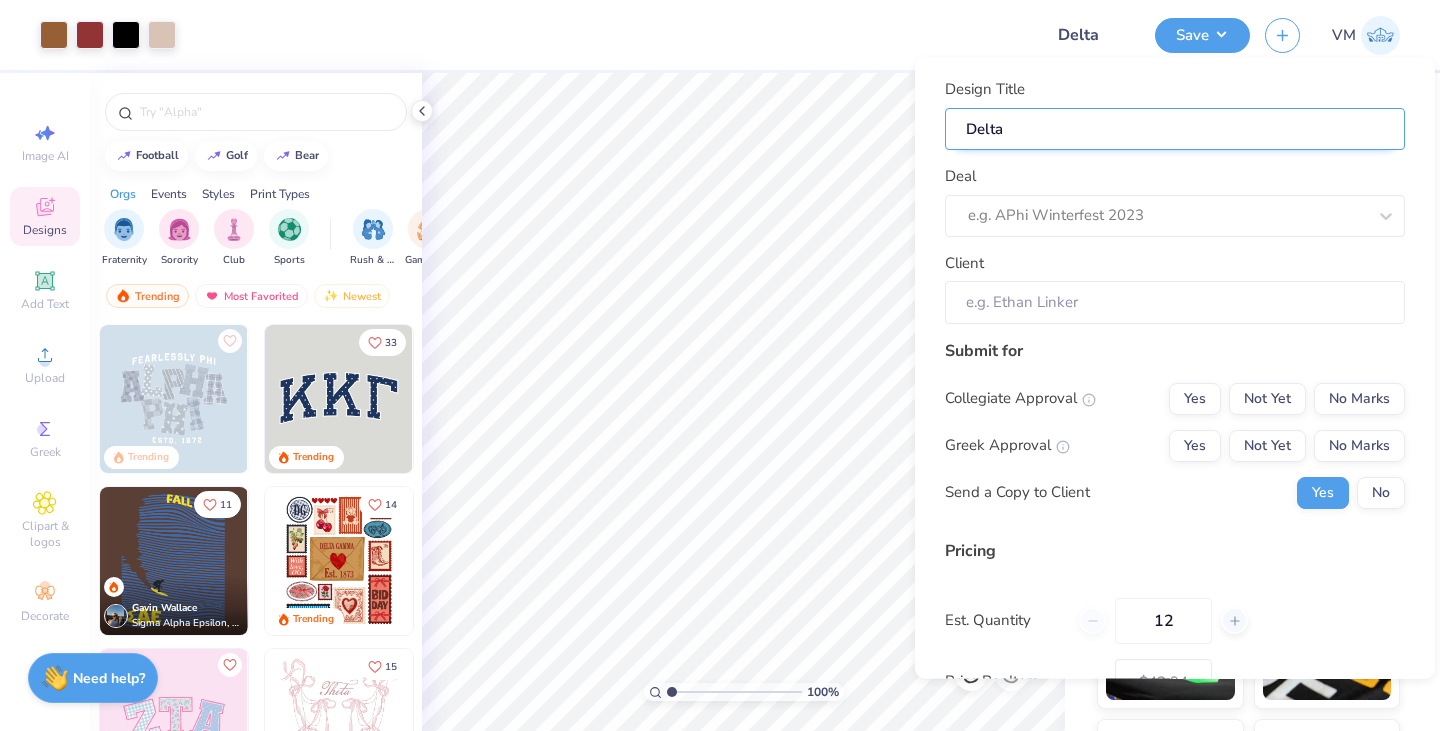 type on "Delta" 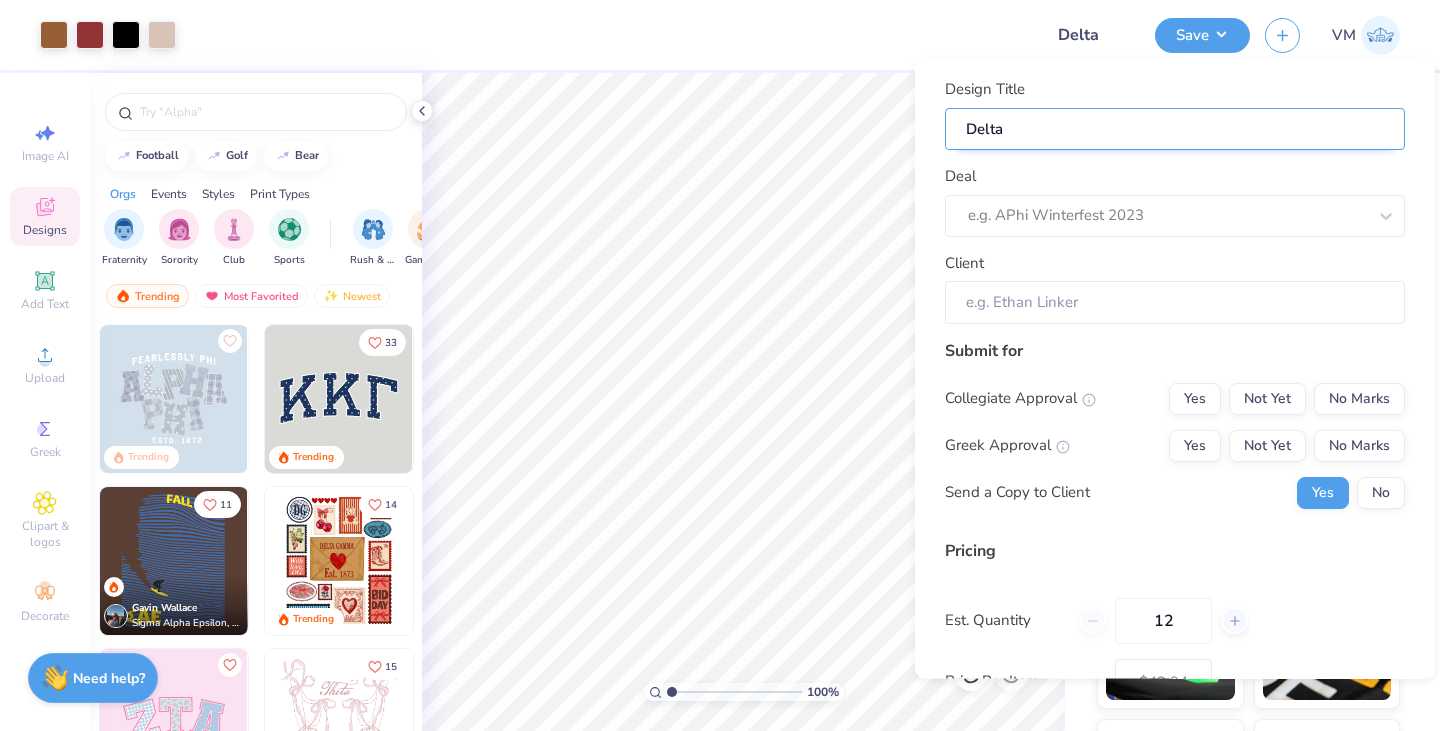 type on "Delta Z" 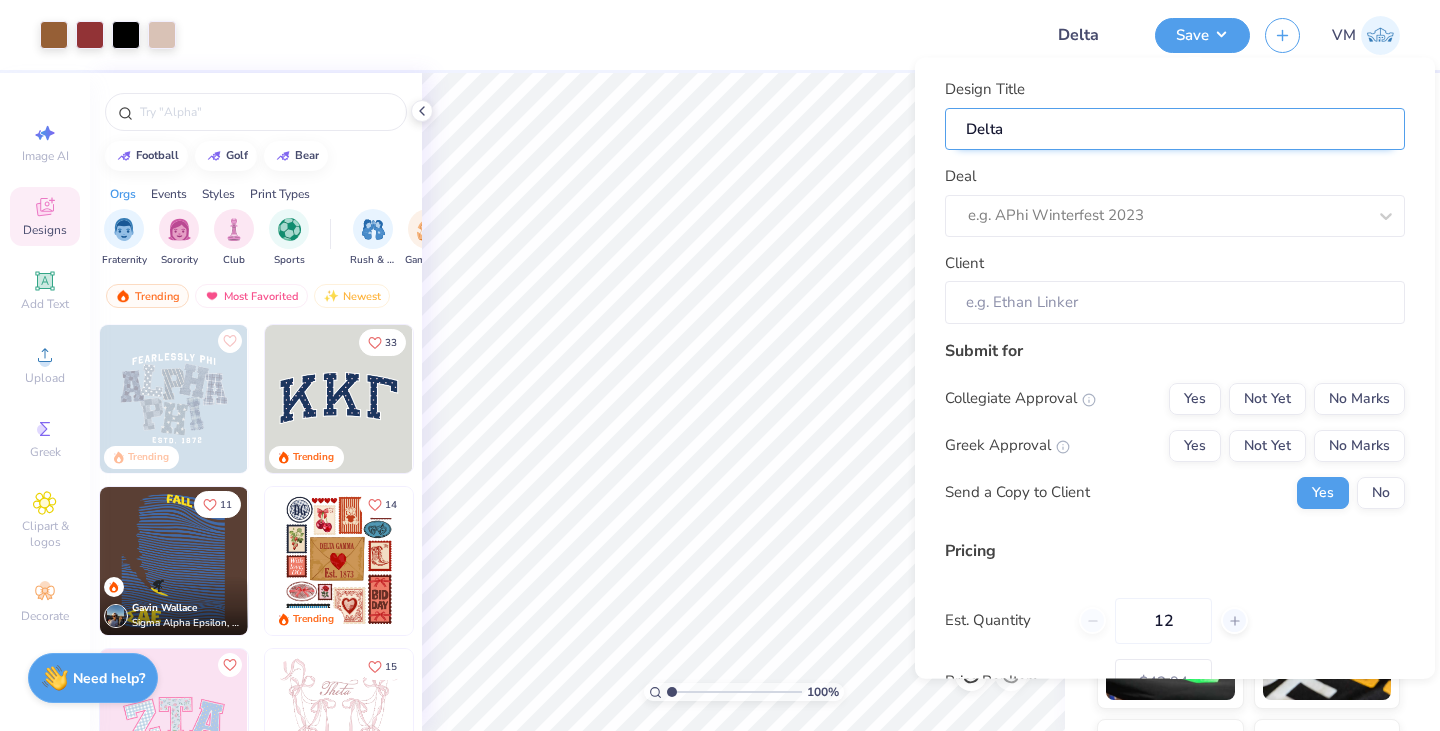 type on "Delta Z" 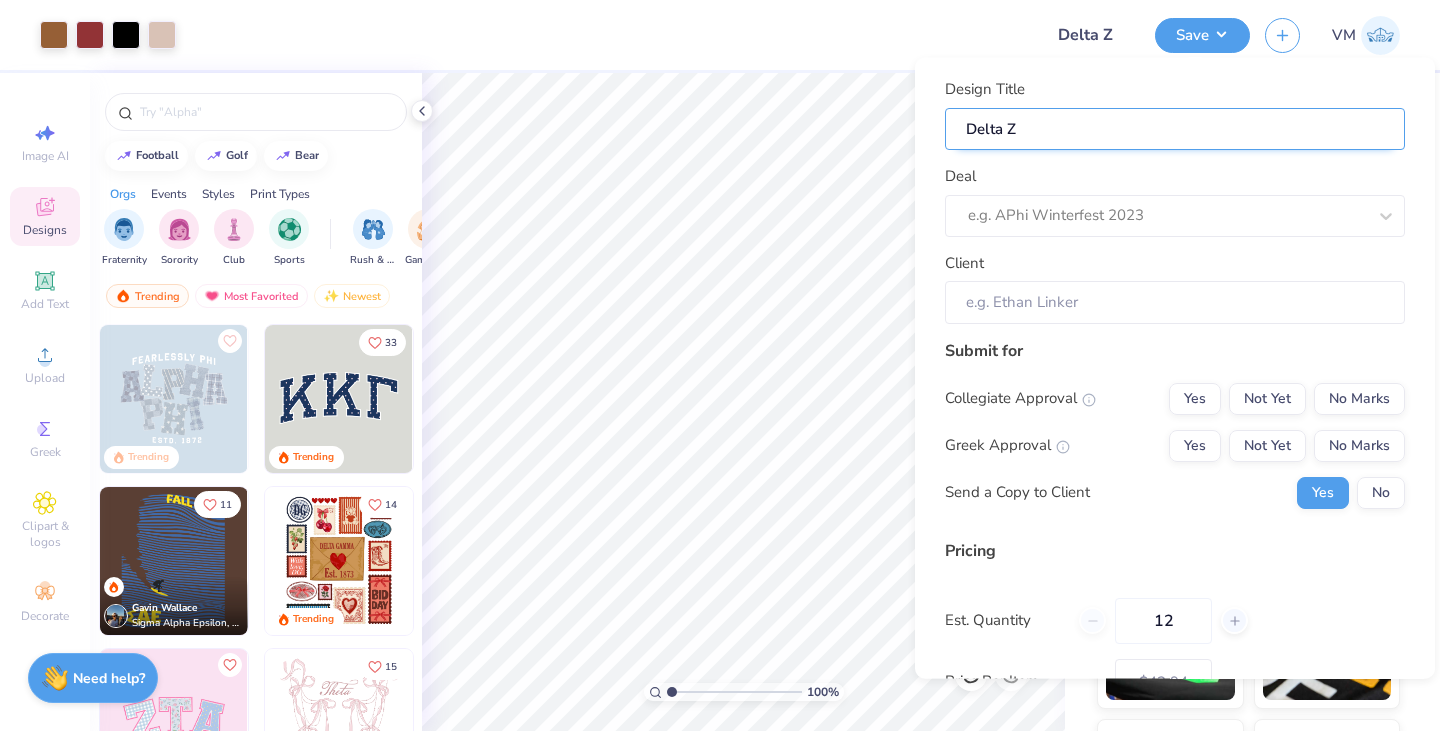 type on "Delta Ze" 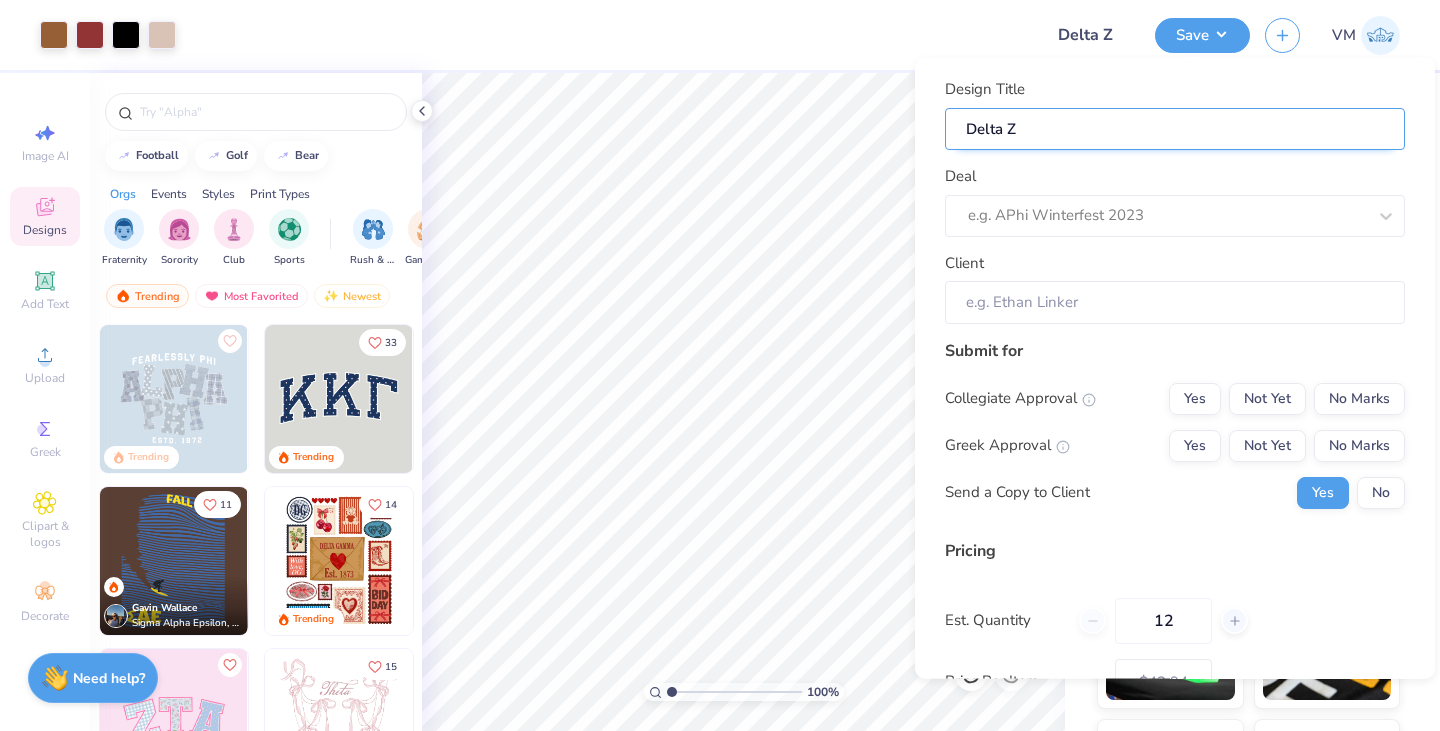 type on "Delta Ze" 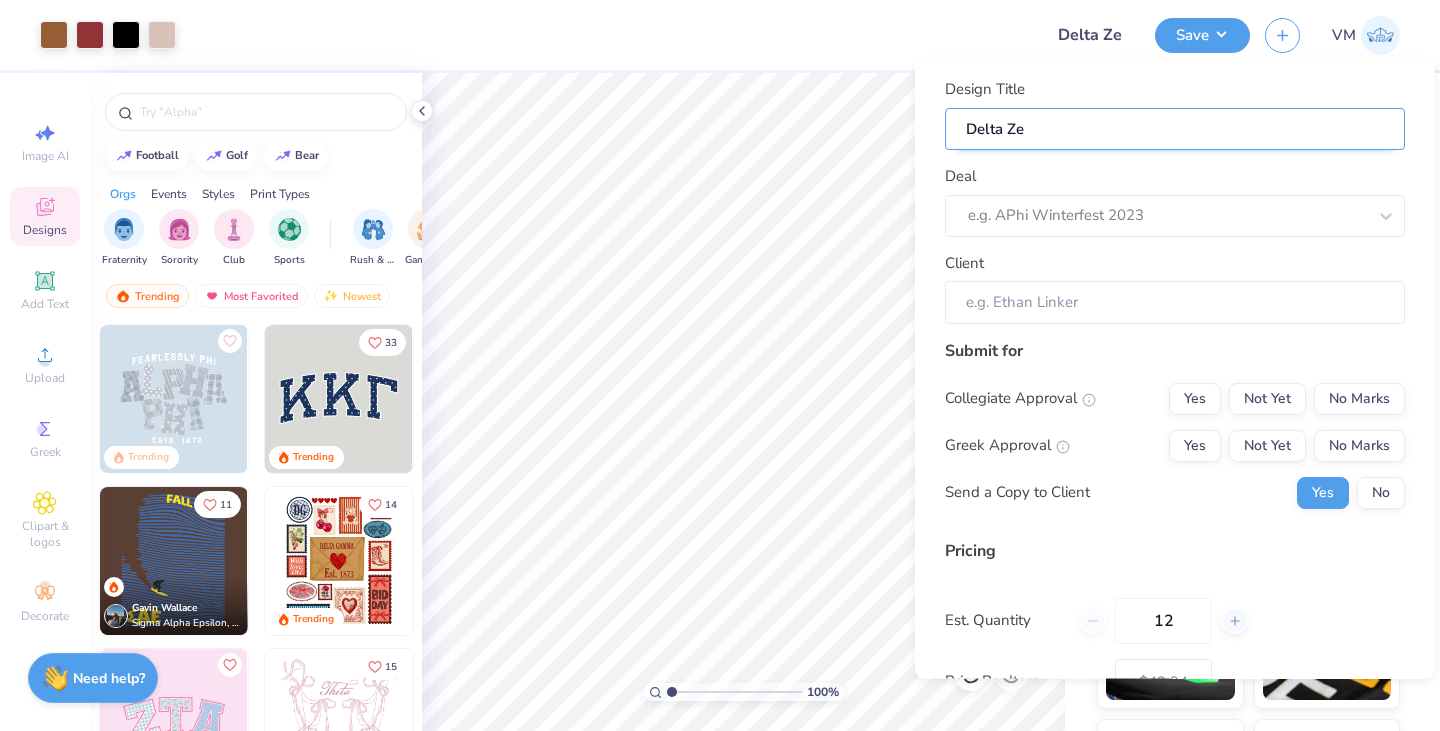 type on "Delta Zet" 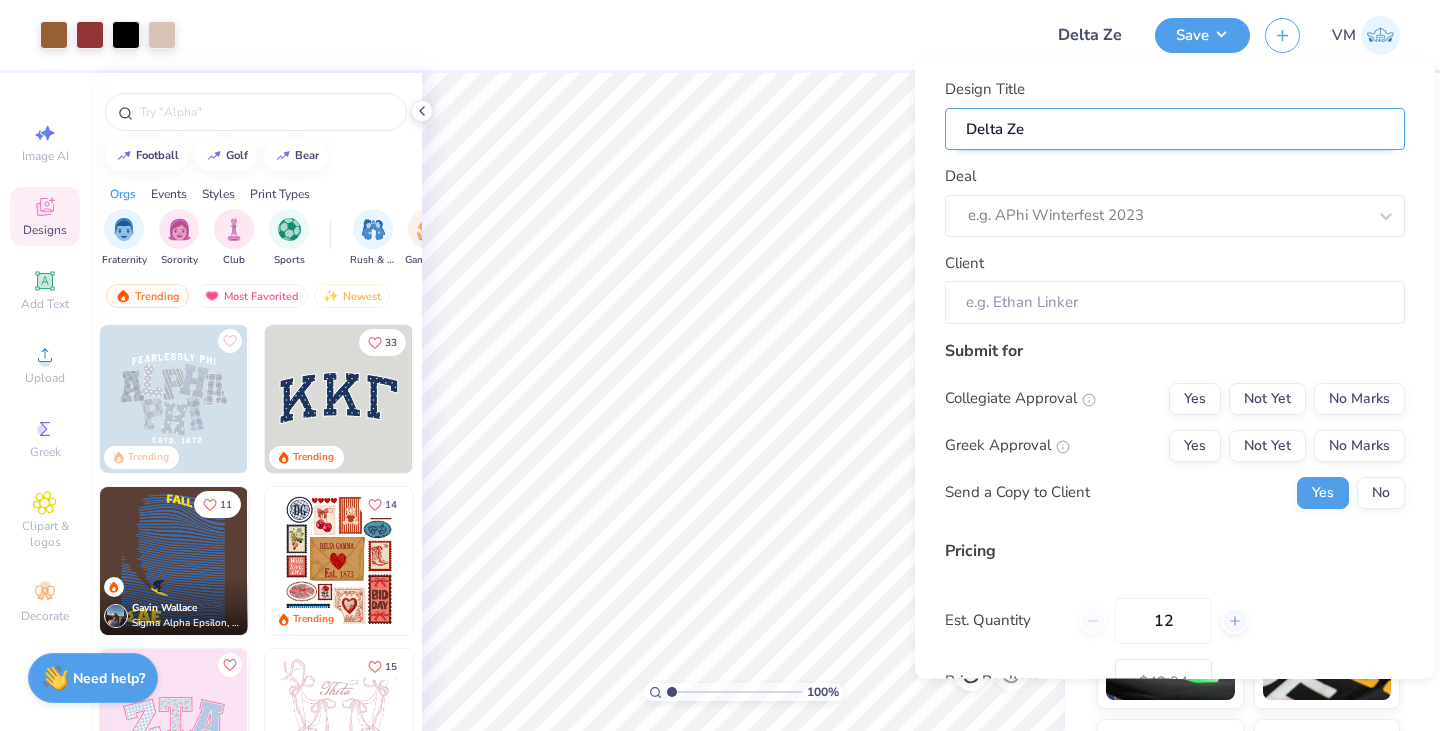 type on "Delta Zet" 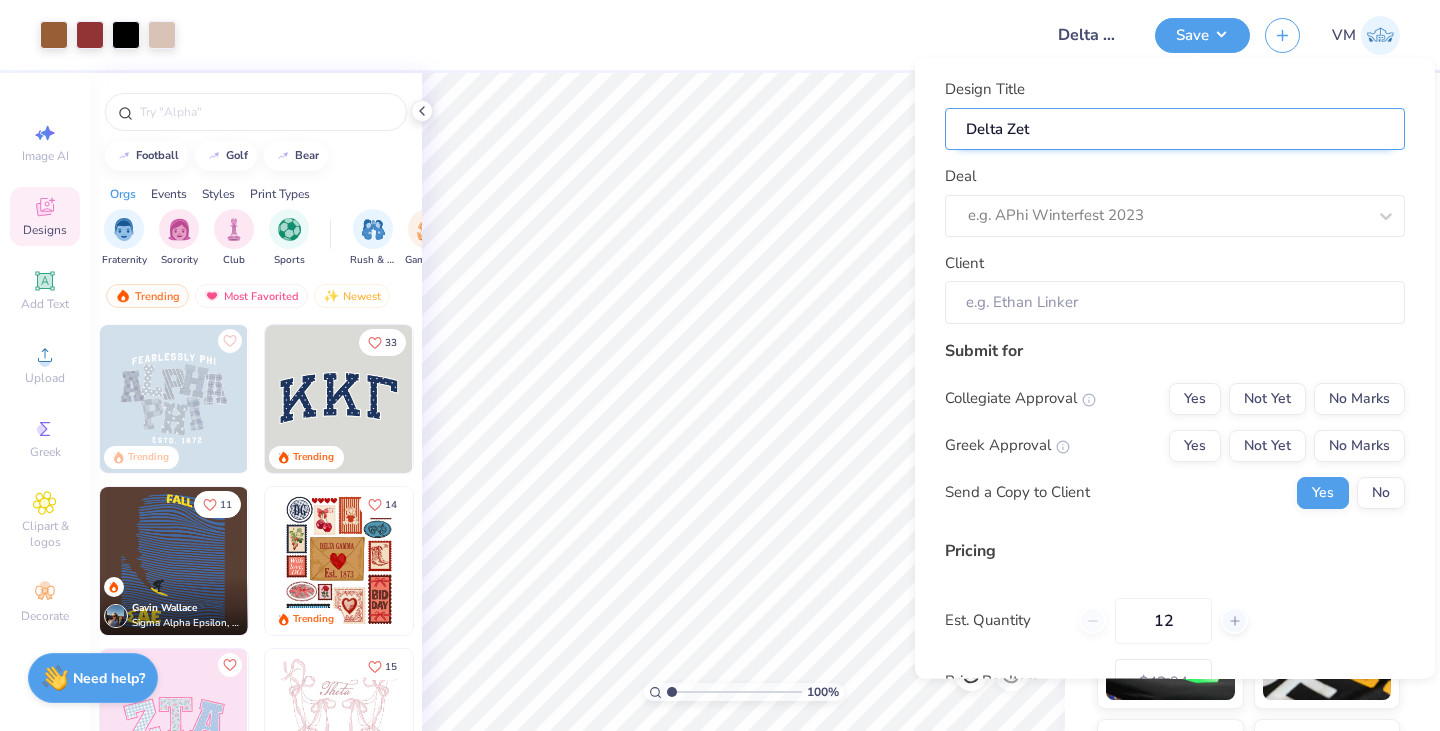type on "Delta Zeta" 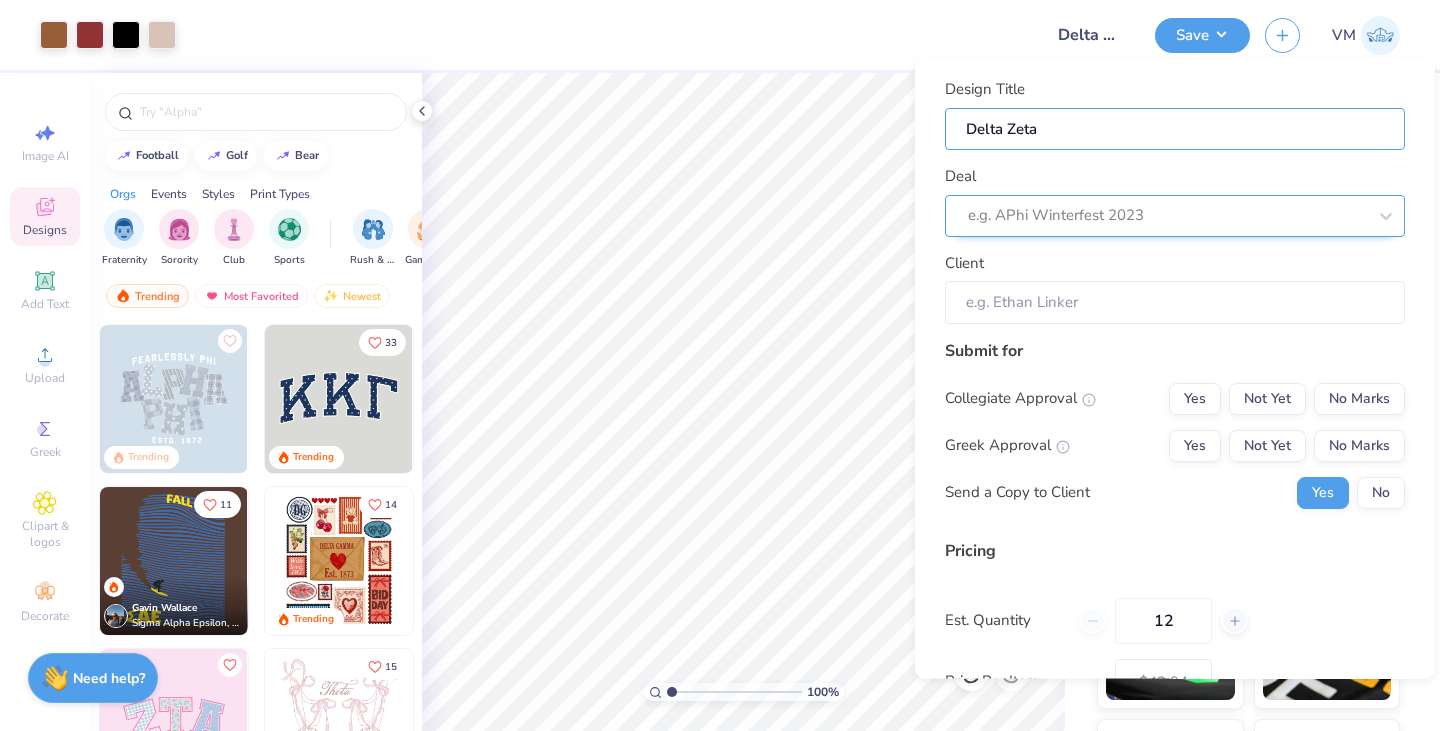 type on "Delta Zeta" 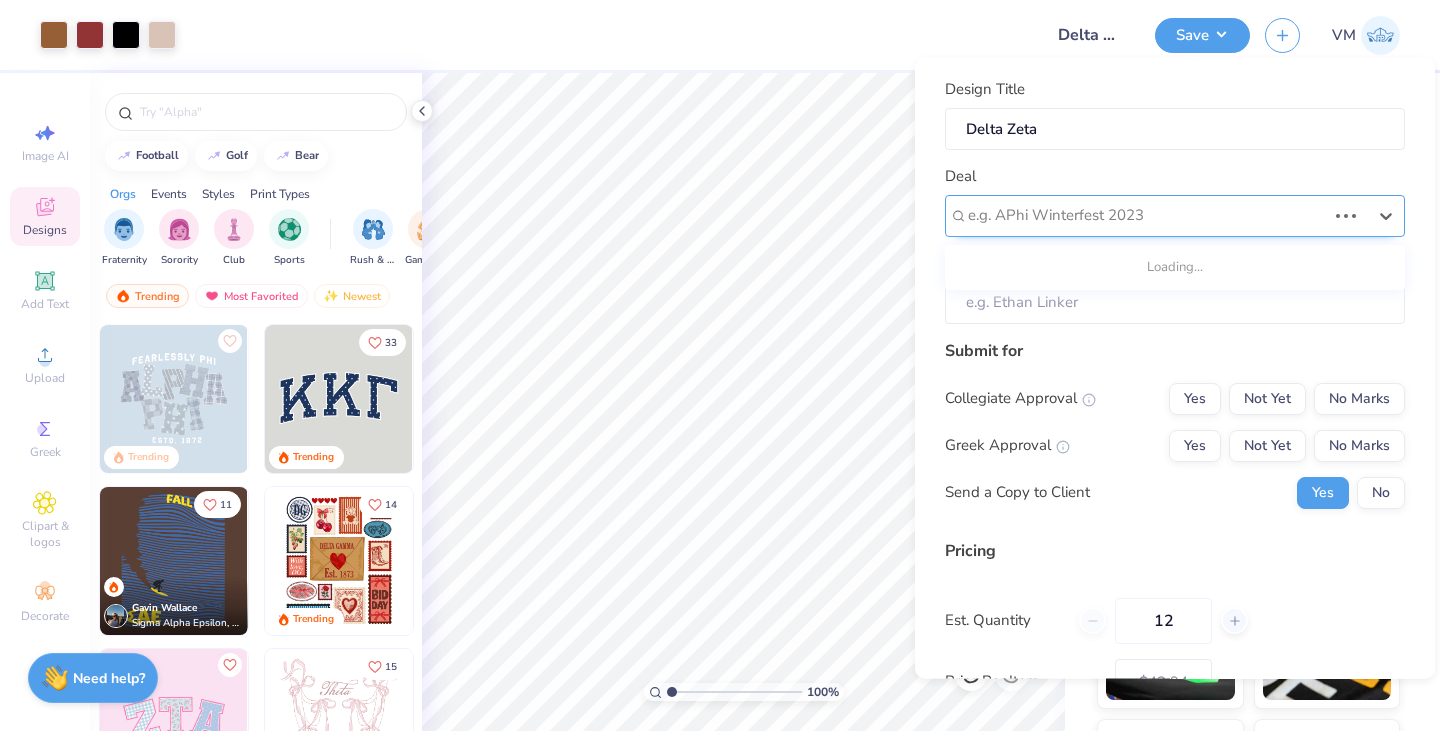 click at bounding box center [1147, 215] 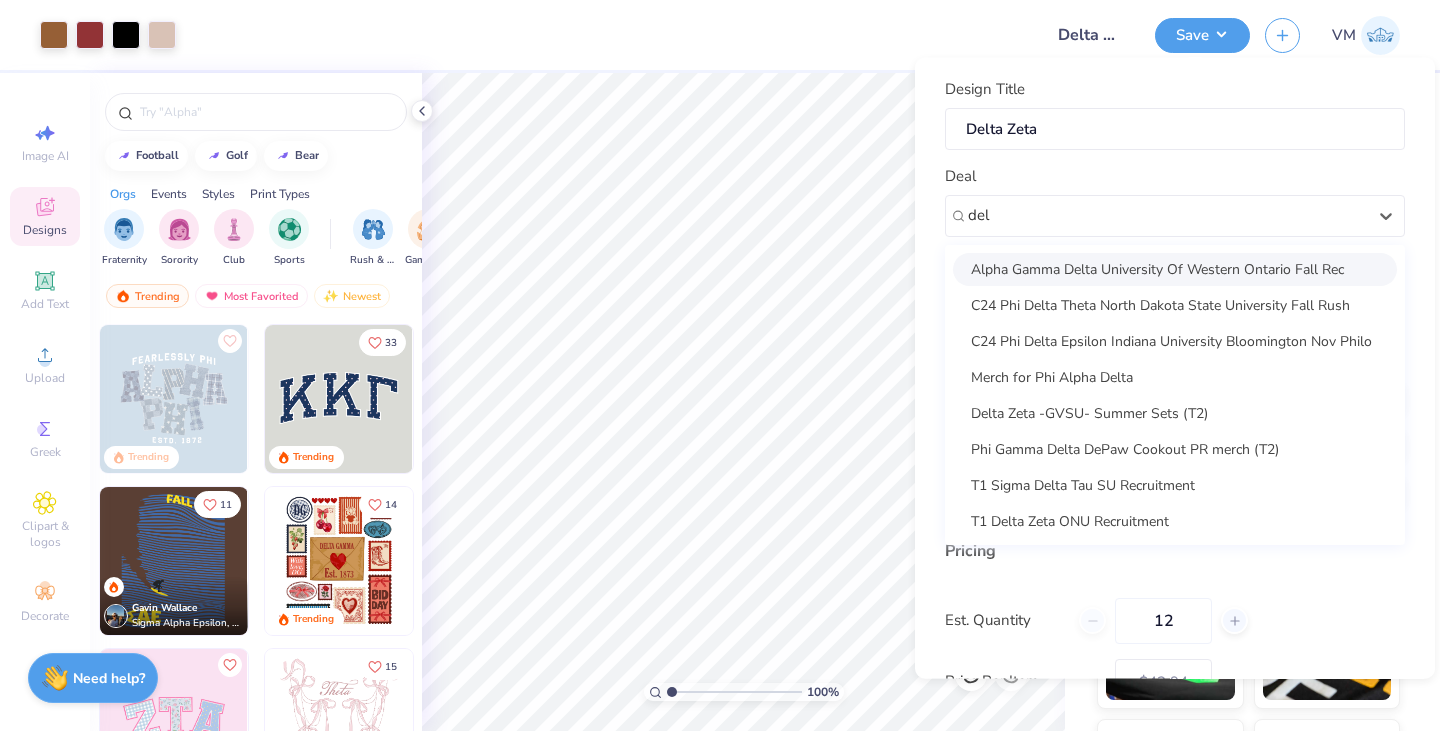 type on "del" 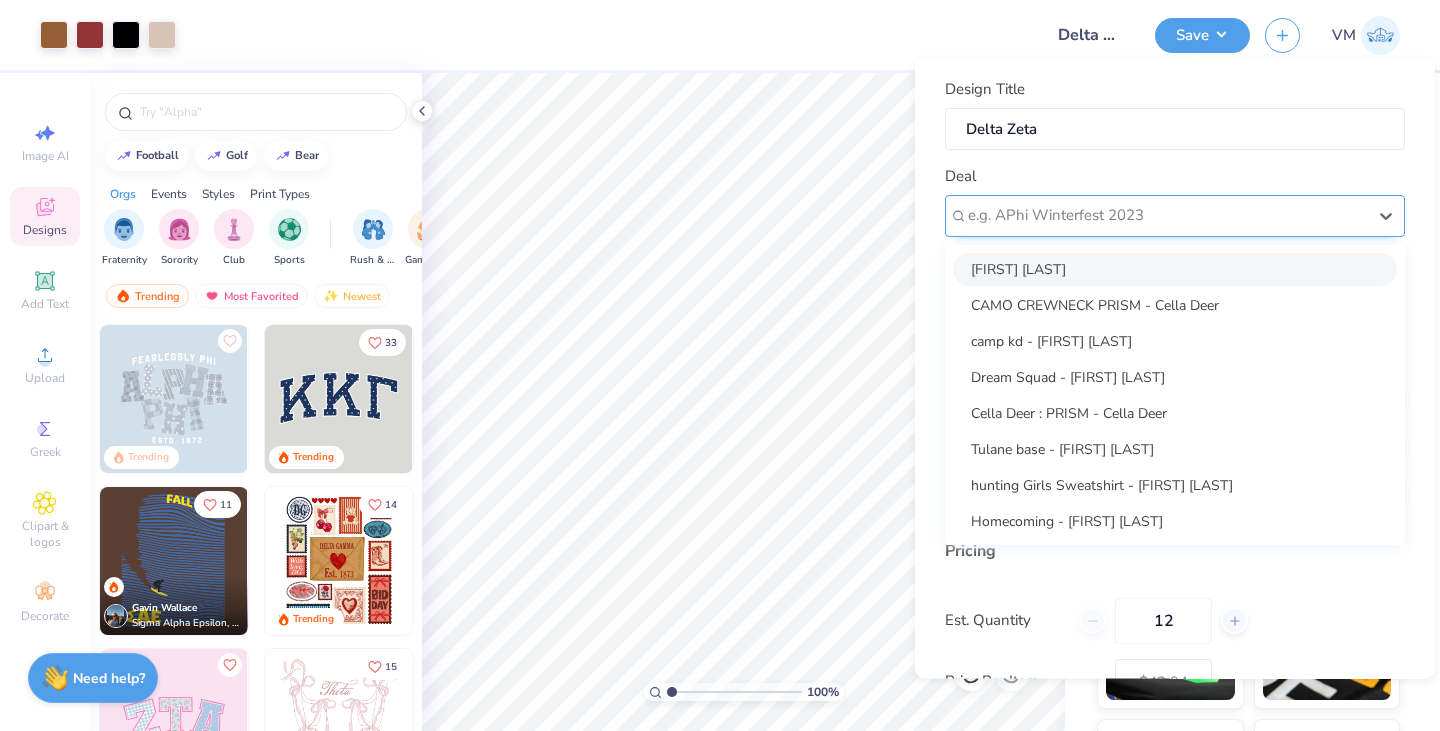 click at bounding box center [1167, 215] 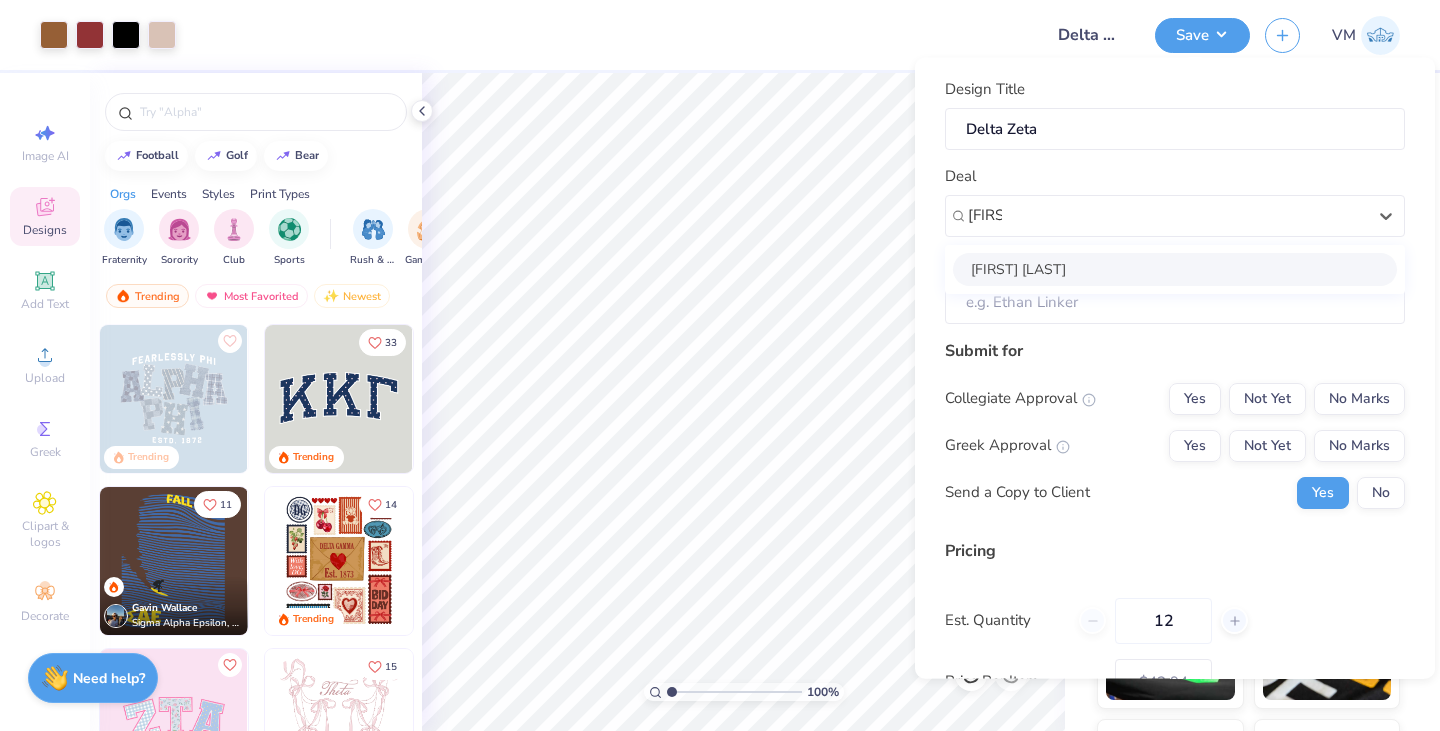 click on "[FIRST] [LAST]" at bounding box center [1175, 268] 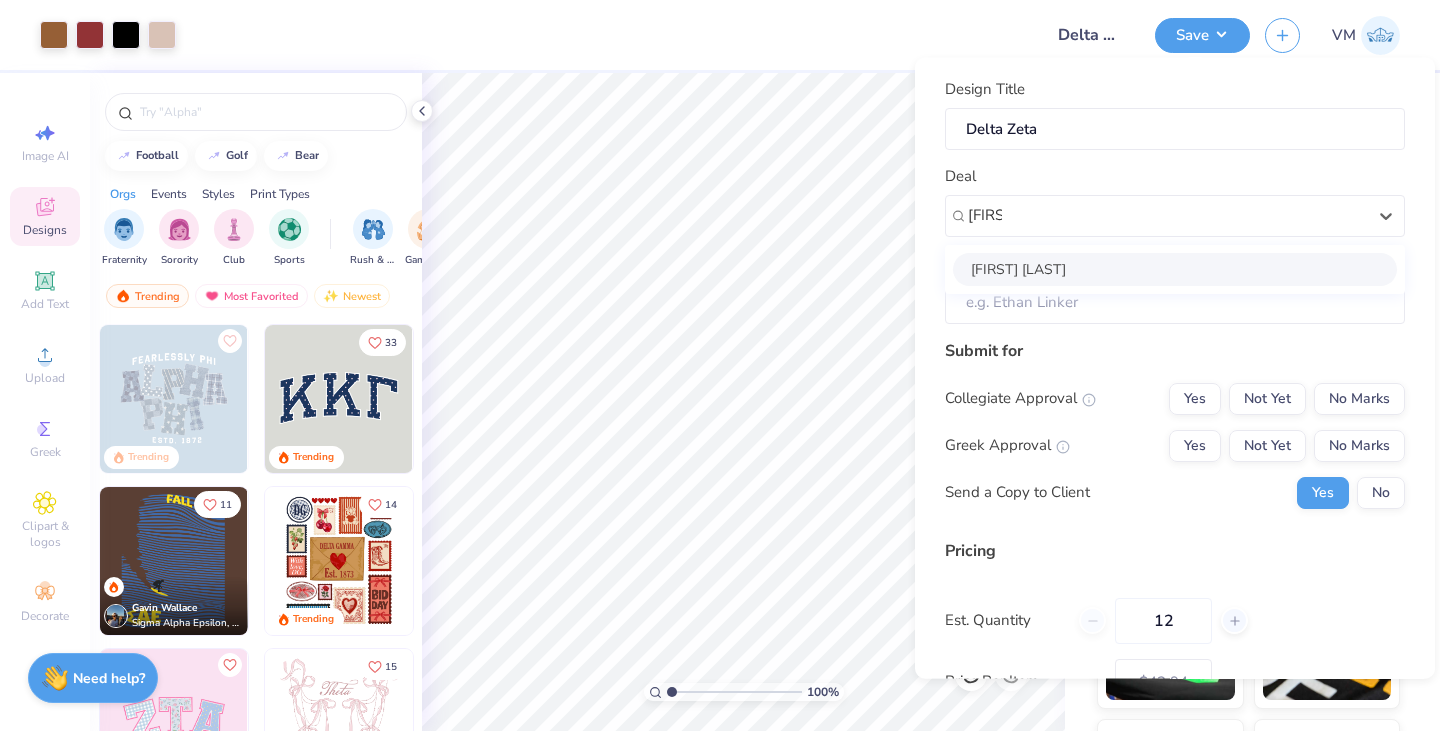 type on "[FIRST]" 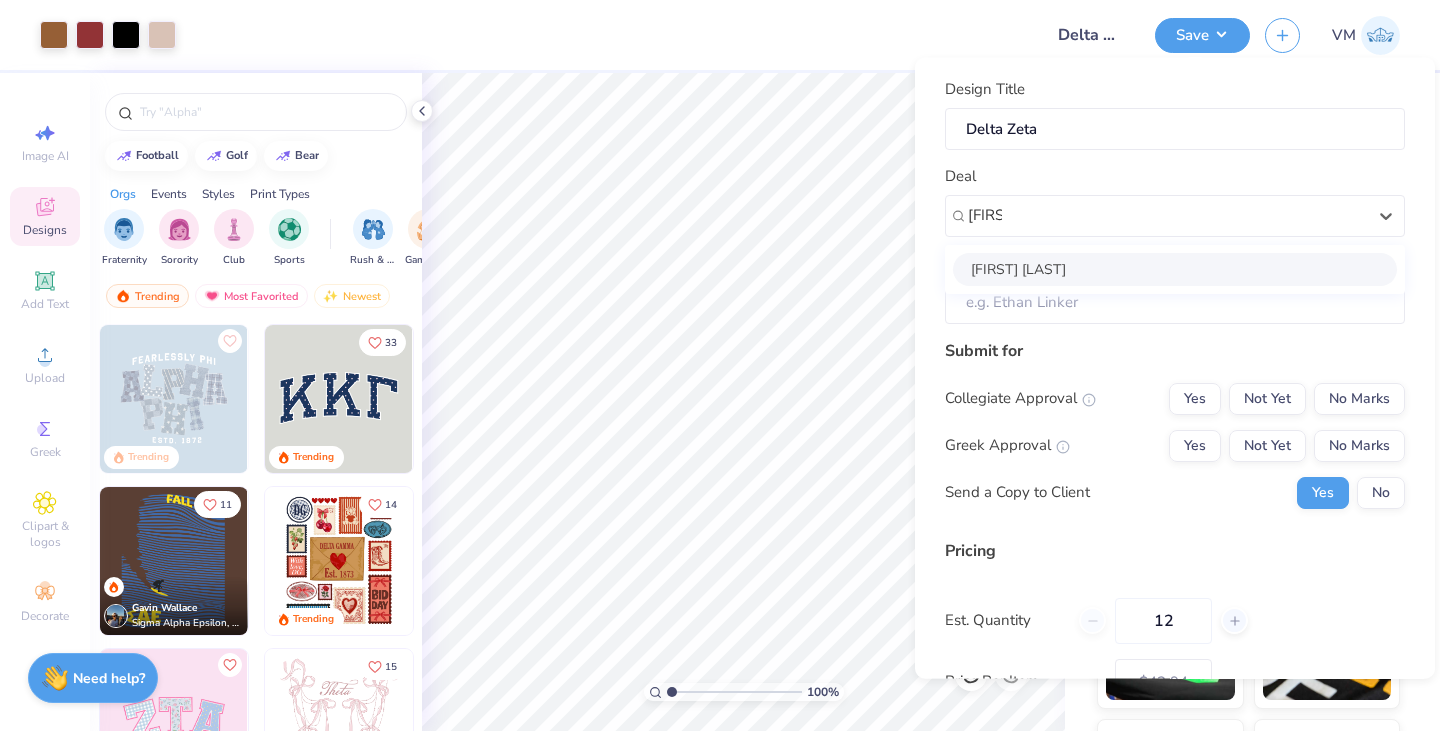 type 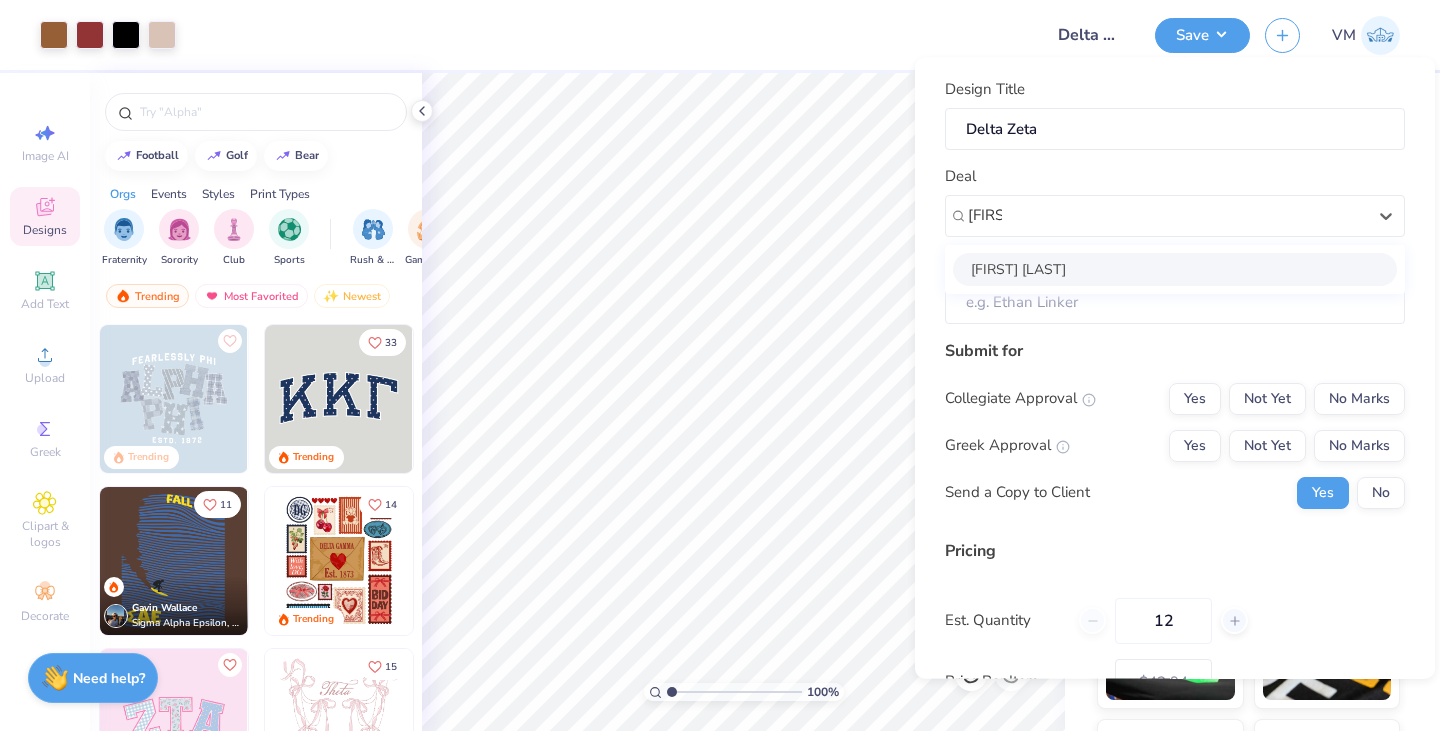 type on "[FIRST] [LAST]" 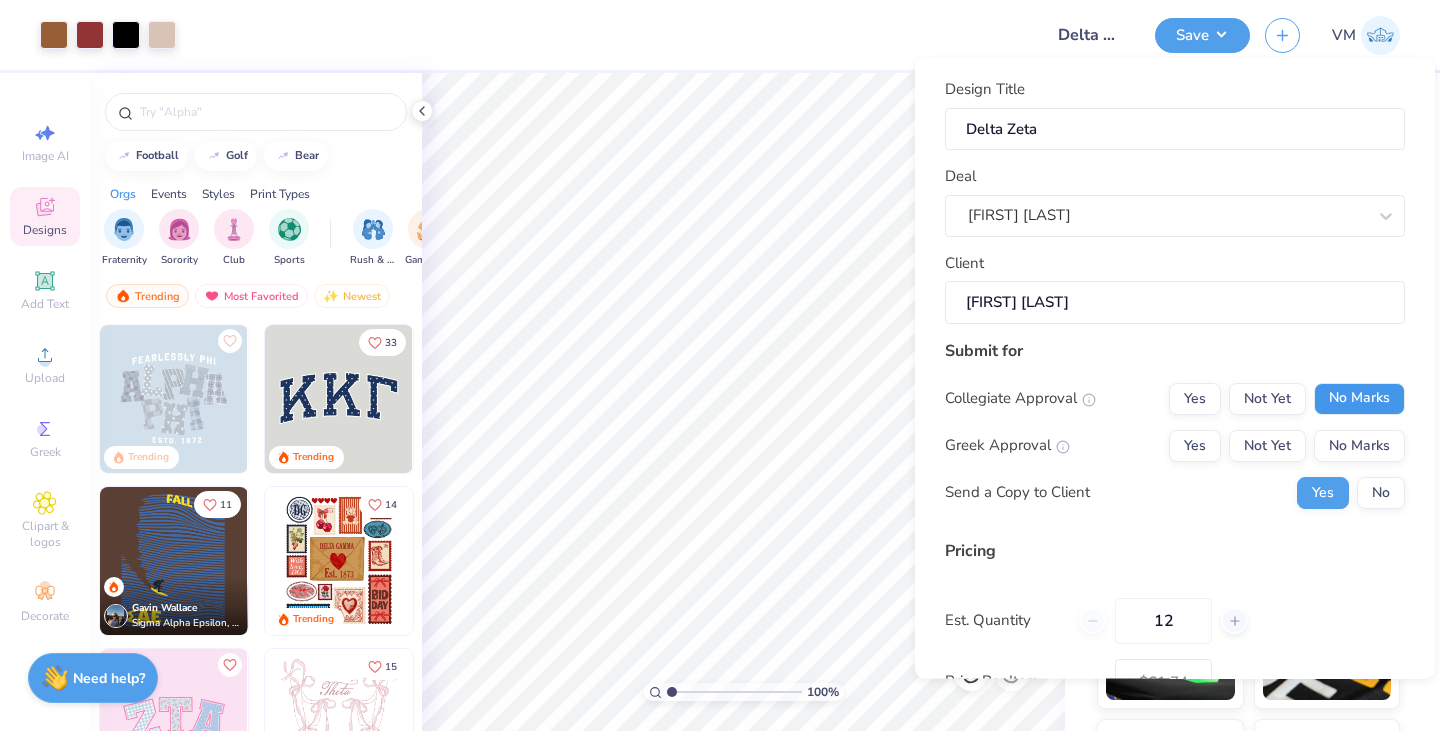 click on "No Marks" at bounding box center (1359, 398) 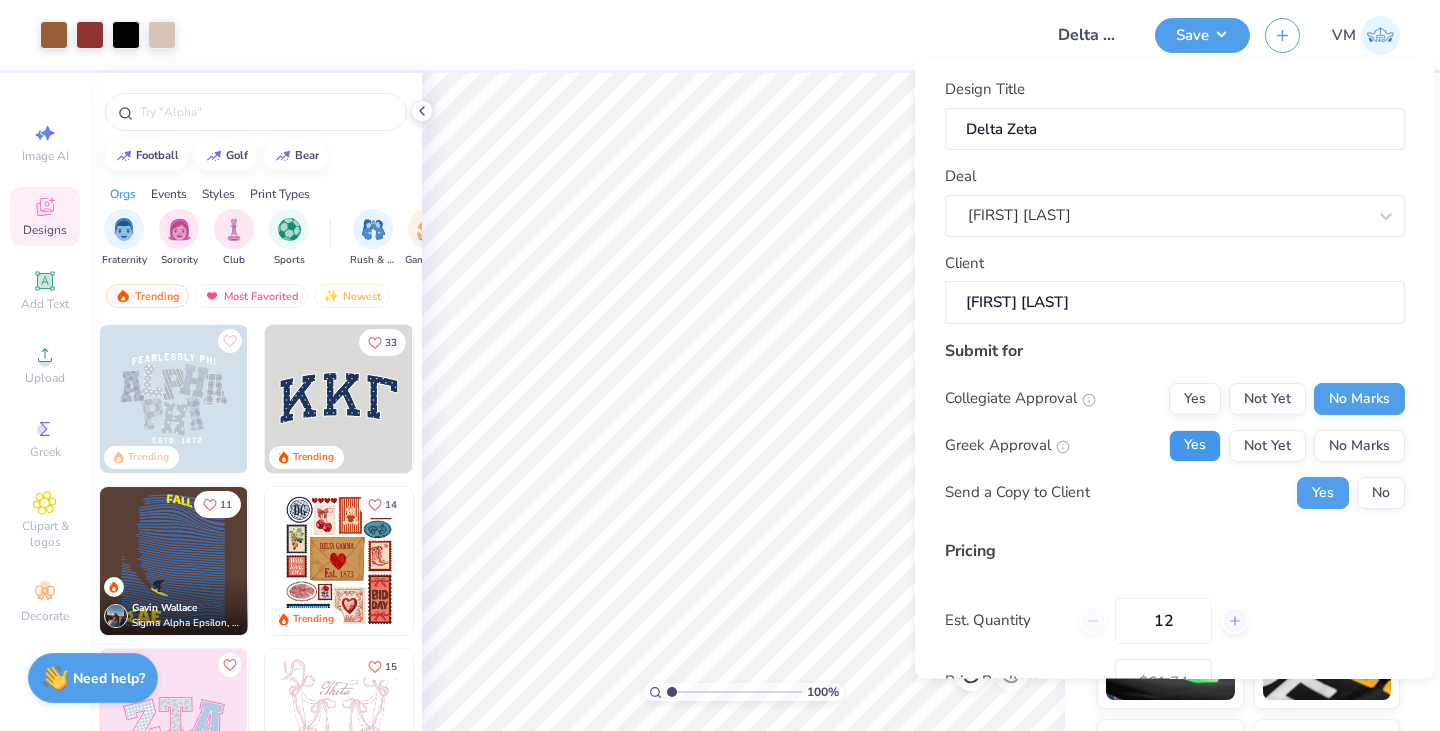 click on "Yes" at bounding box center [1195, 445] 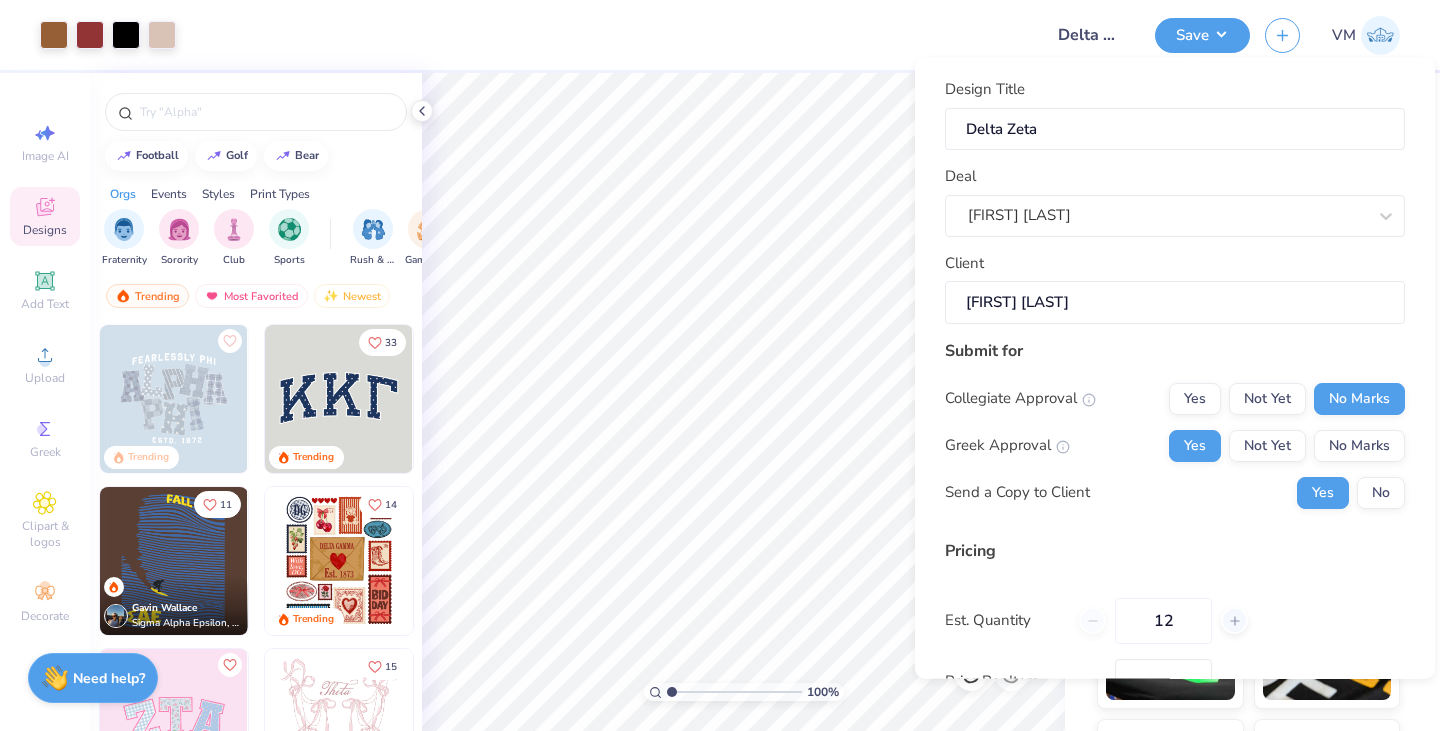 scroll, scrollTop: 183, scrollLeft: 0, axis: vertical 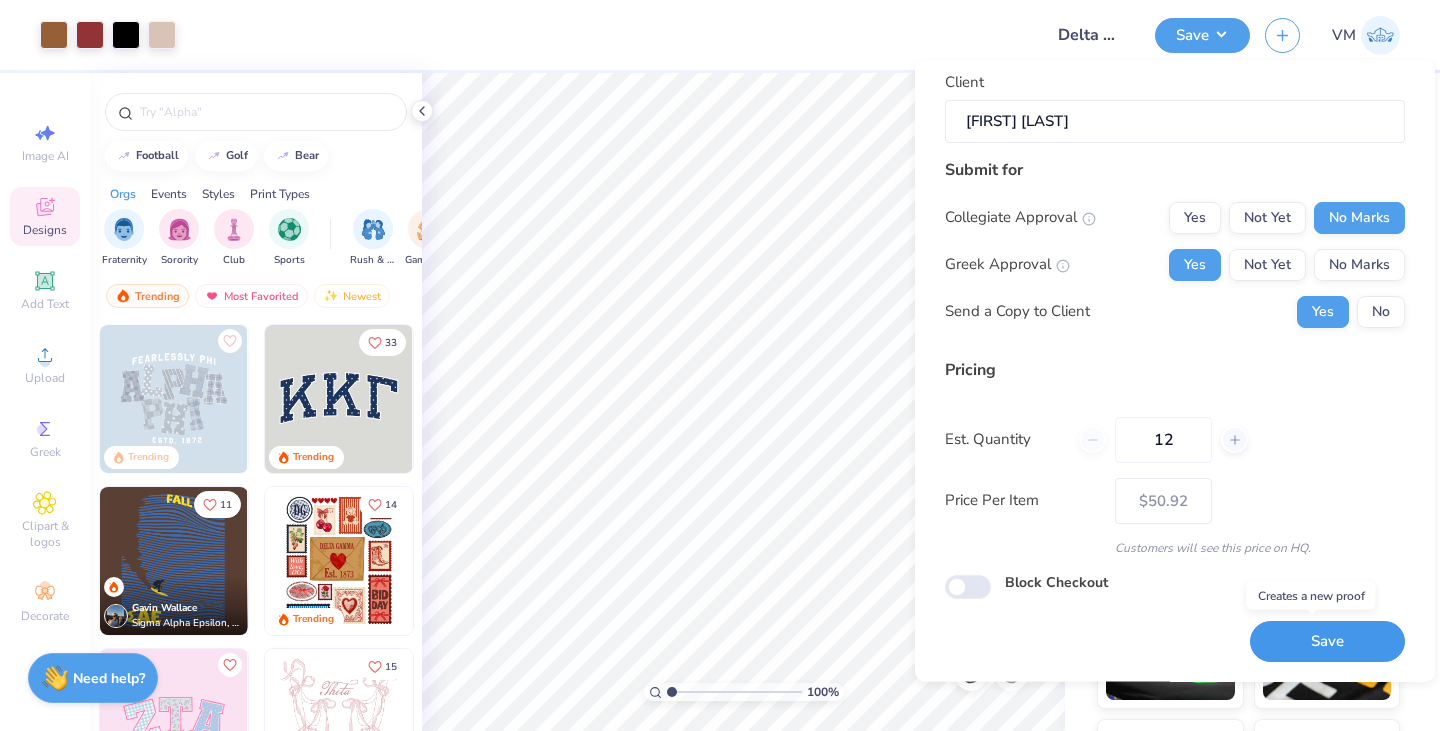 click on "Save" at bounding box center (1327, 642) 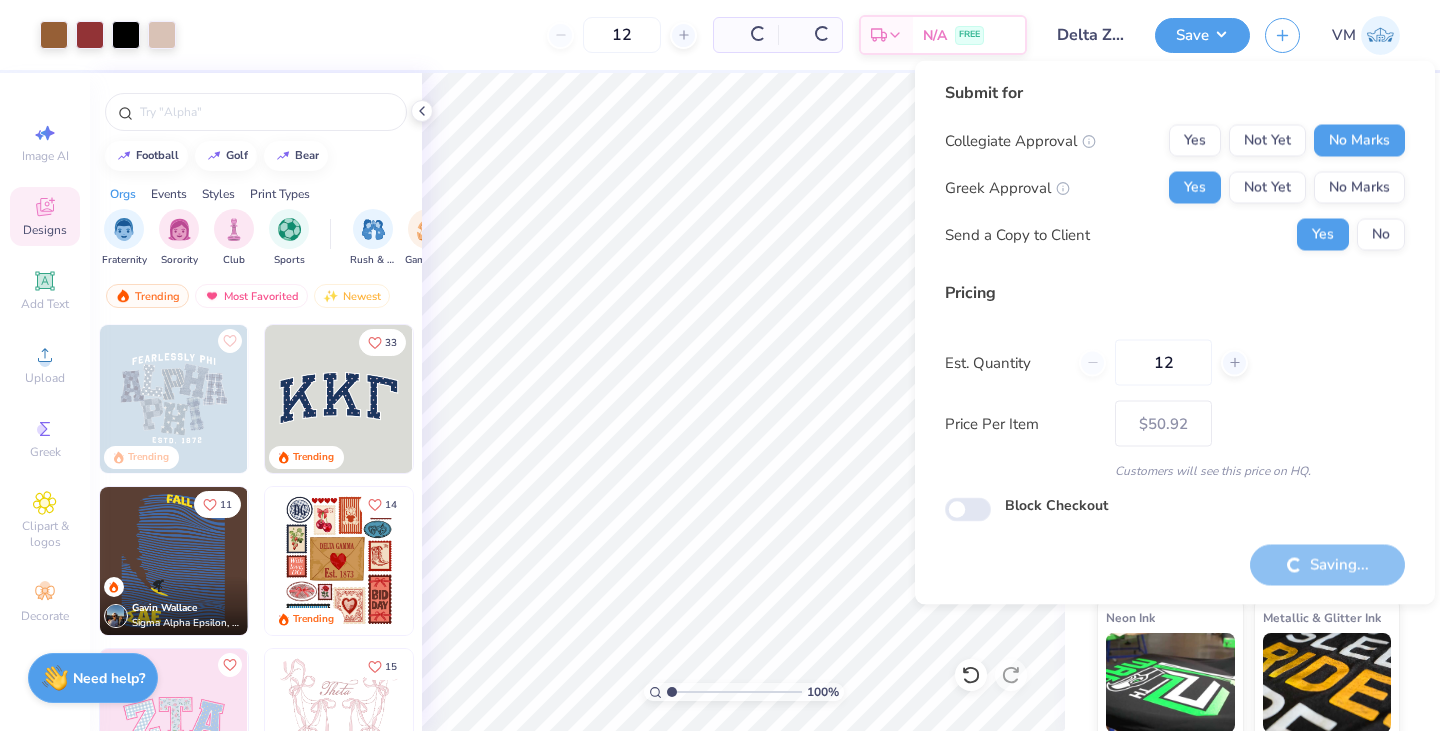 type on "– –" 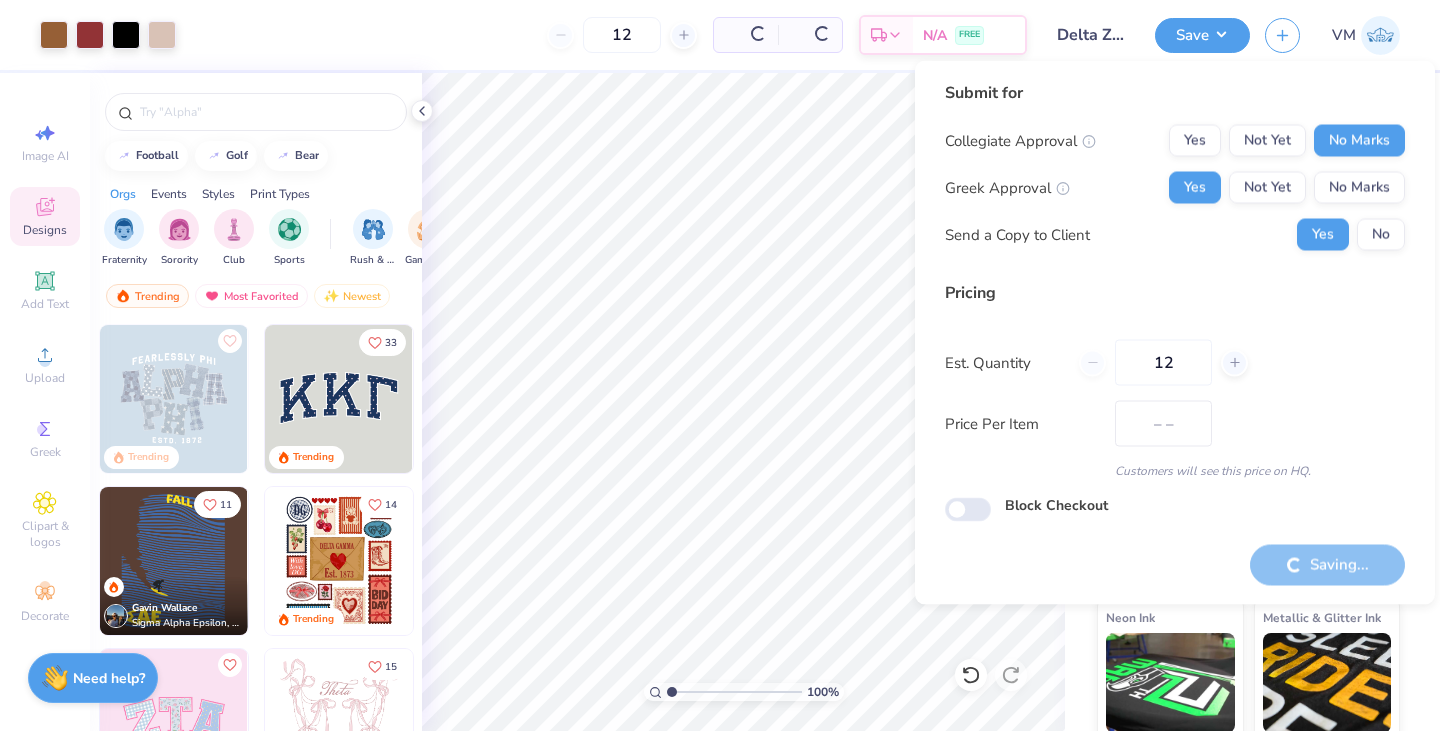 scroll, scrollTop: 0, scrollLeft: 0, axis: both 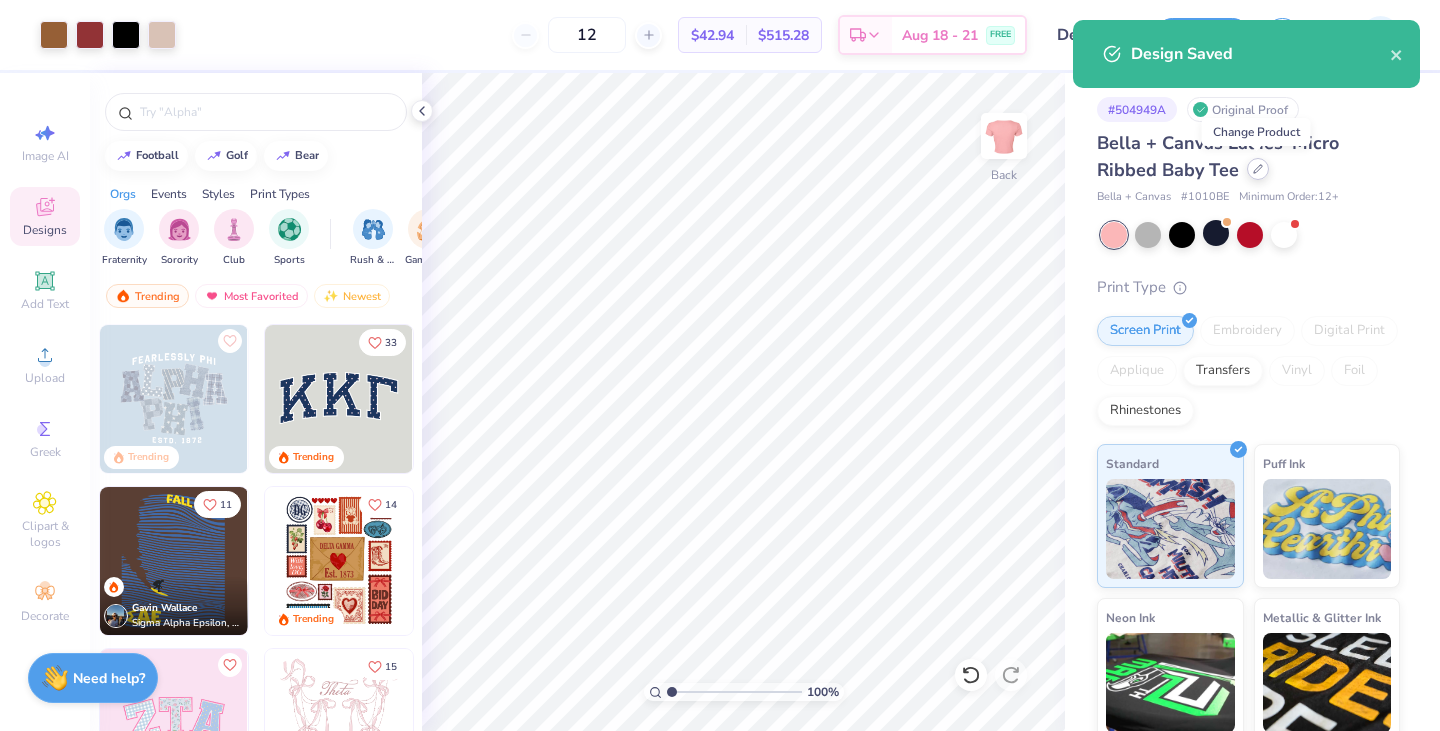 click at bounding box center (1258, 169) 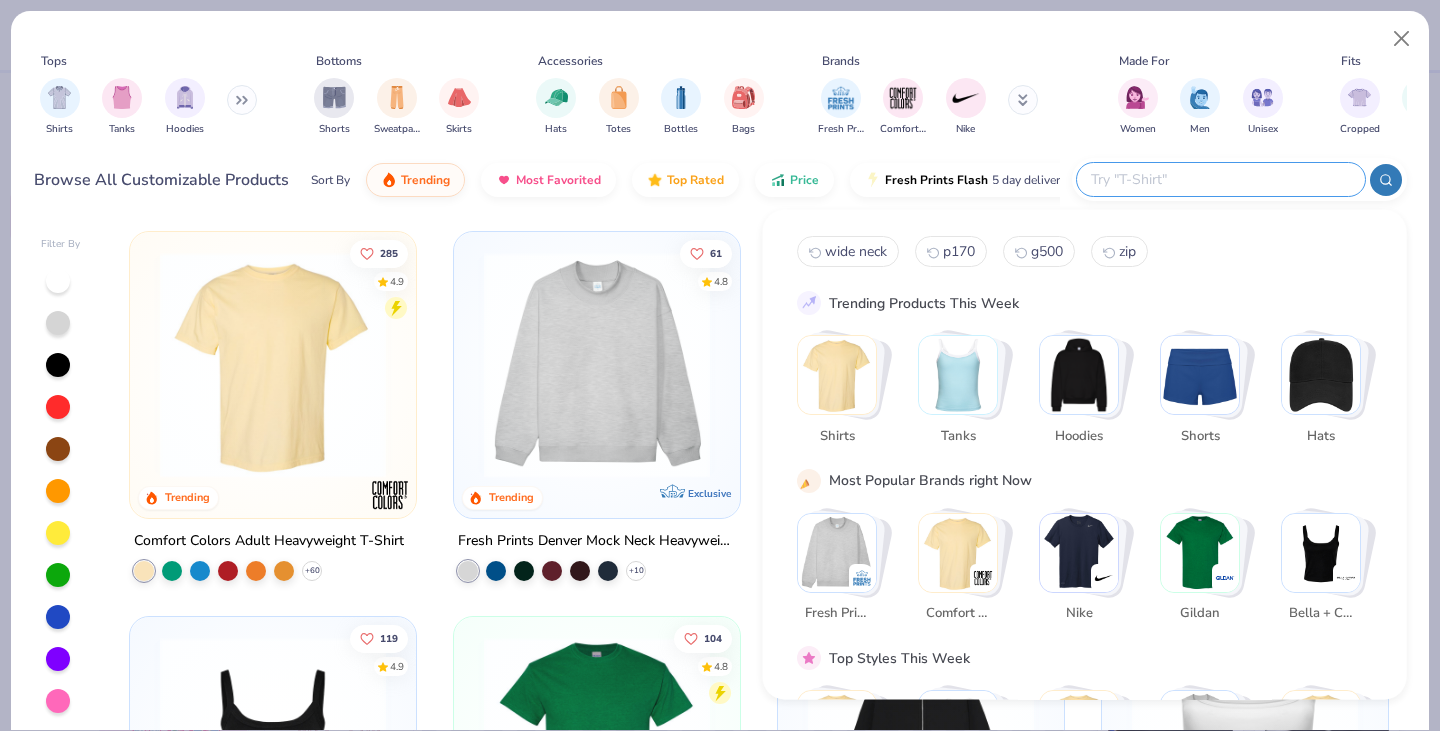 click at bounding box center [1220, 179] 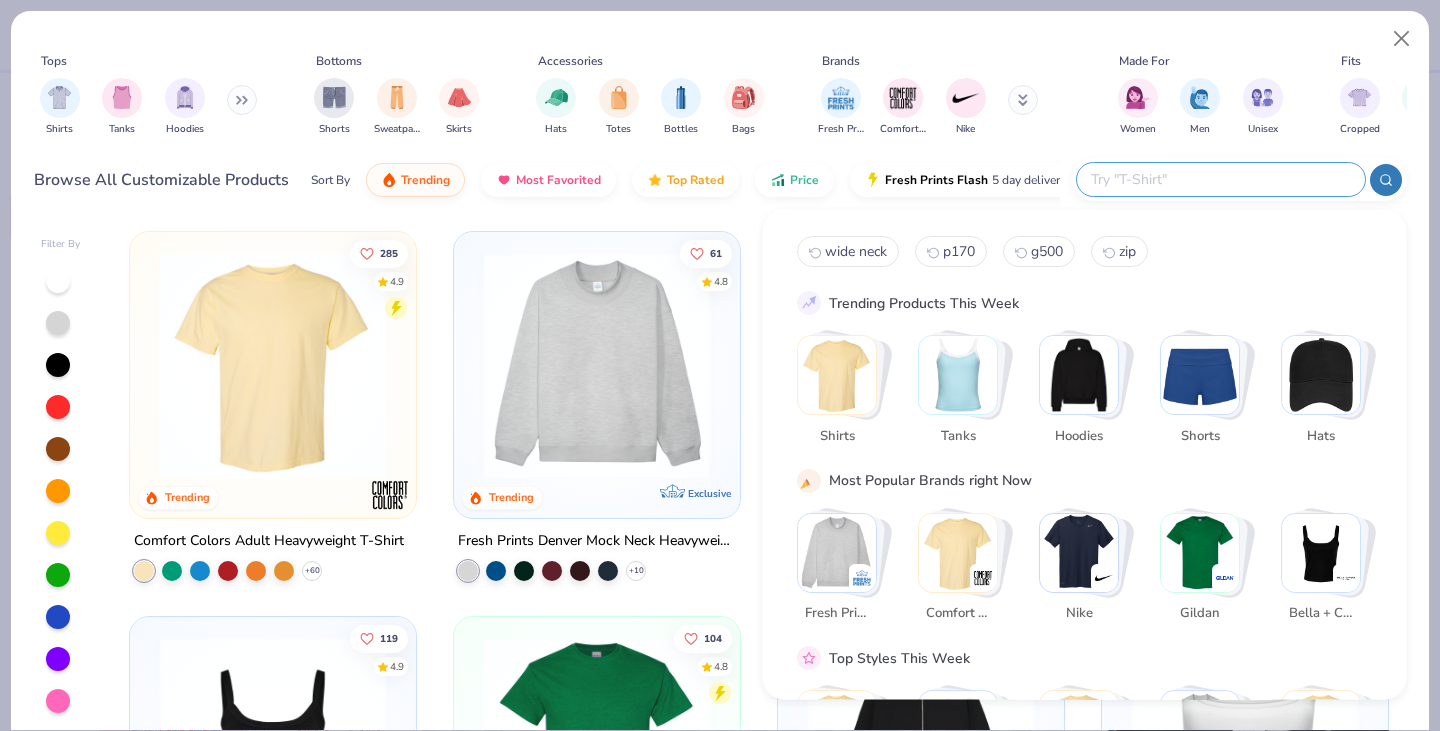 paste on "ff3001" 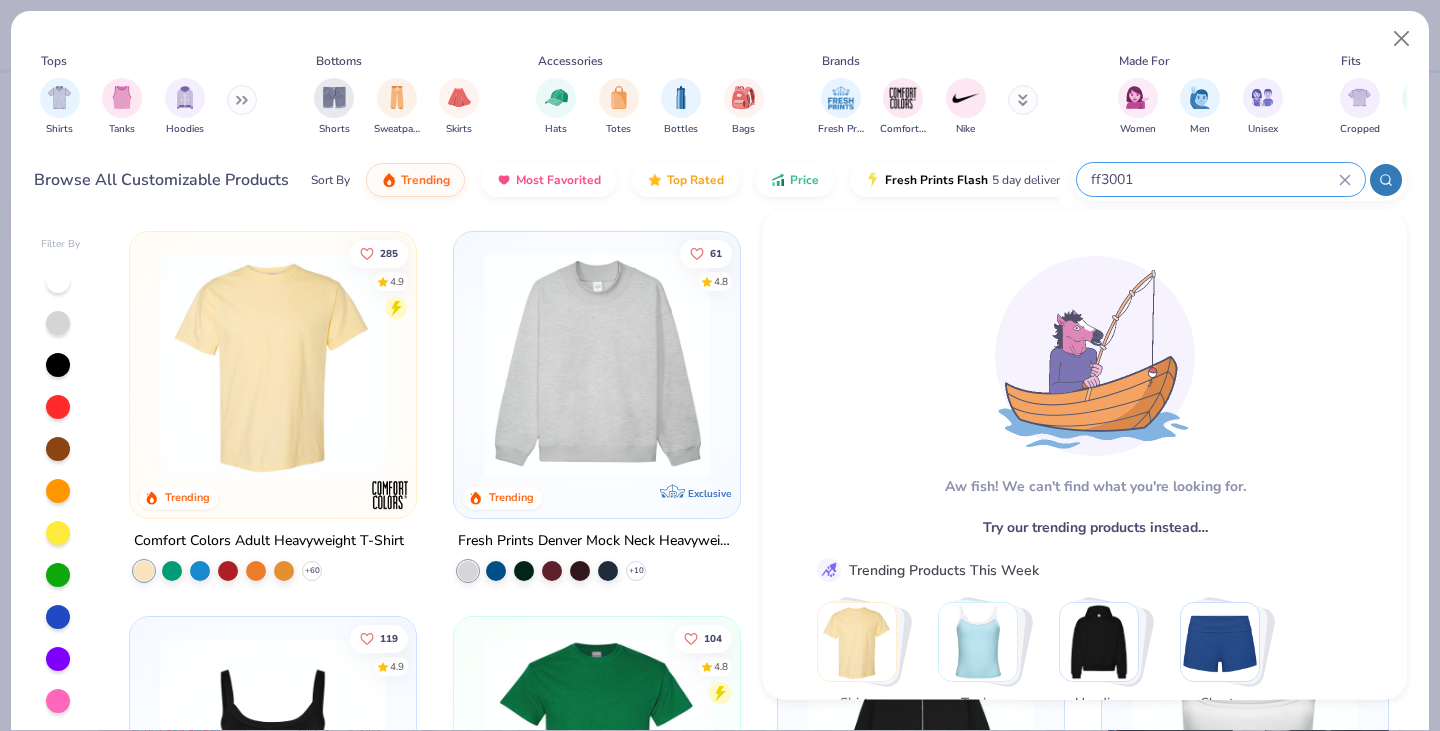 type on "ff3001" 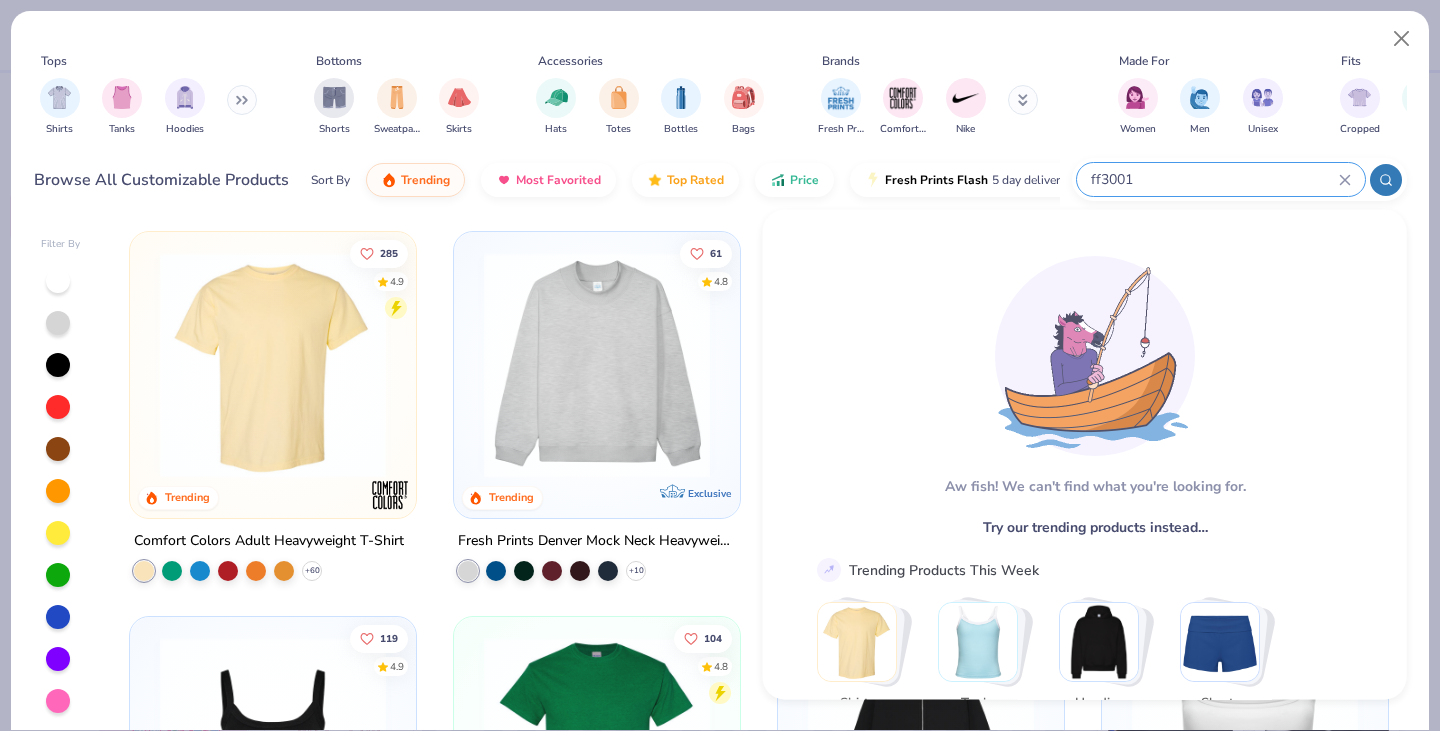 drag, startPoint x: 1152, startPoint y: 183, endPoint x: 1088, endPoint y: 184, distance: 64.00781 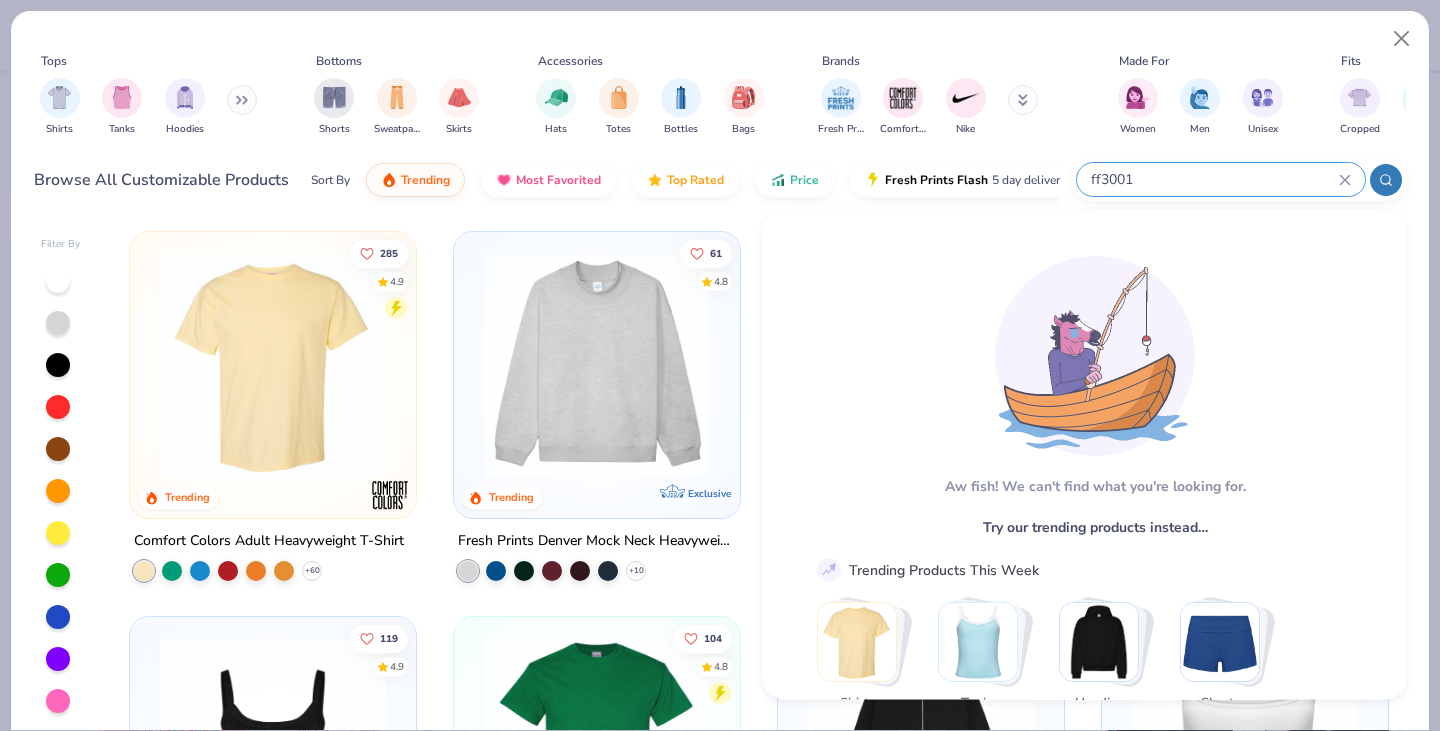 click on "ff3001" at bounding box center [1221, 179] 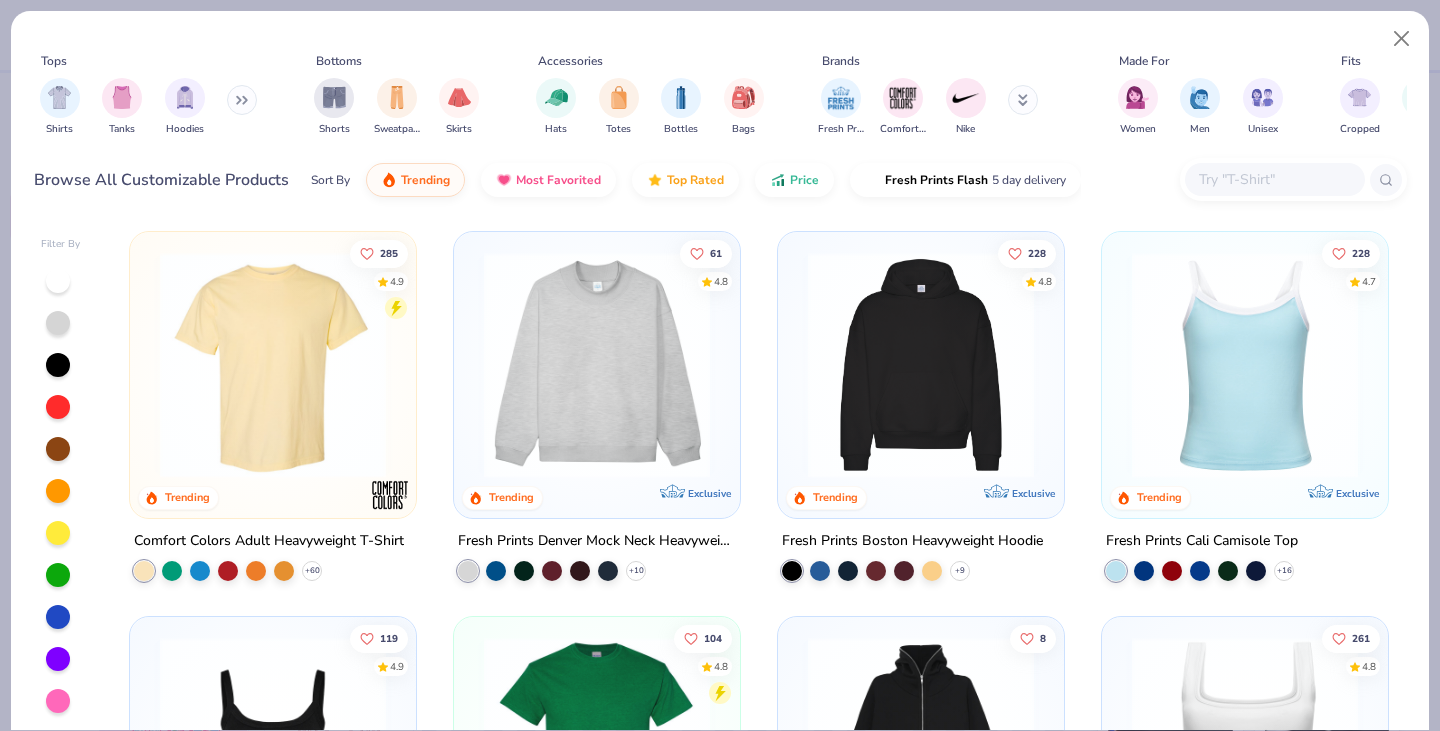 click at bounding box center (1275, 179) 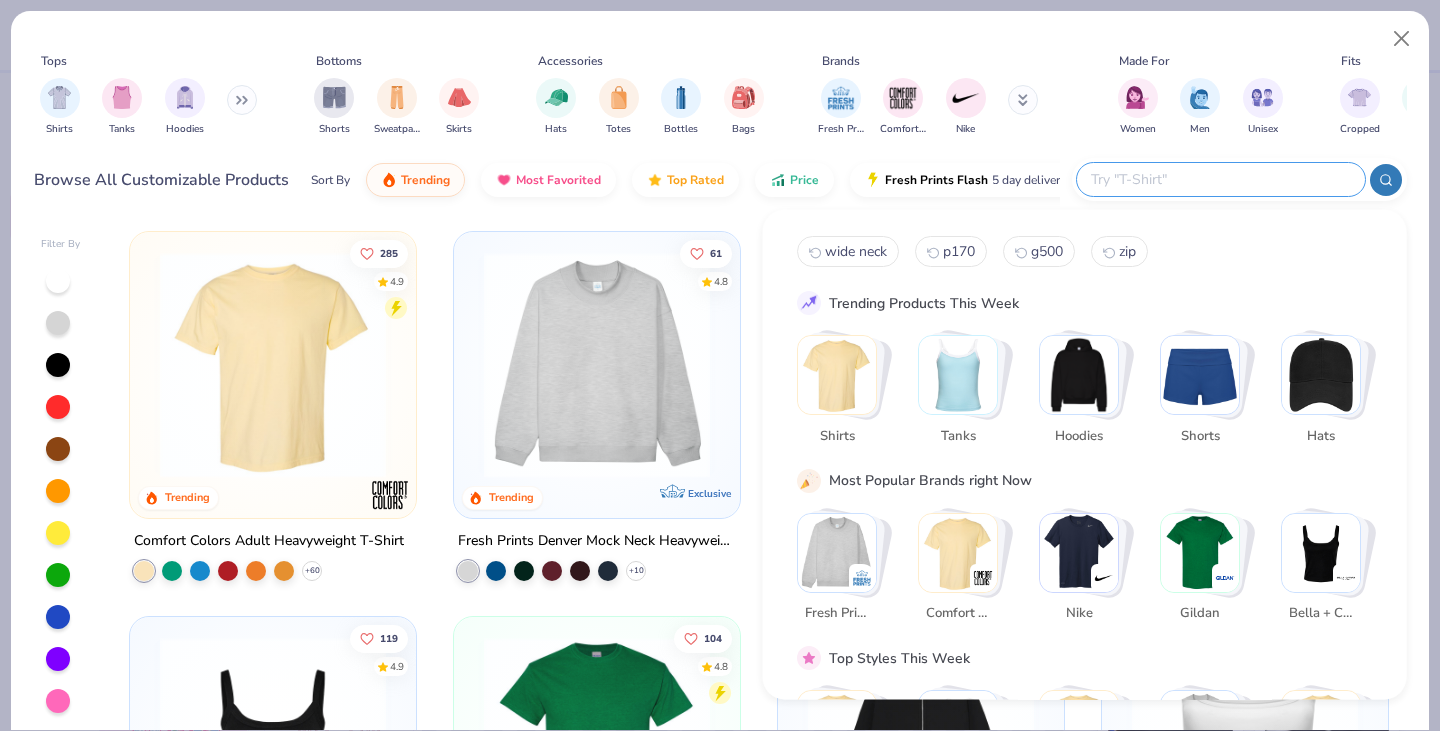 paste on "214" 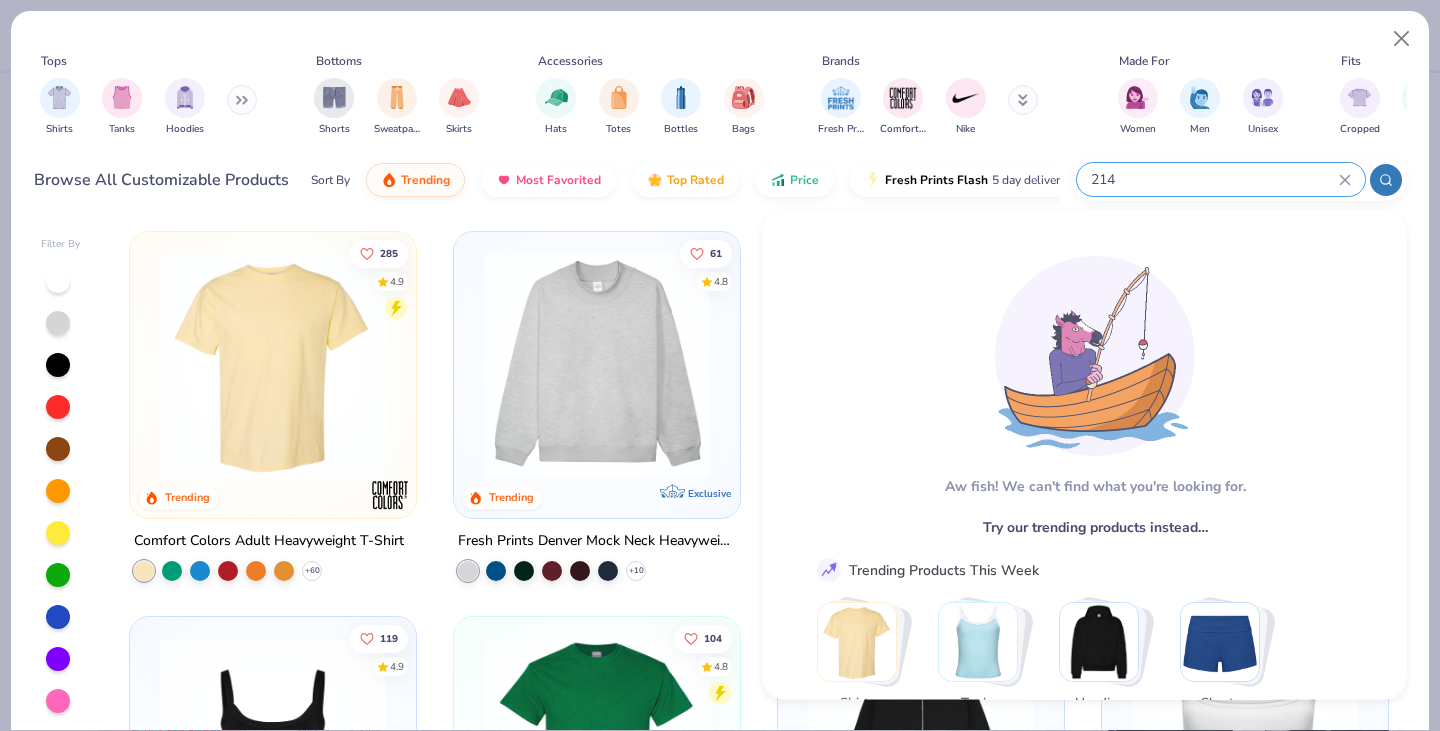 paste on "8435" 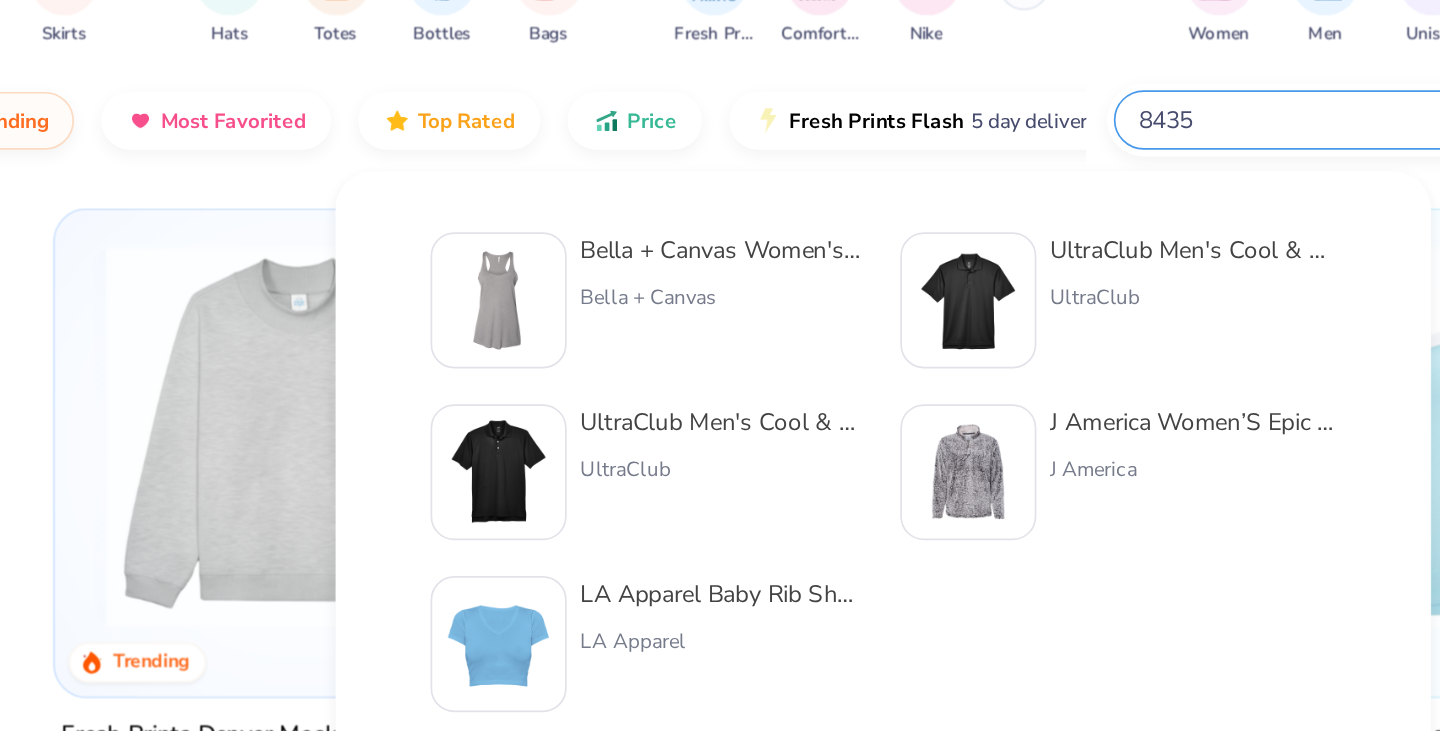 type on "8435" 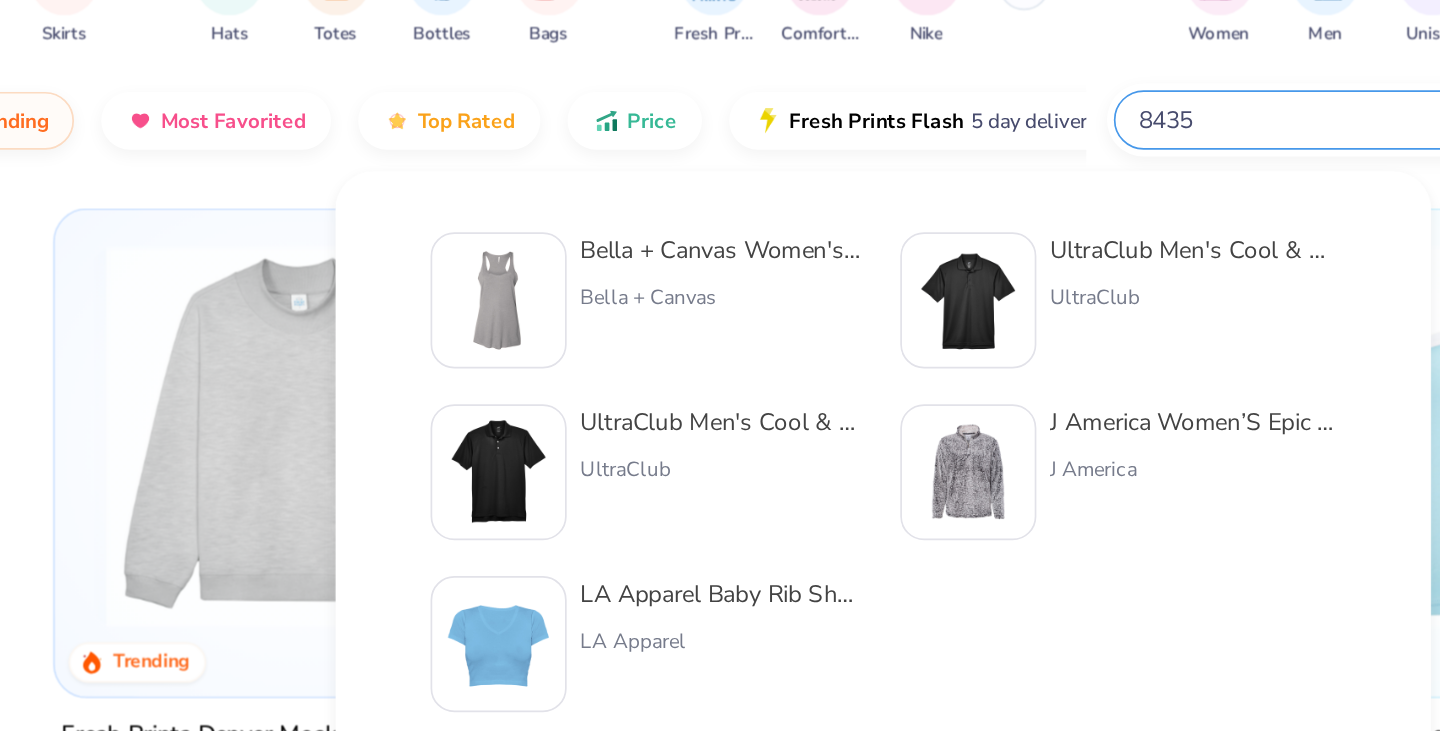 click on "Bella + Canvas Women's Triblend Racerback Tank" at bounding box center [847, 256] 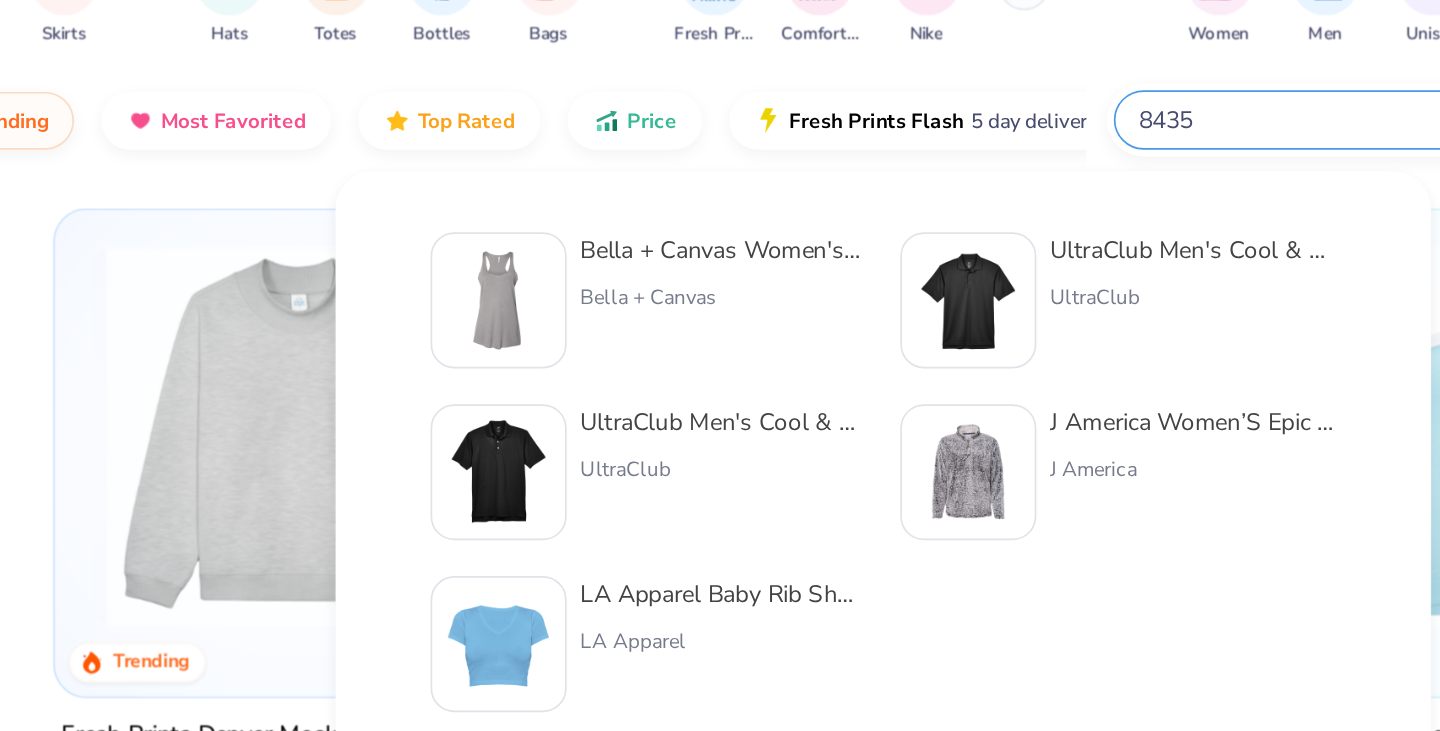 type 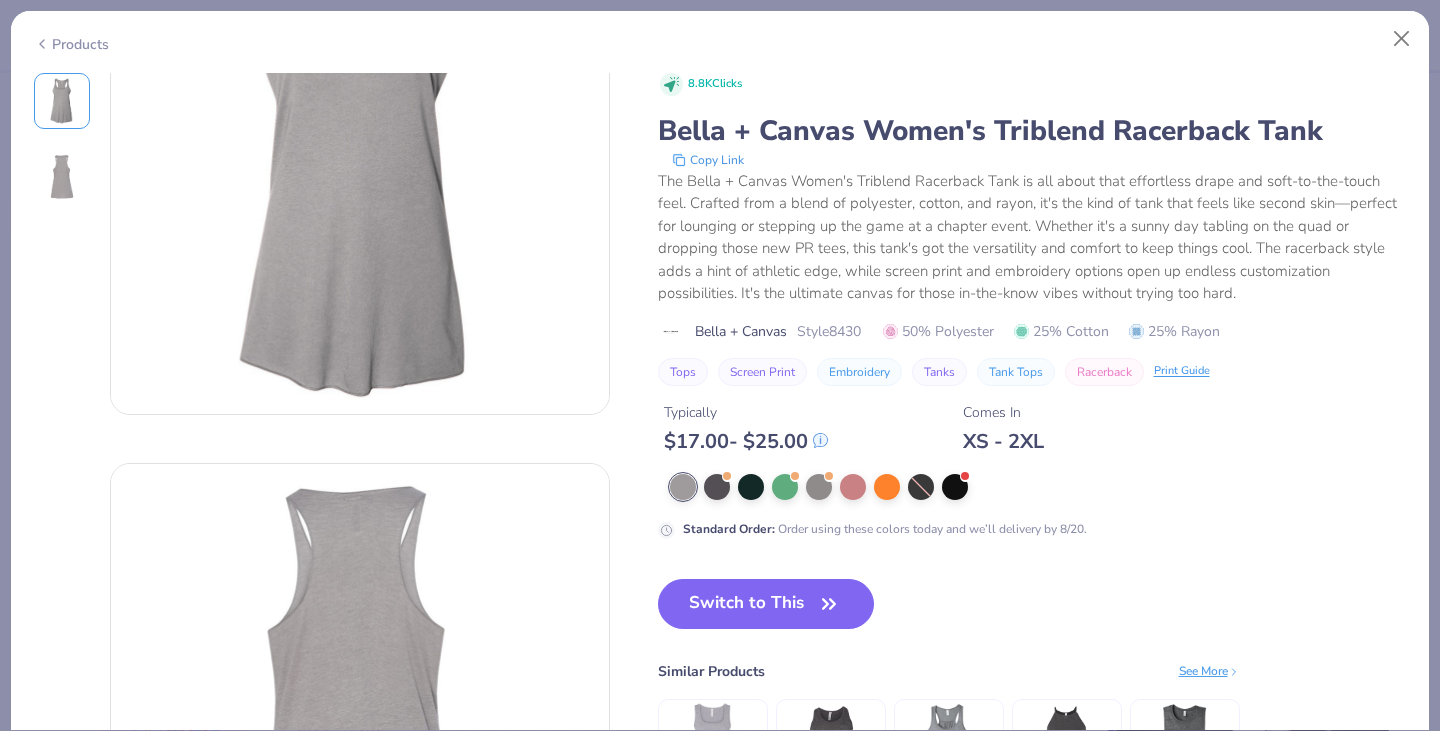 scroll, scrollTop: 159, scrollLeft: 0, axis: vertical 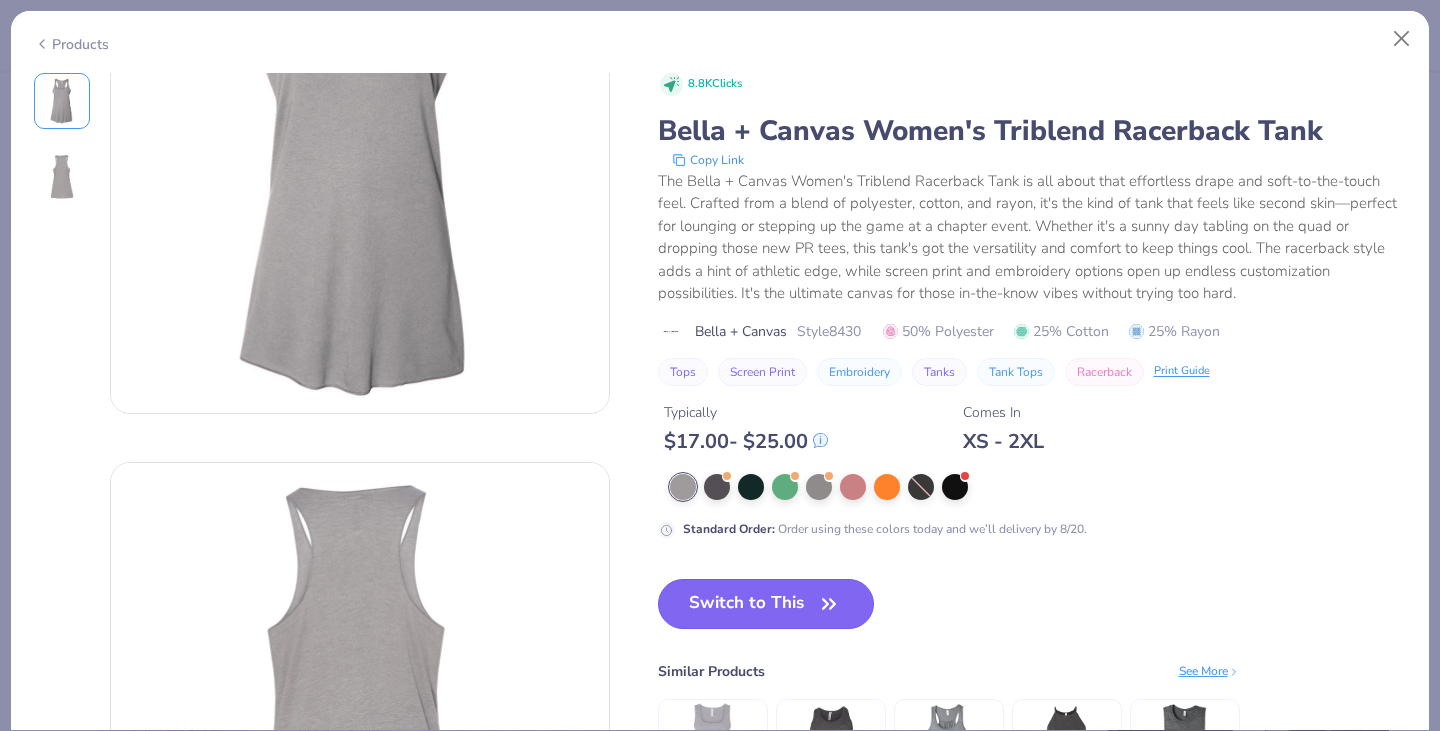 click on "Switch to This" at bounding box center (766, 604) 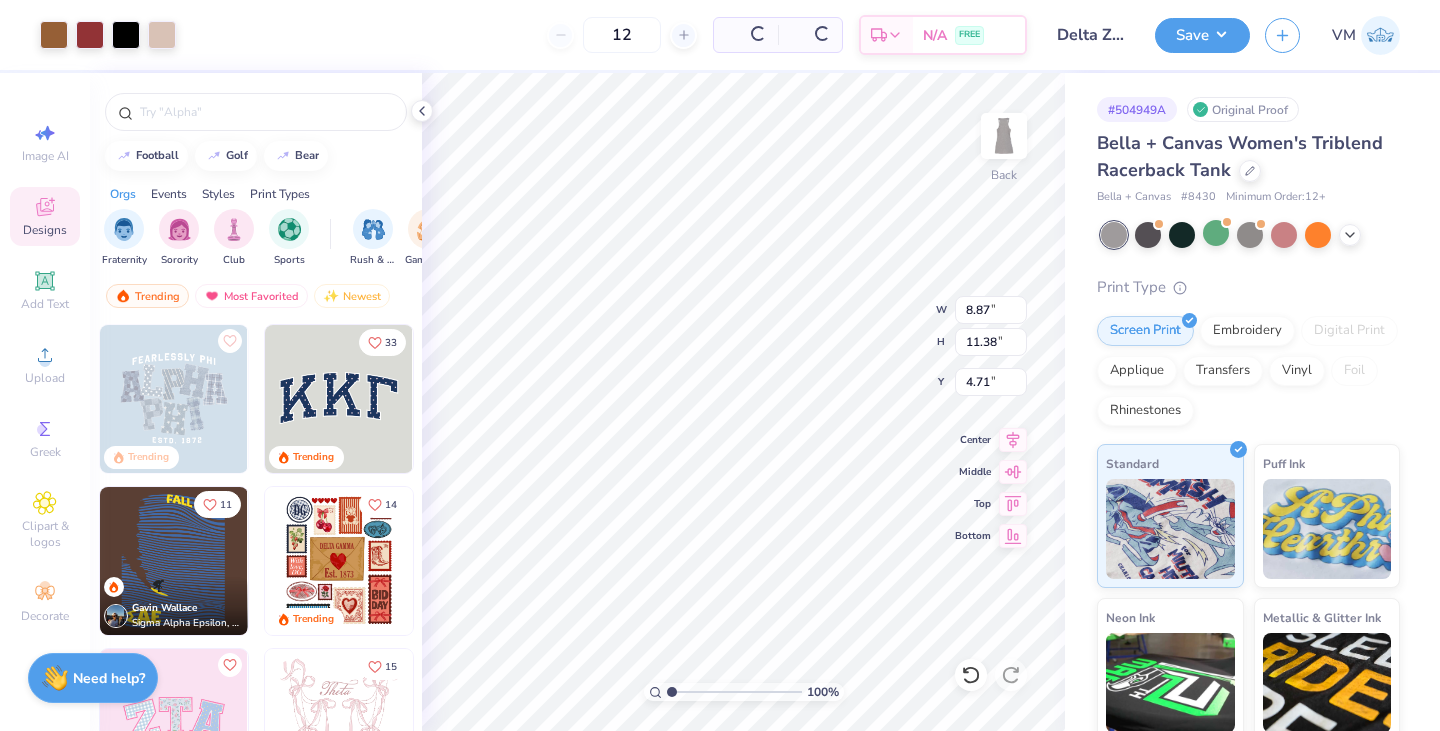 type on "8.87" 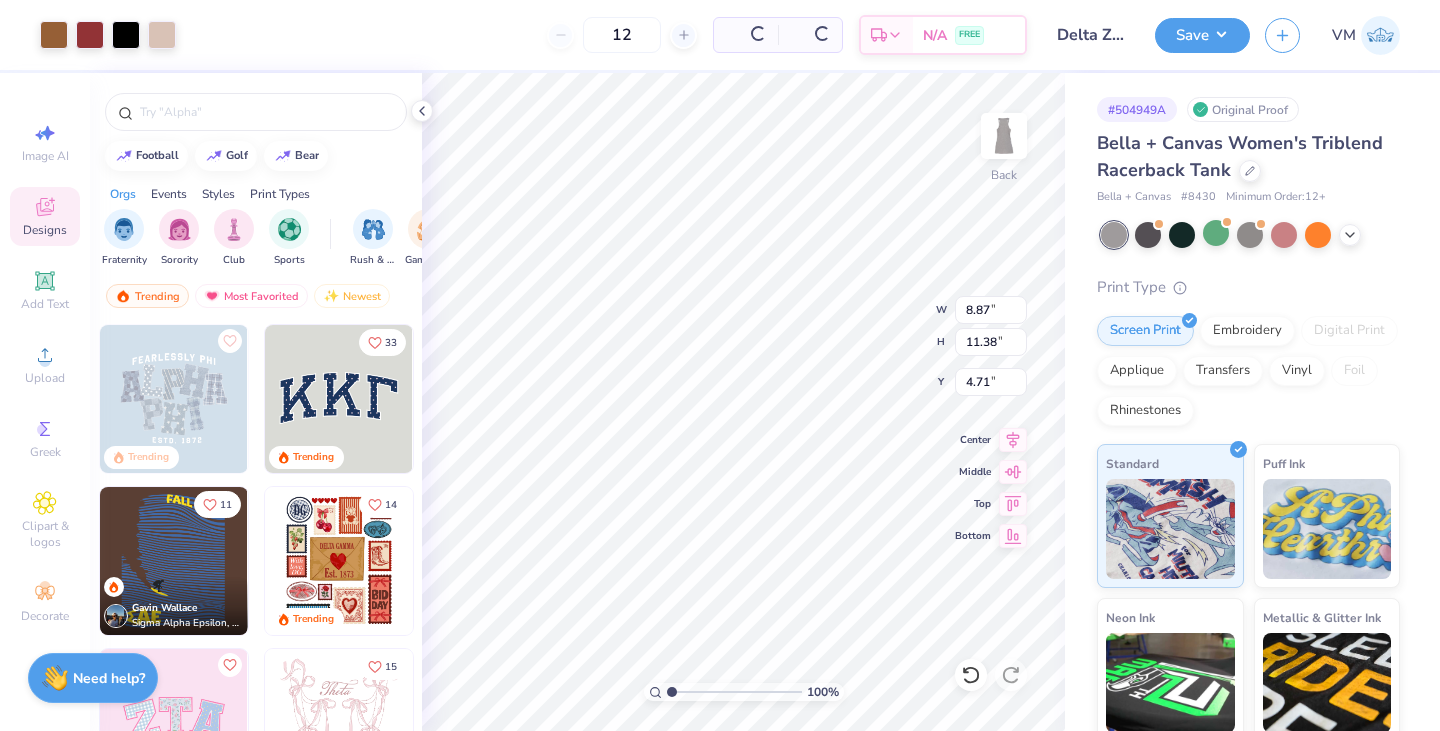 type on "11.38" 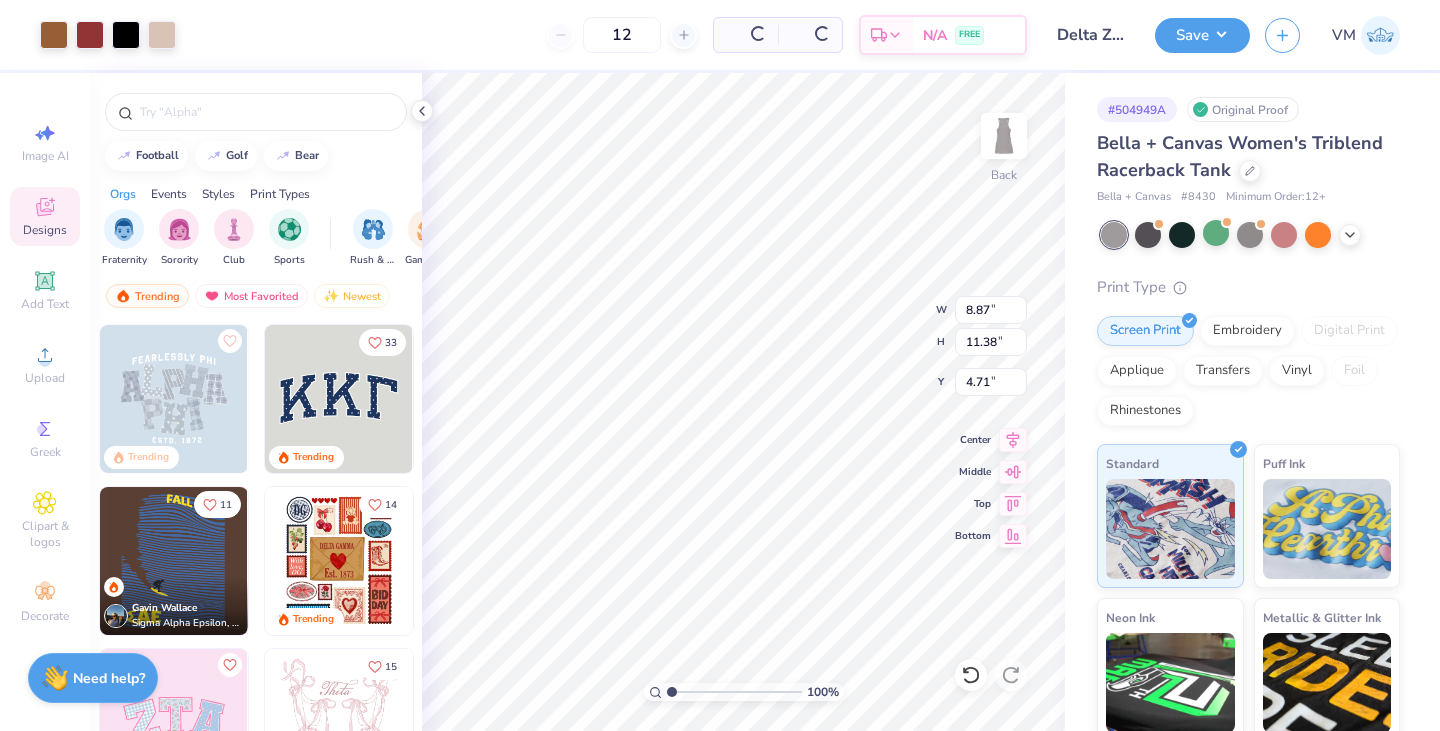type on "0.50" 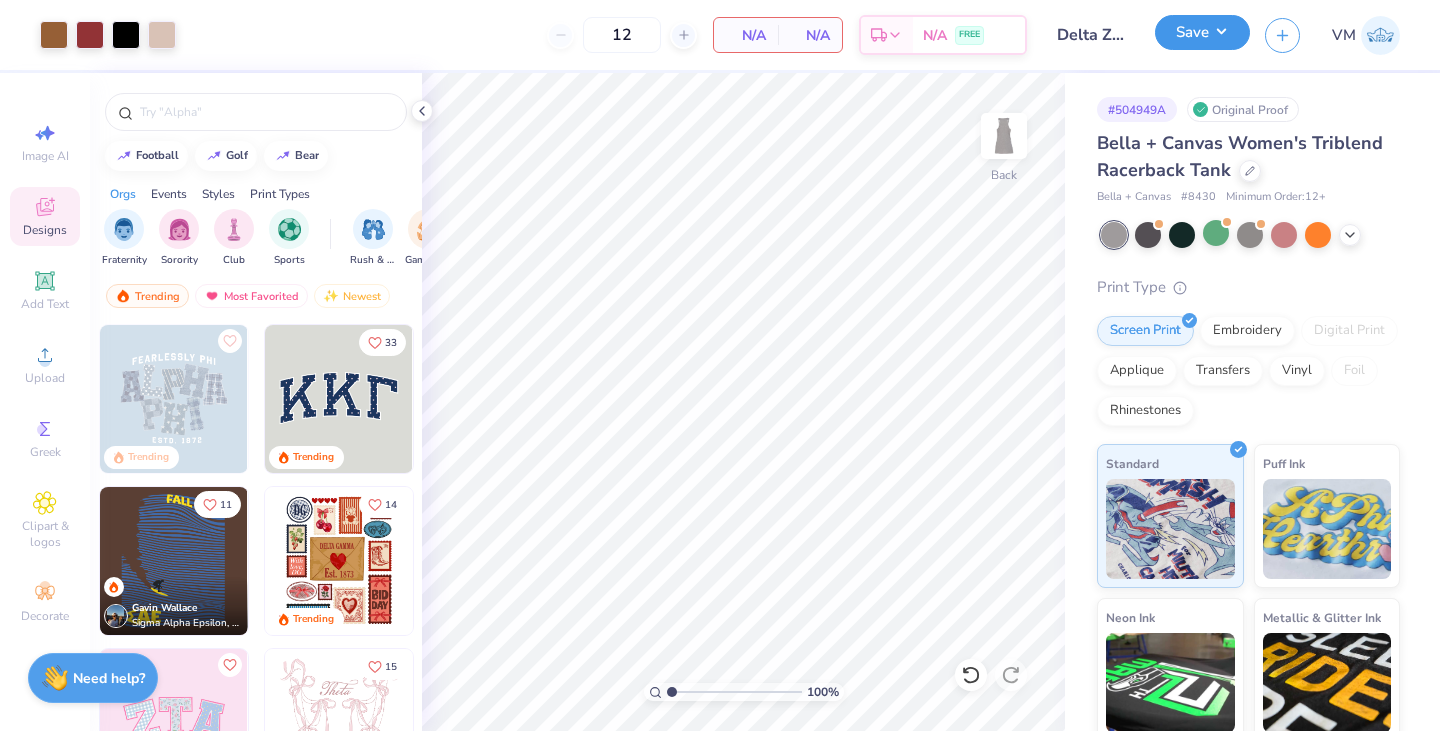 click on "Save" at bounding box center (1202, 32) 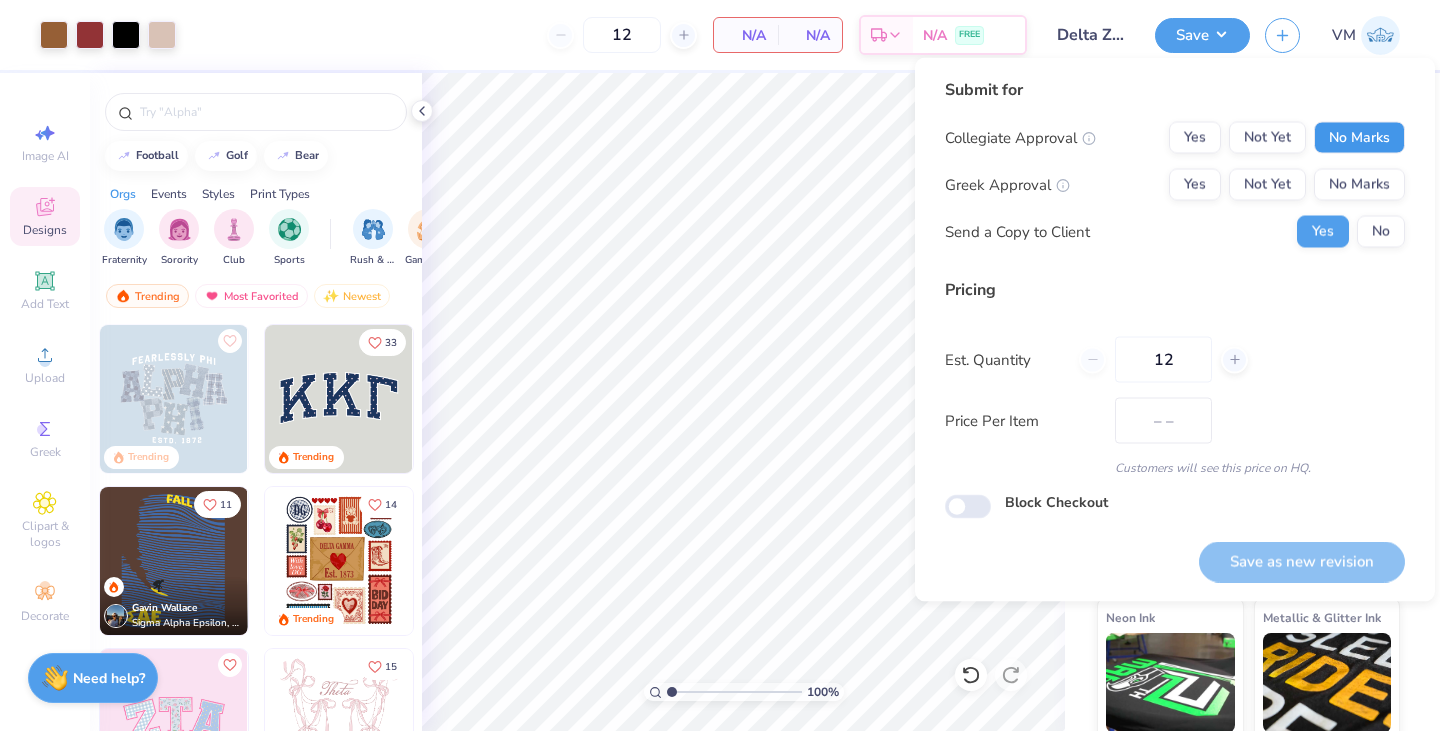 click on "No Marks" at bounding box center (1359, 138) 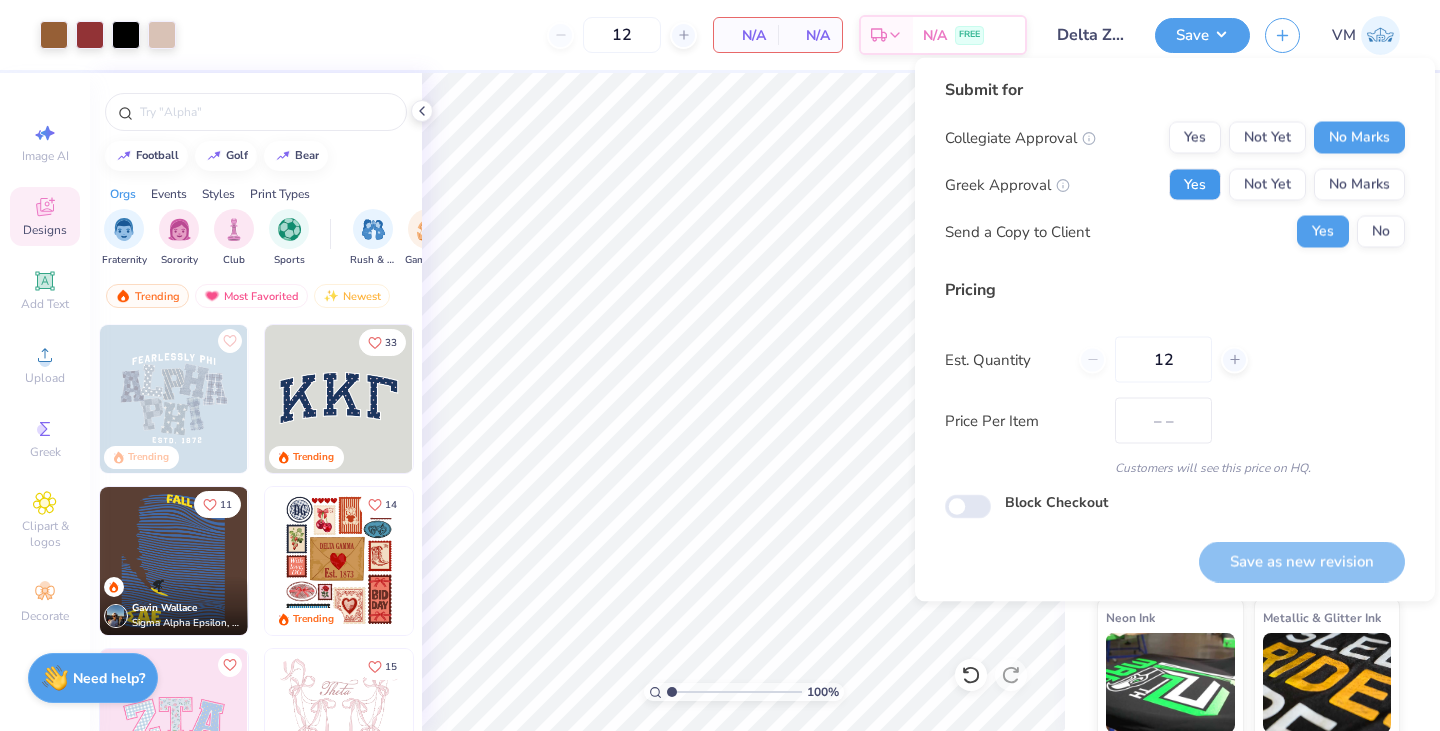 click on "Yes" at bounding box center [1195, 185] 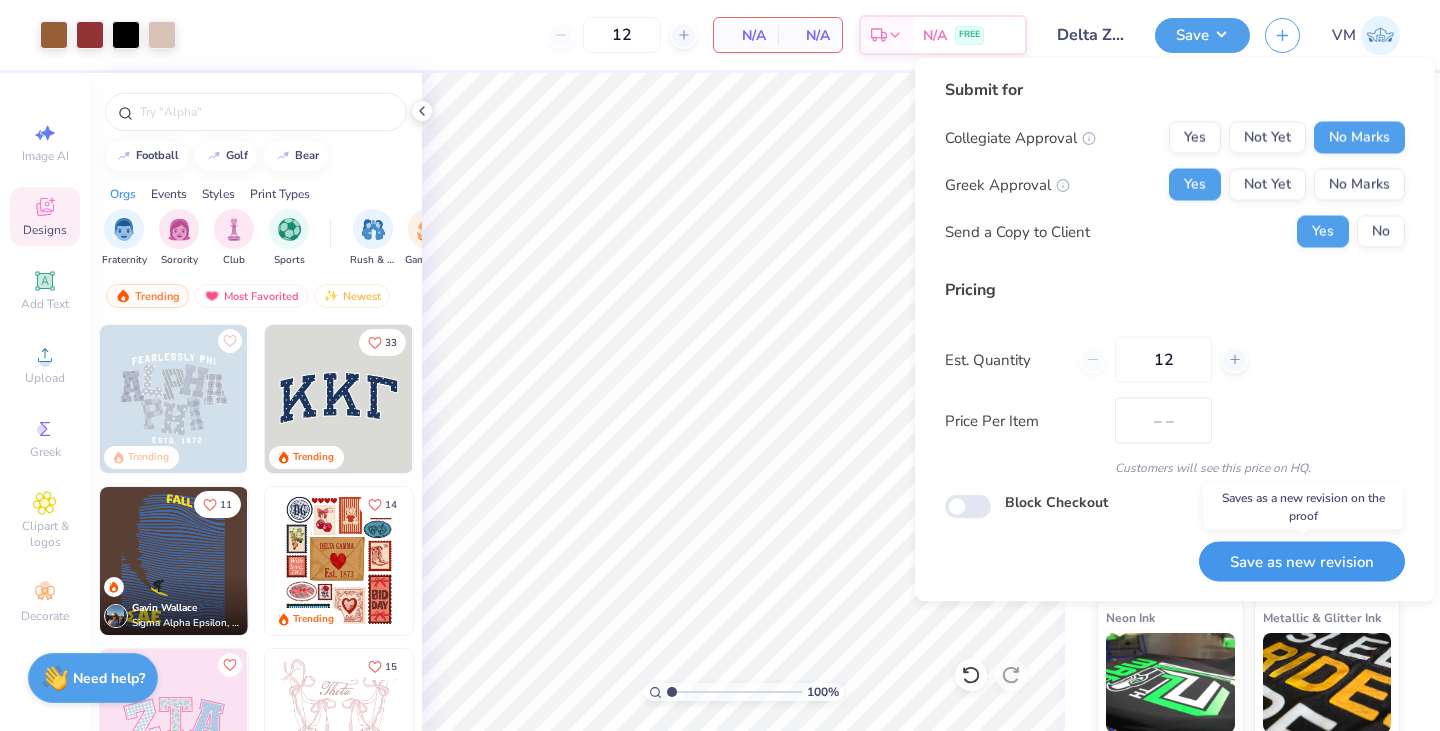 click on "Save as new revision" at bounding box center (1302, 561) 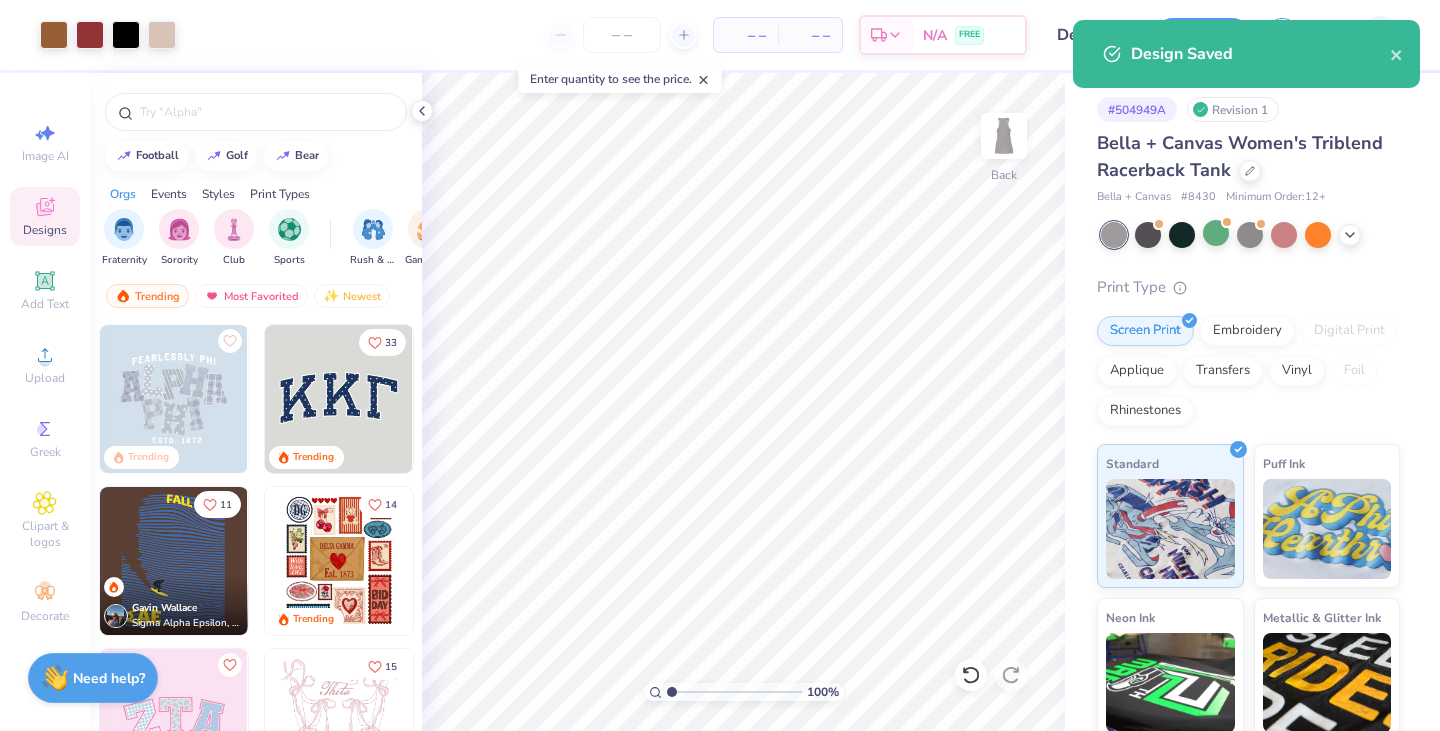 type on "0" 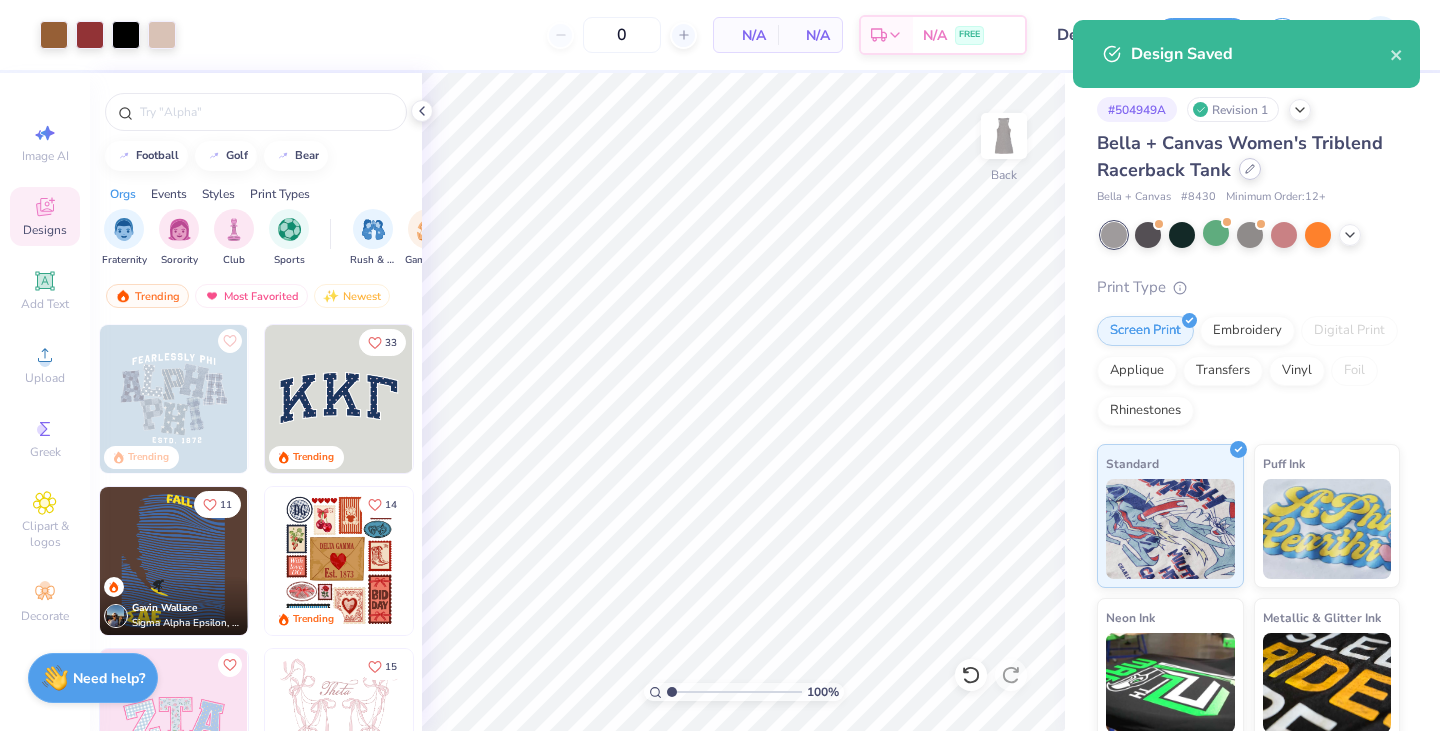 click on "Bella + Canvas Women's Triblend Racerback Tank" at bounding box center [1248, 157] 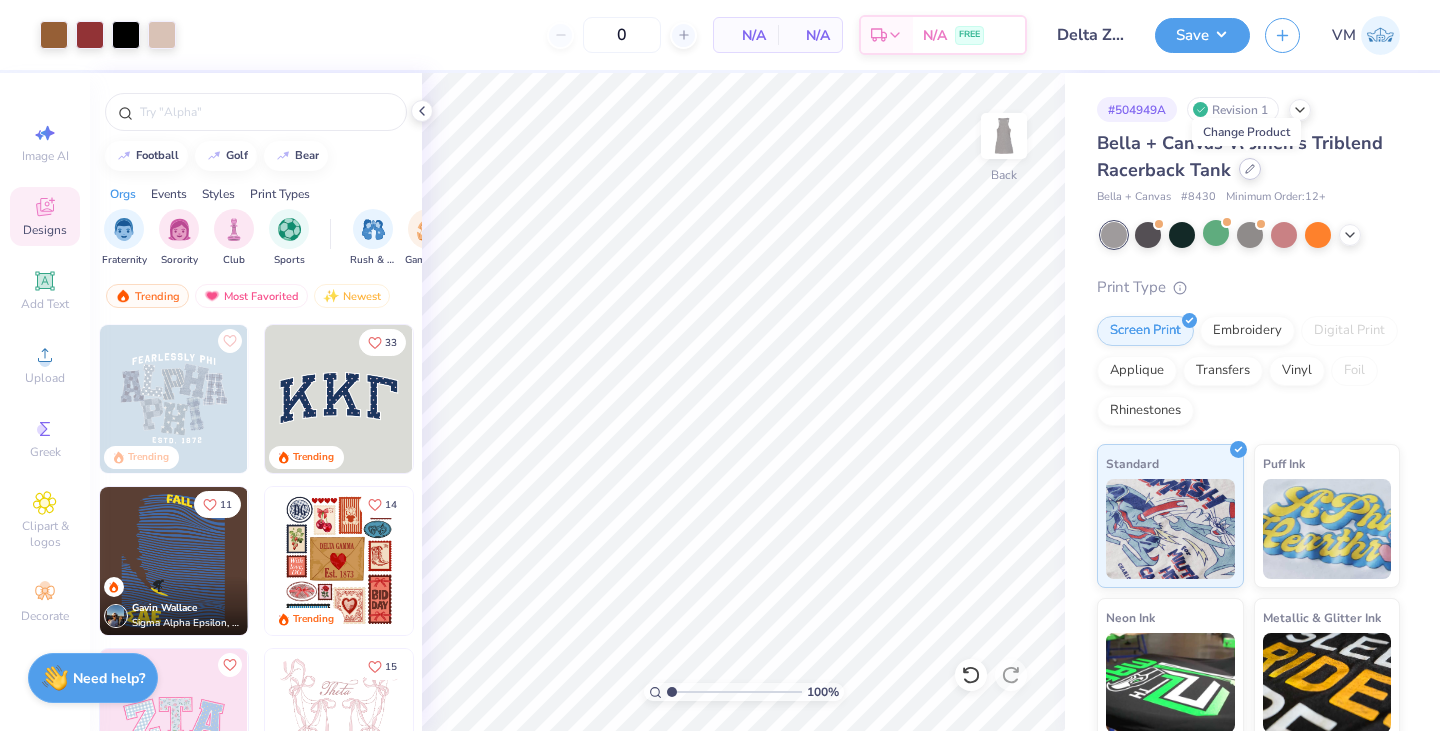 click at bounding box center (1250, 169) 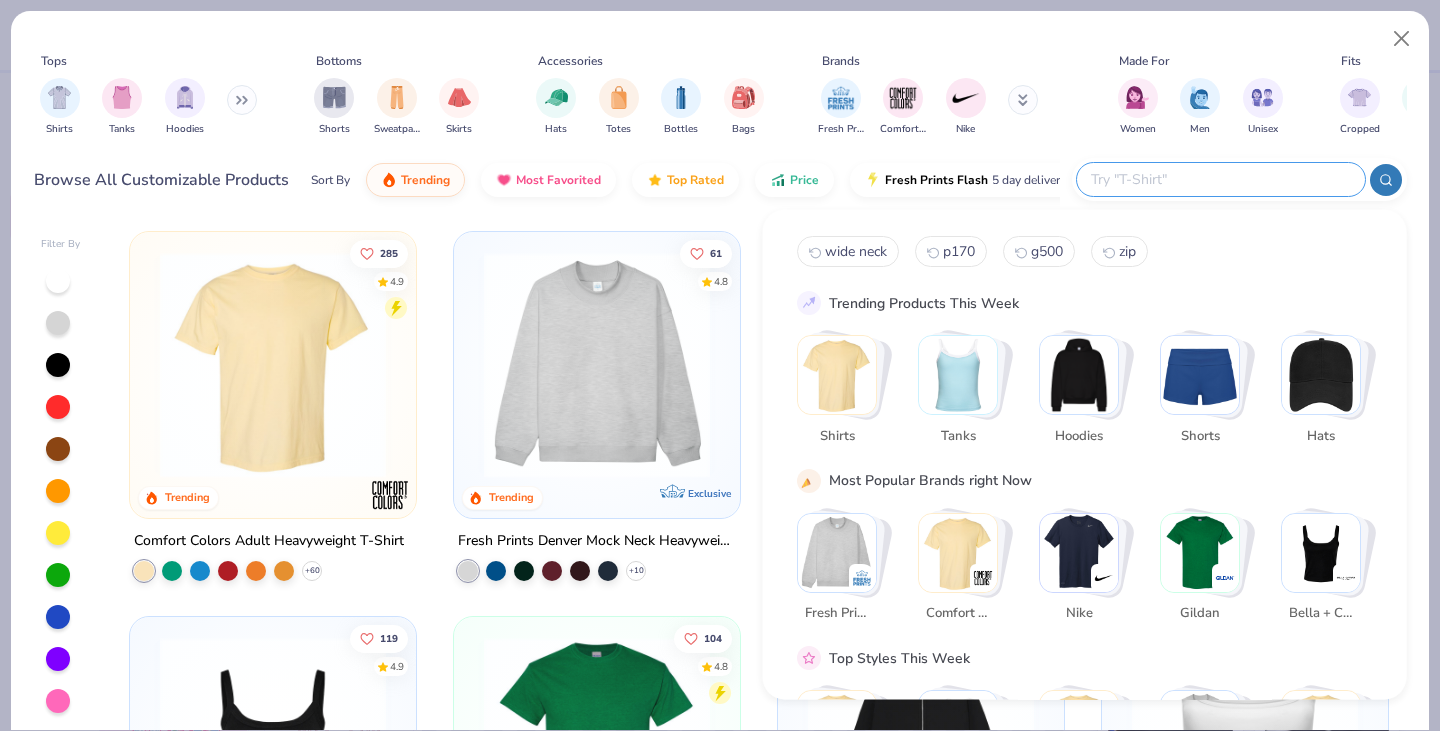 click at bounding box center [1220, 179] 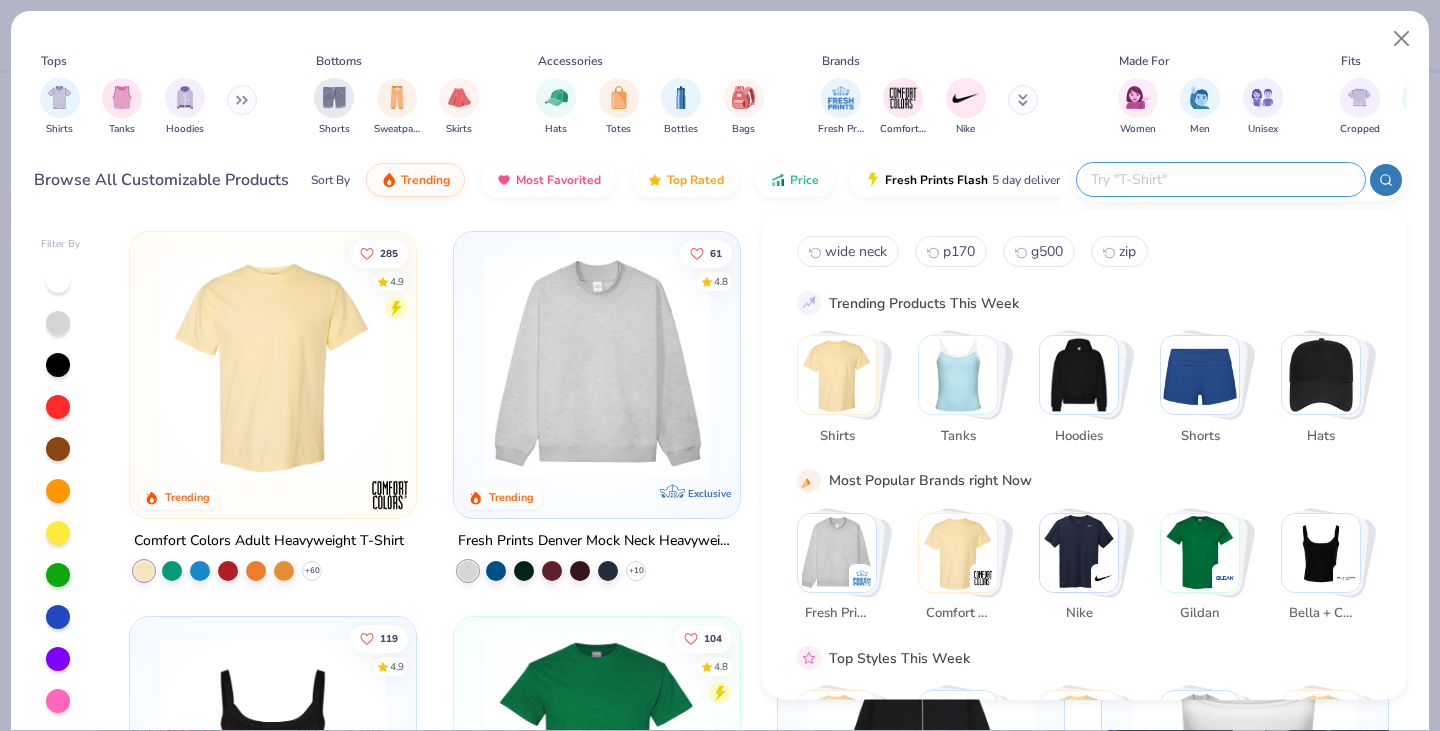 paste on "1201" 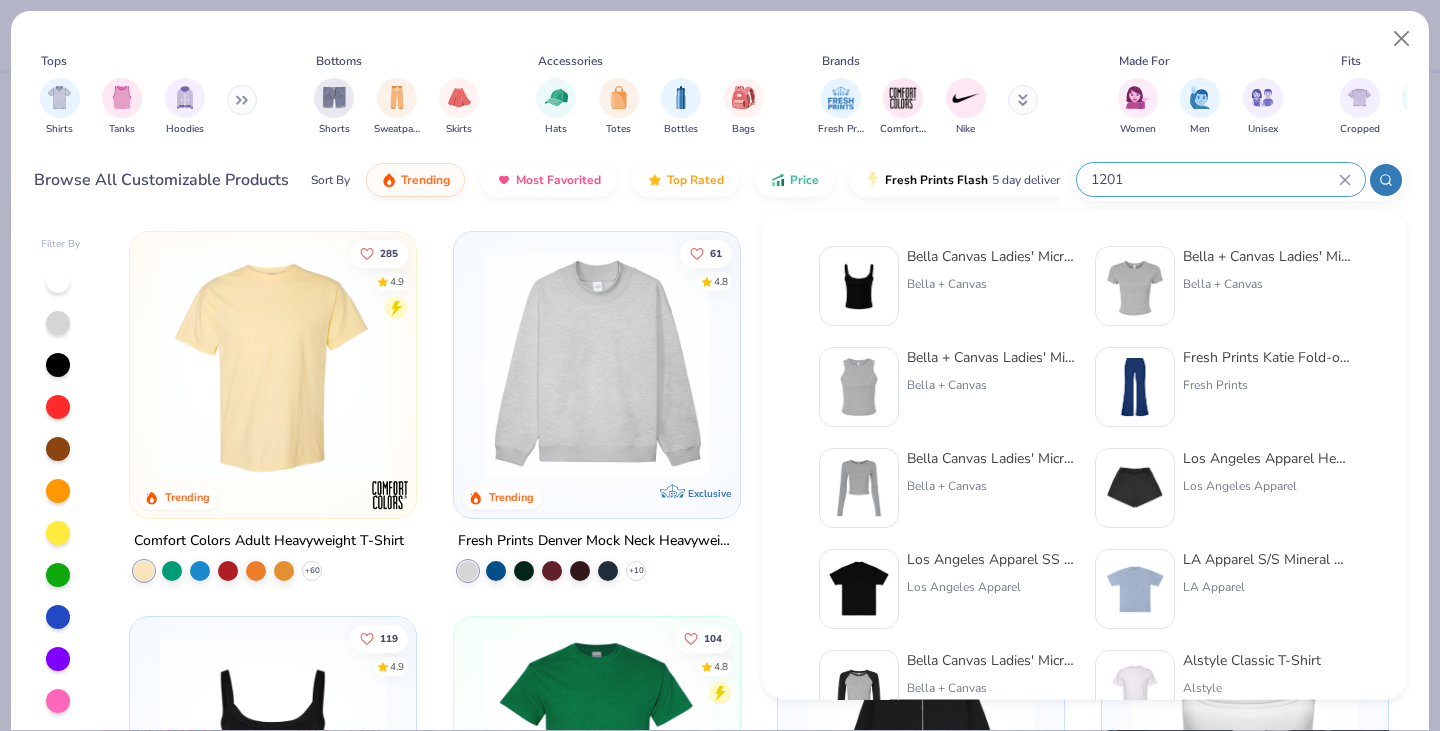 type on "1201" 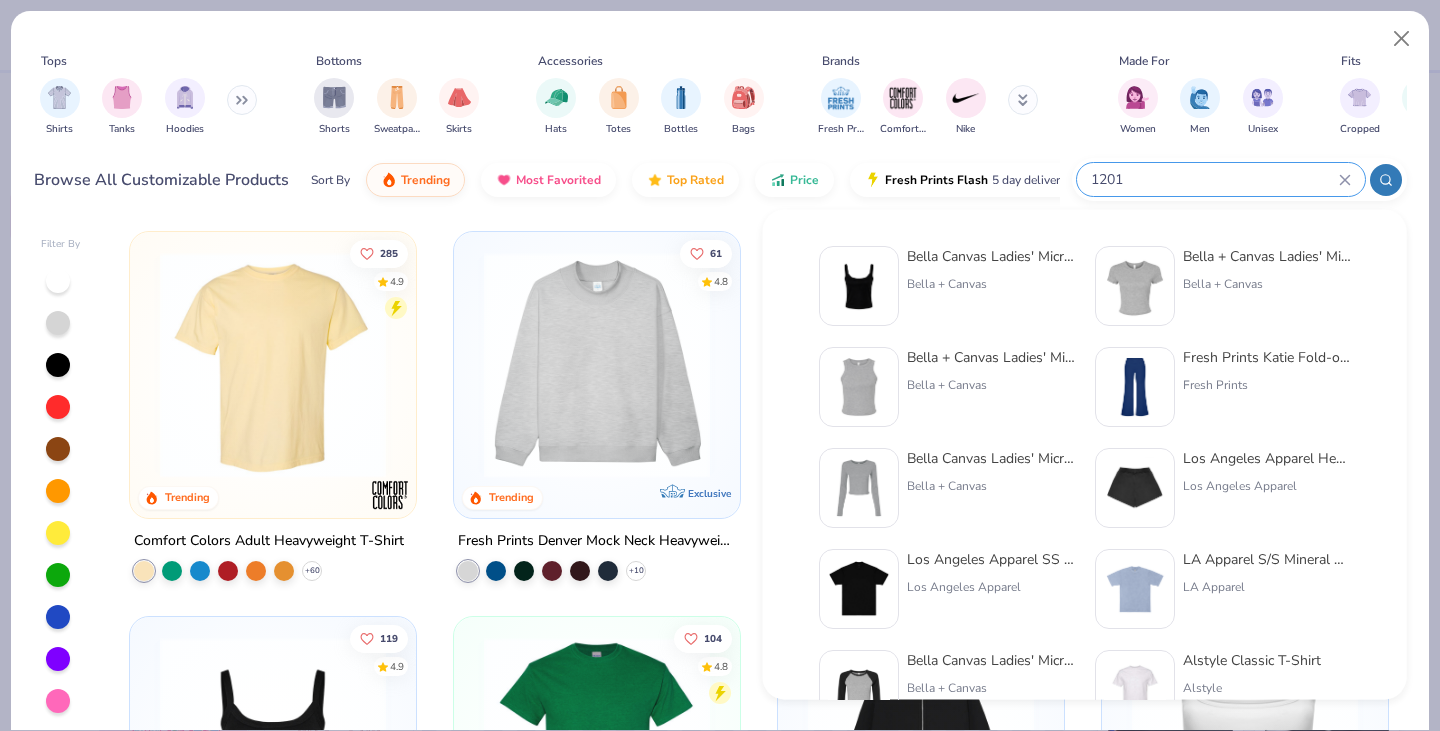 click on "Bella Canvas Ladies' Micro Ribbed Scoop Tank Bella + Canvas" at bounding box center [991, 286] 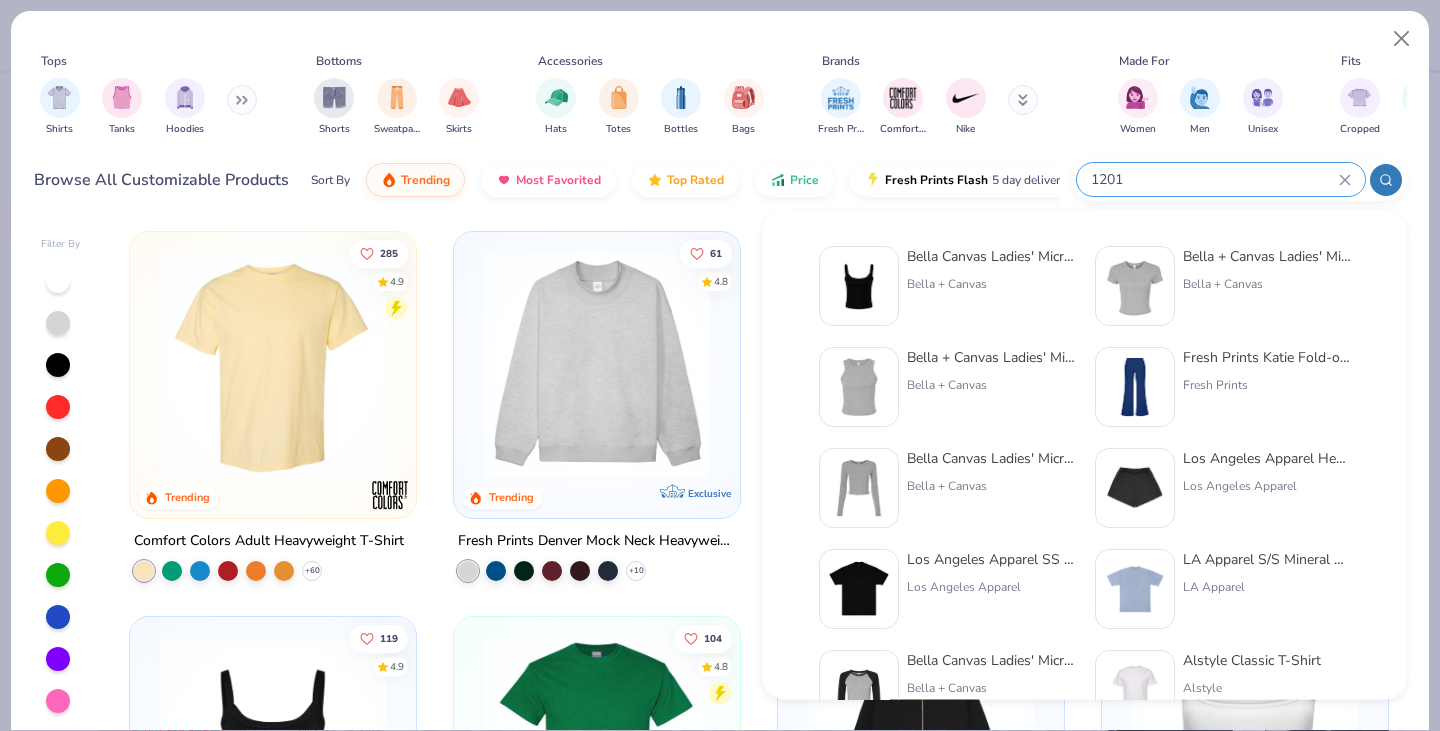 type 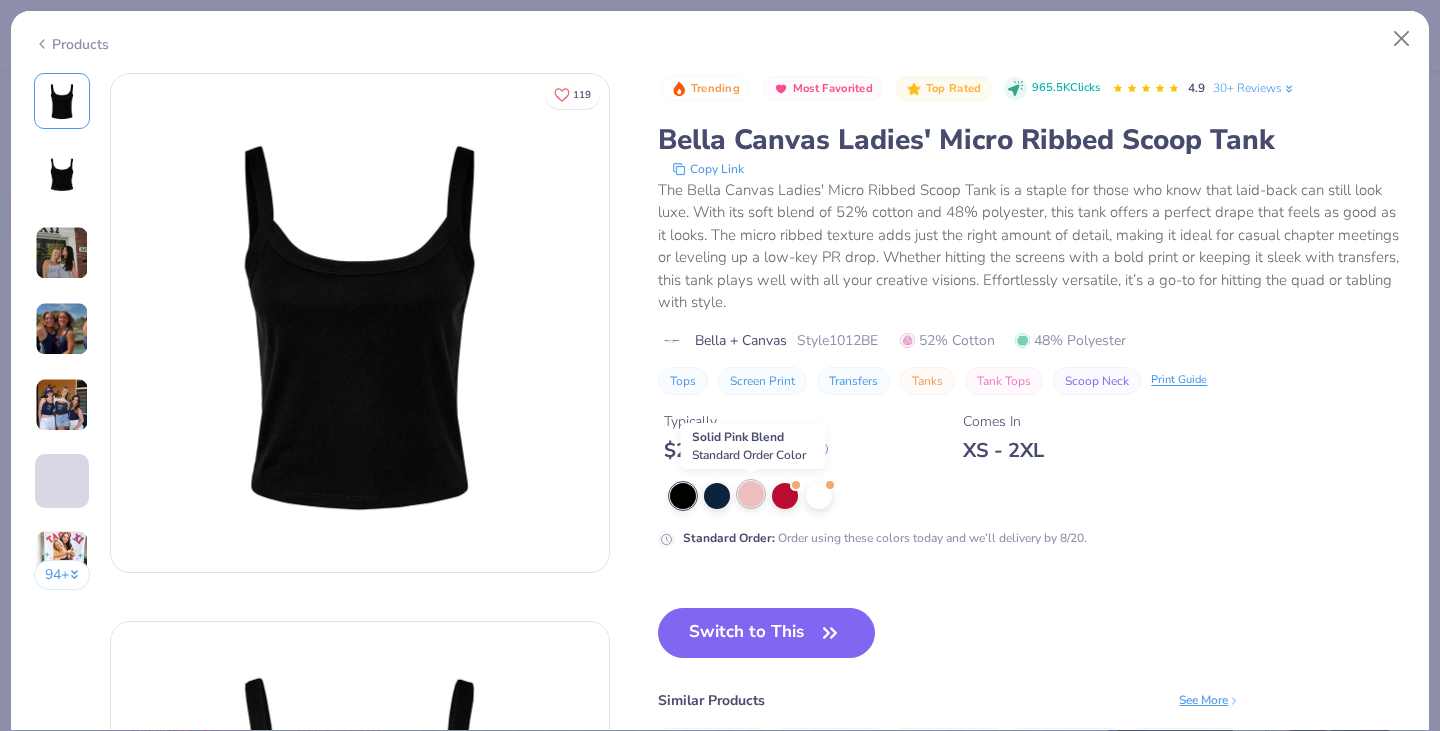 click at bounding box center [751, 494] 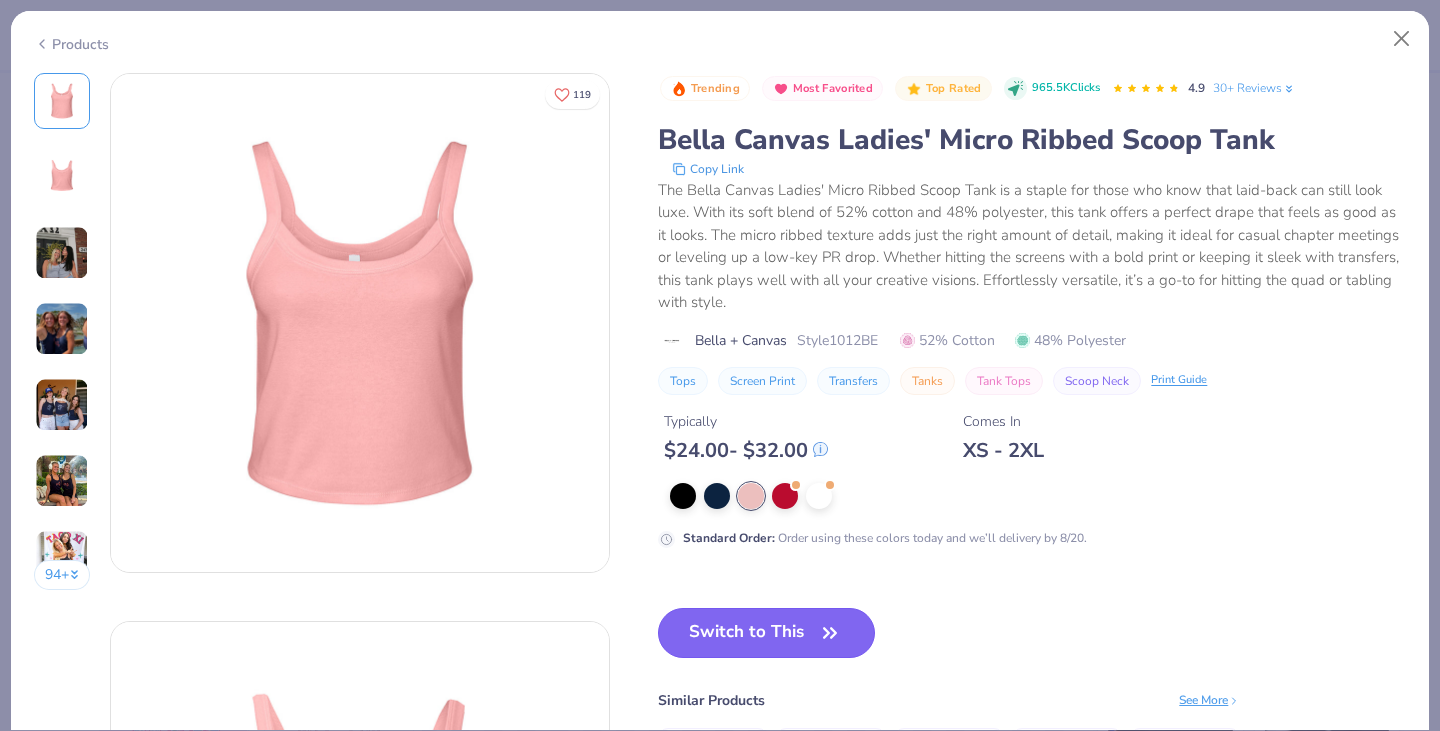 click on "Switch to This" at bounding box center [766, 633] 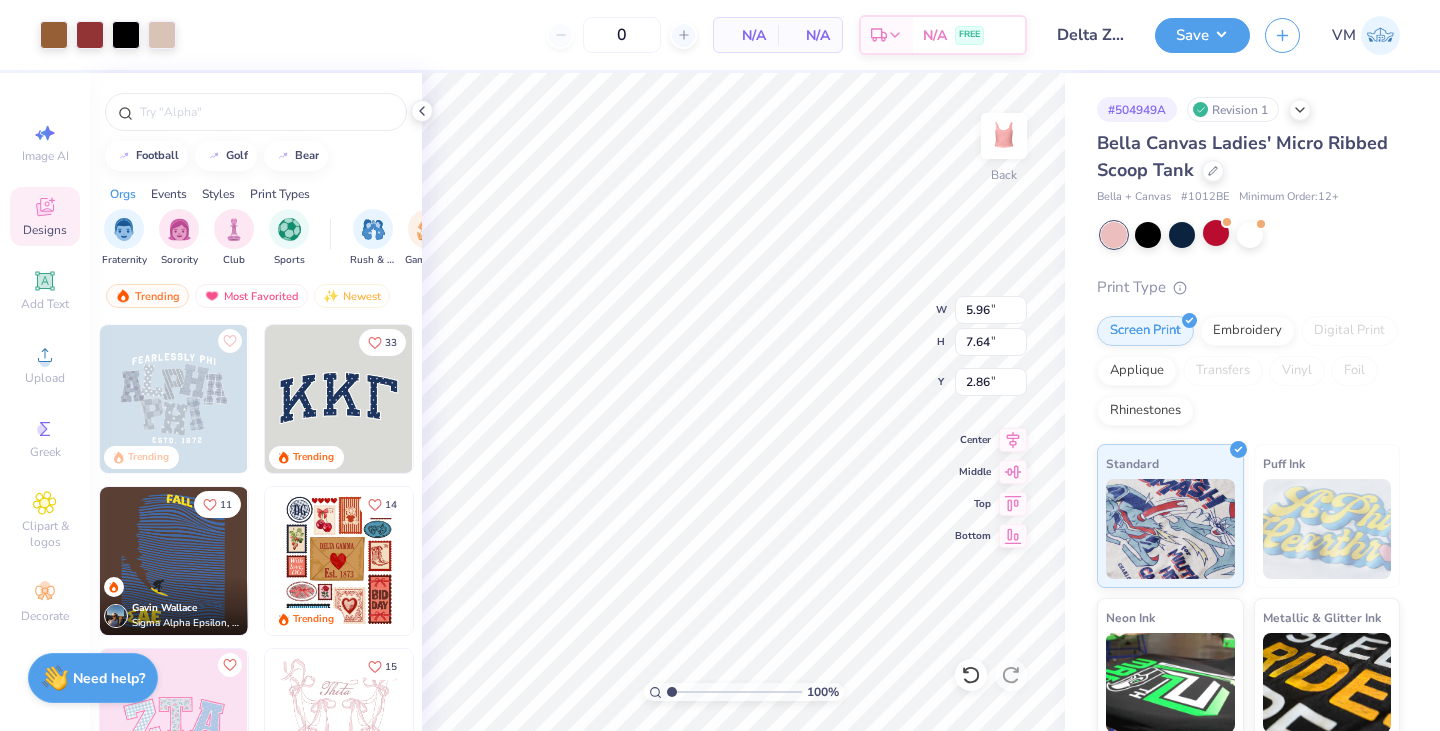type on "5.96" 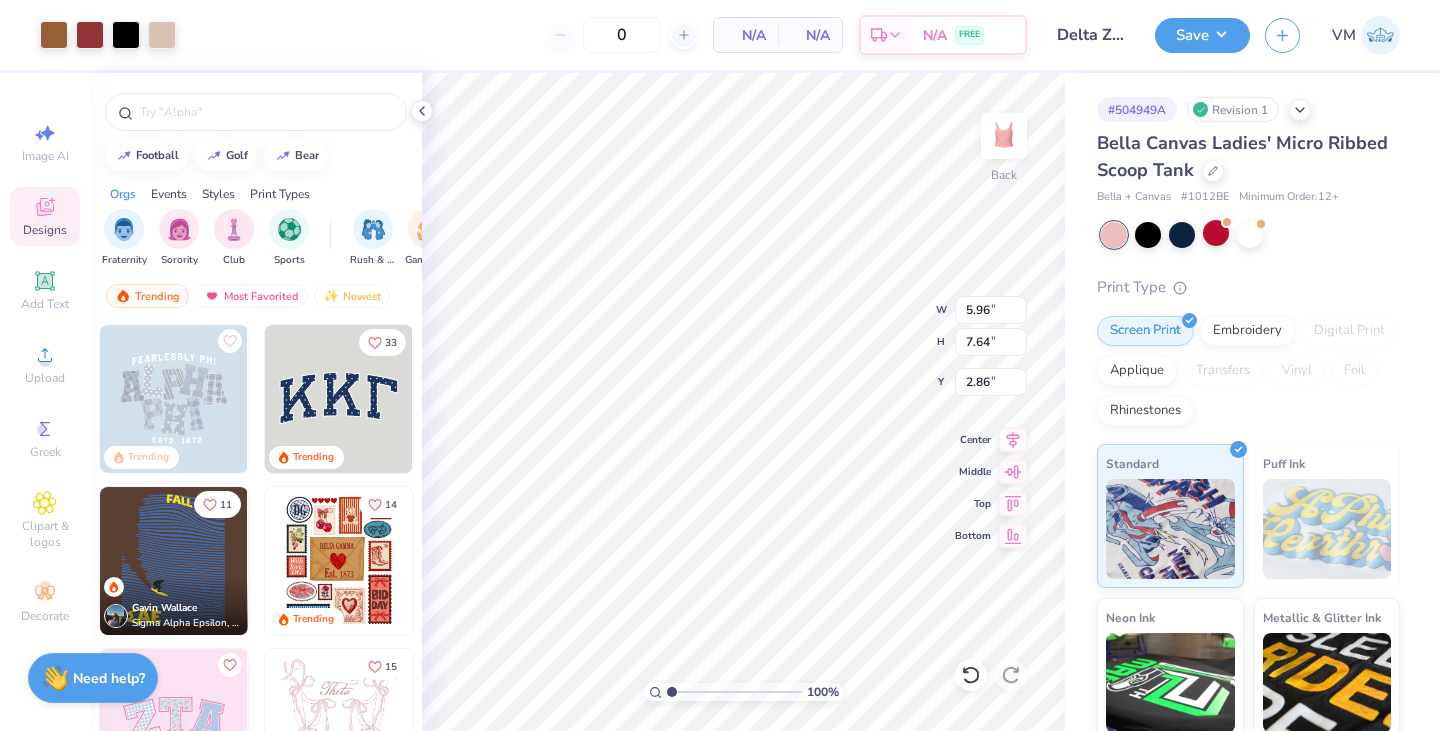 type on "7.64" 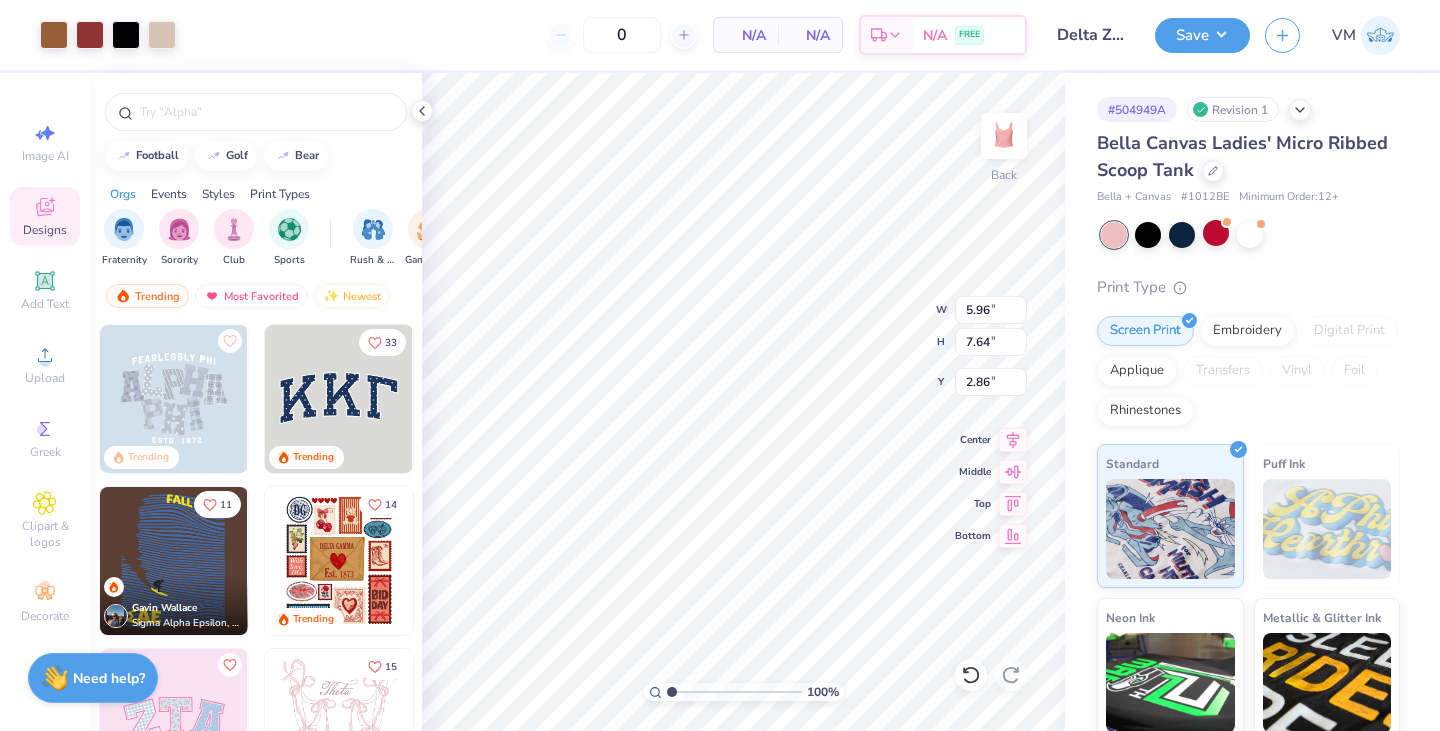type on "2.00" 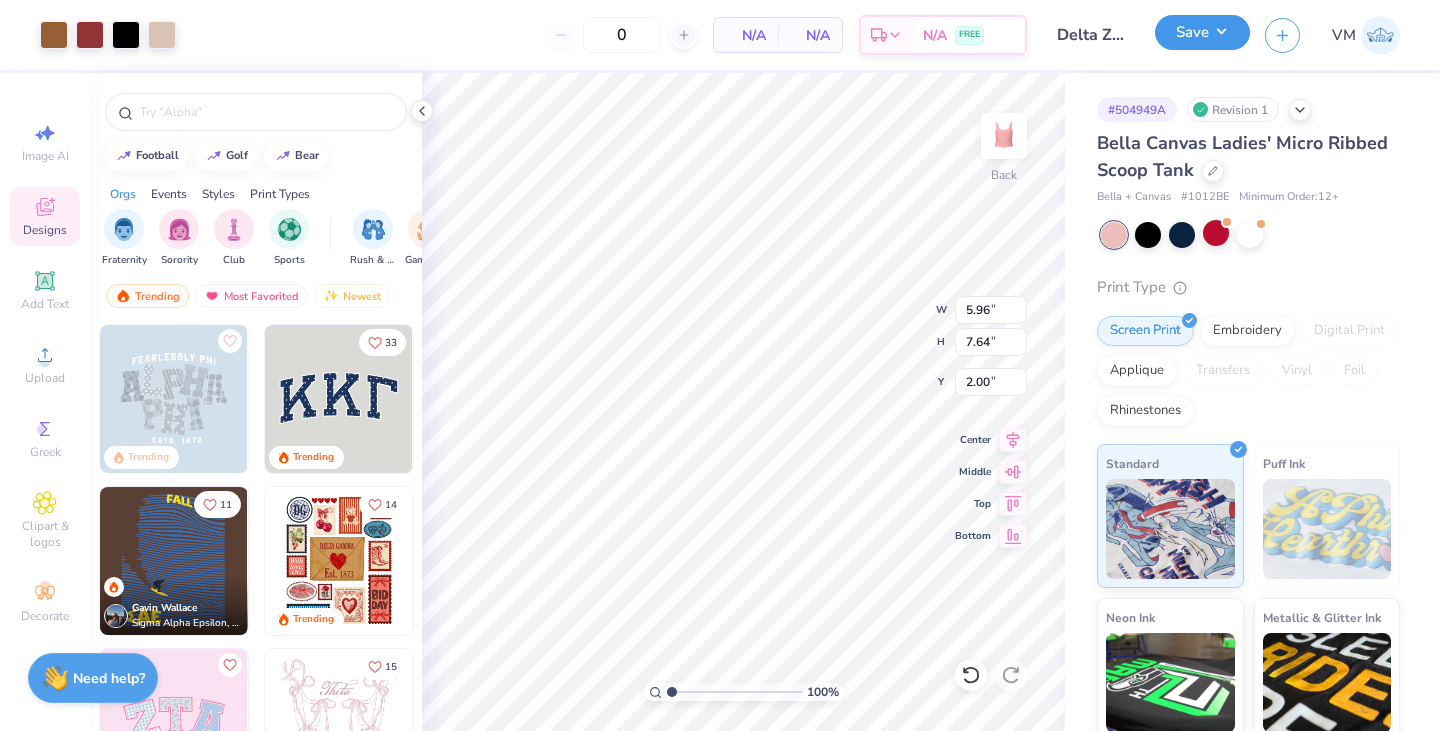 click on "Save" at bounding box center (1202, 32) 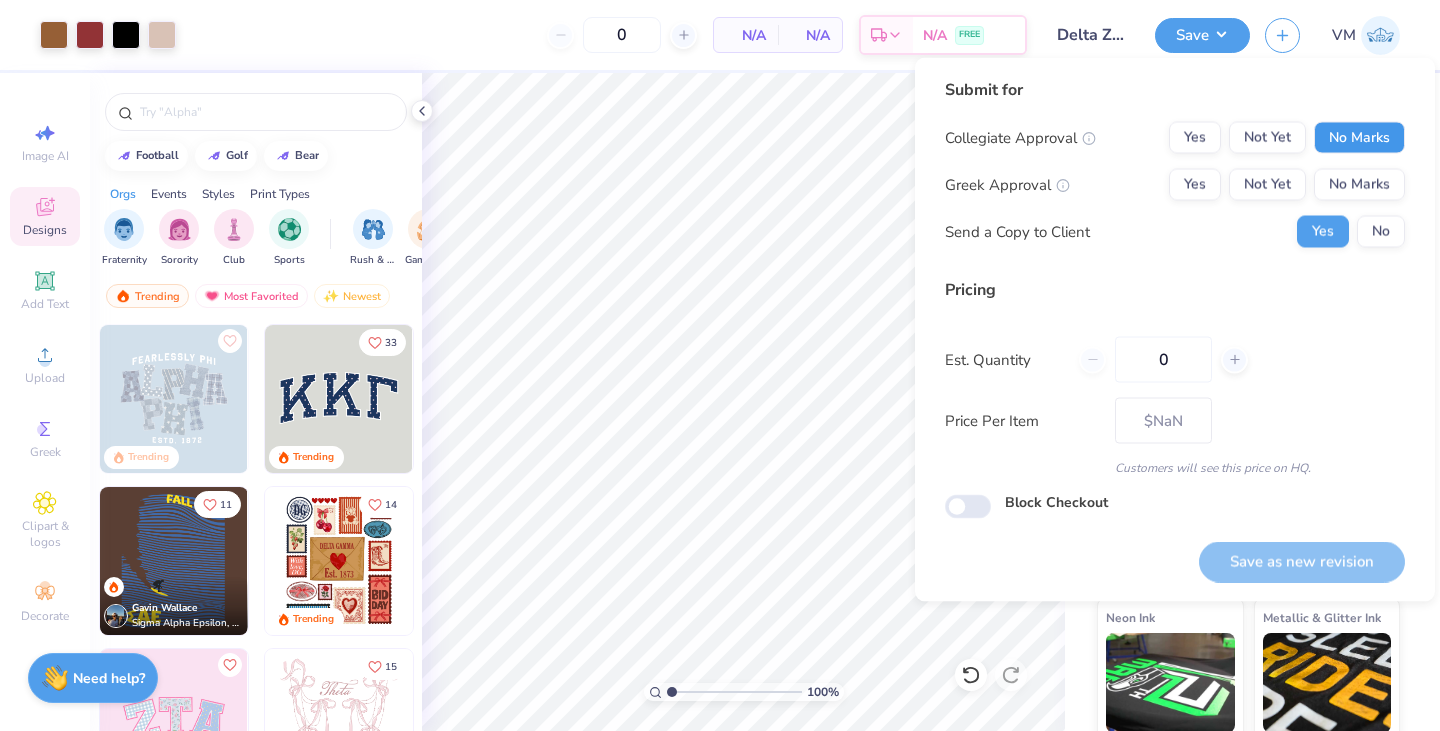 click on "No Marks" at bounding box center (1359, 138) 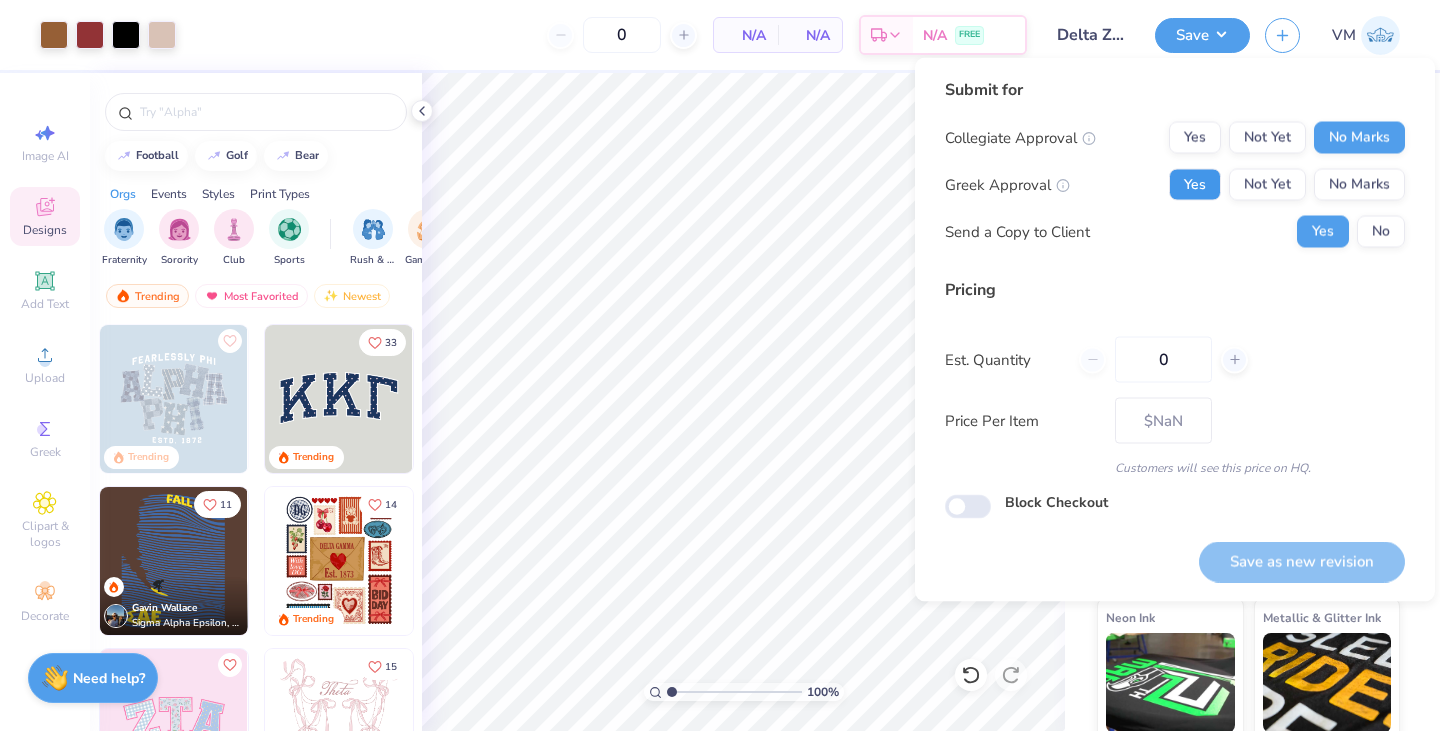 click on "Yes" at bounding box center (1195, 185) 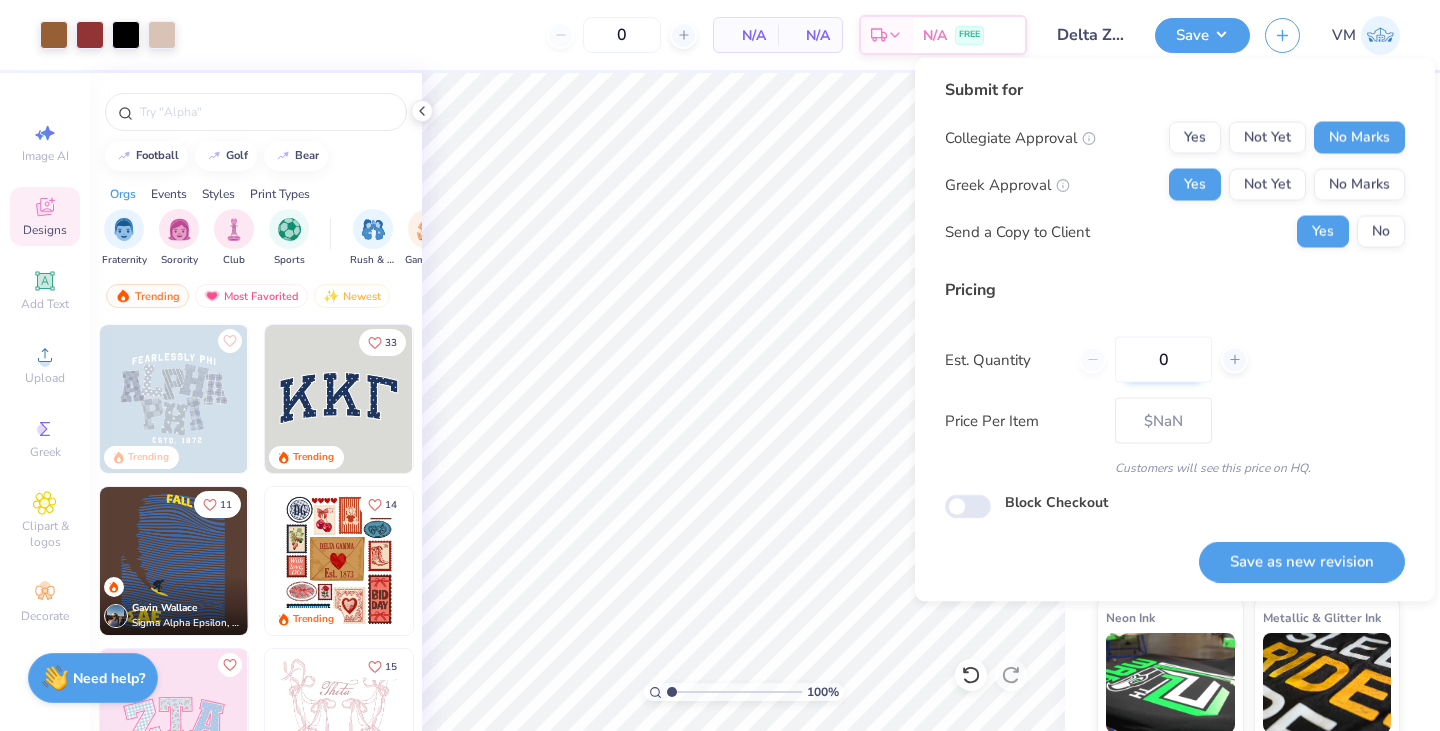drag, startPoint x: 1198, startPoint y: 350, endPoint x: 1149, endPoint y: 350, distance: 49 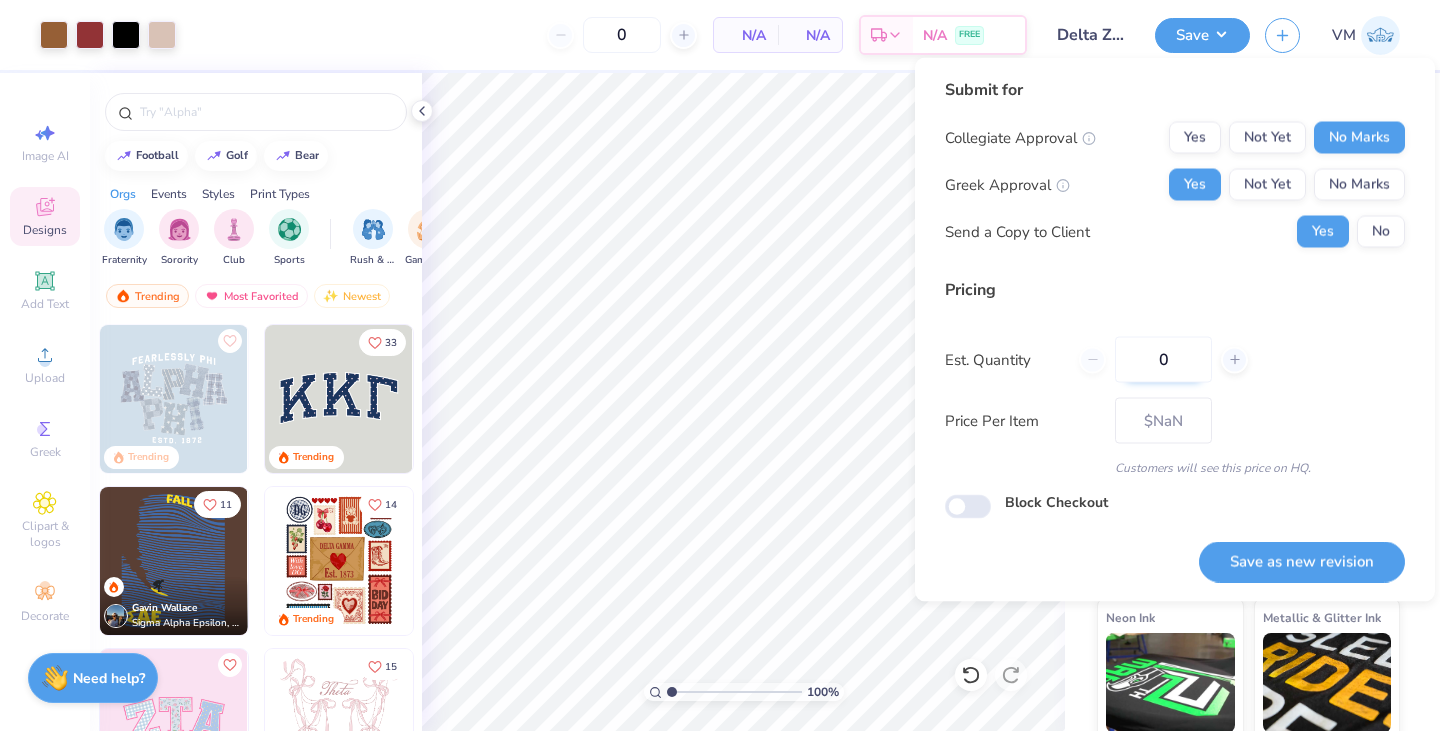 click on "0" at bounding box center (1163, 360) 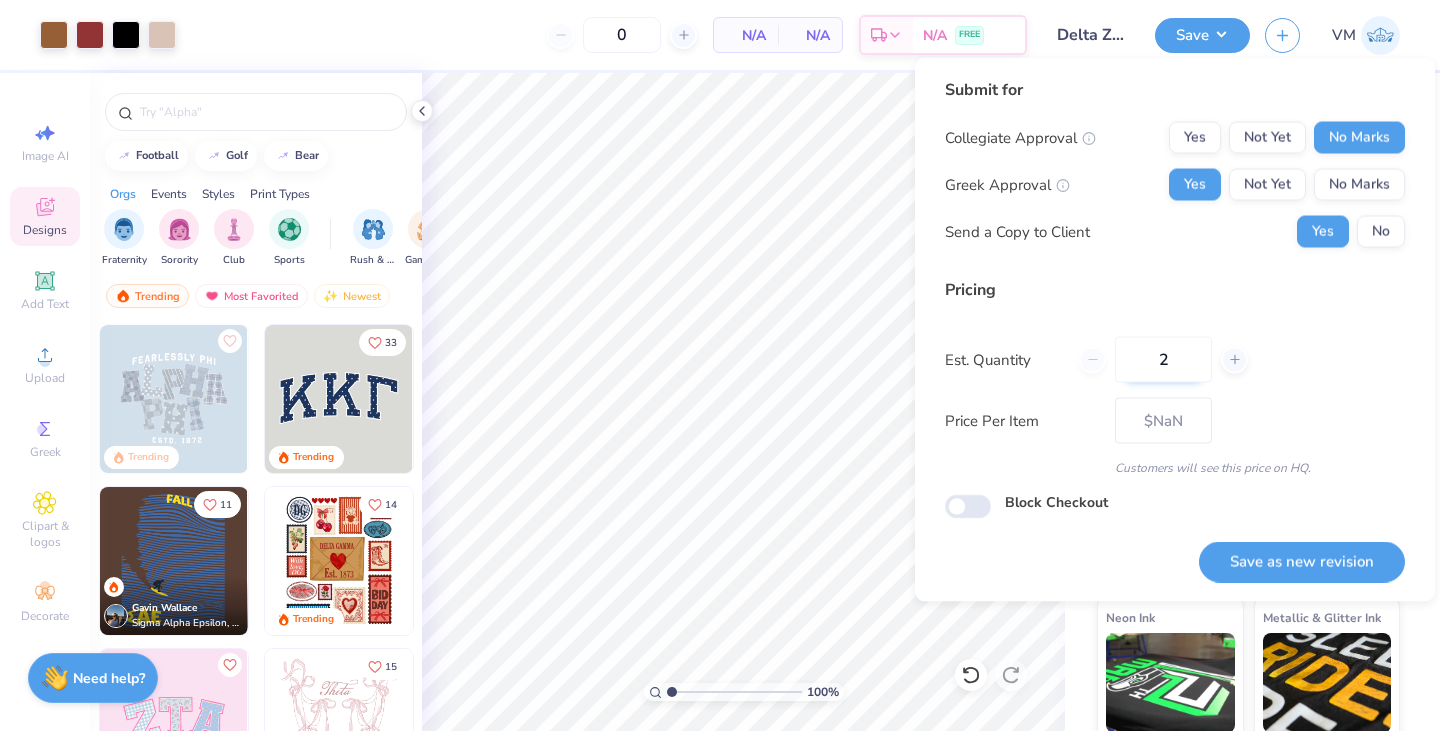 type on "20" 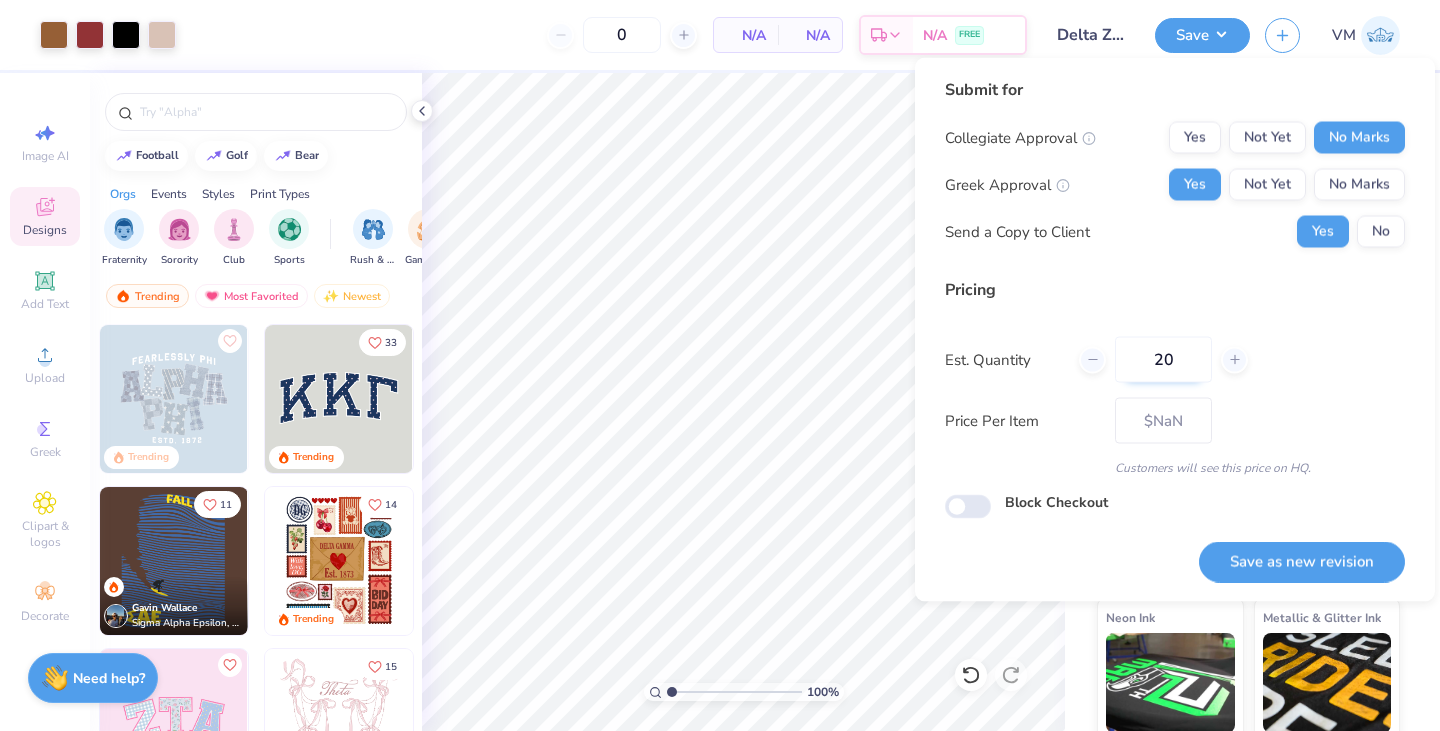 type on "20" 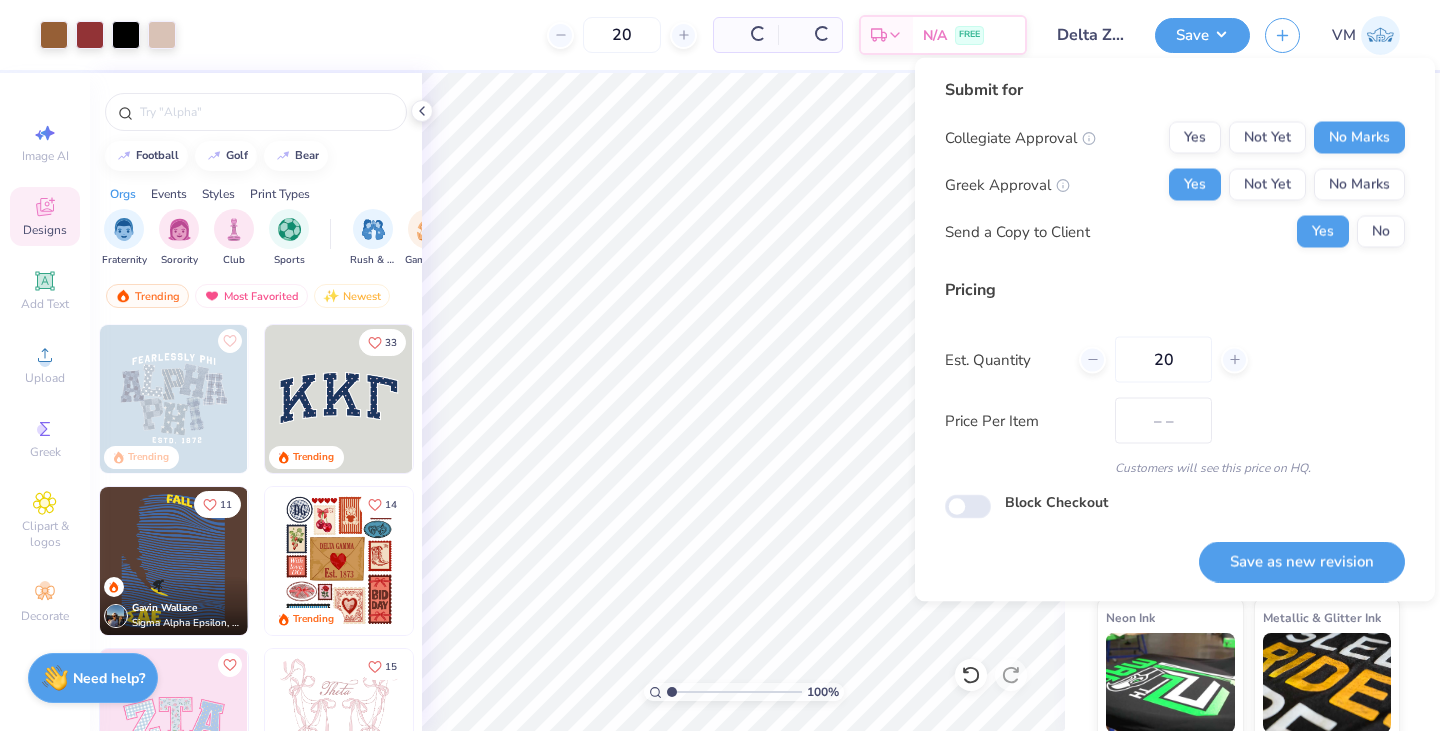 type on "$38.29" 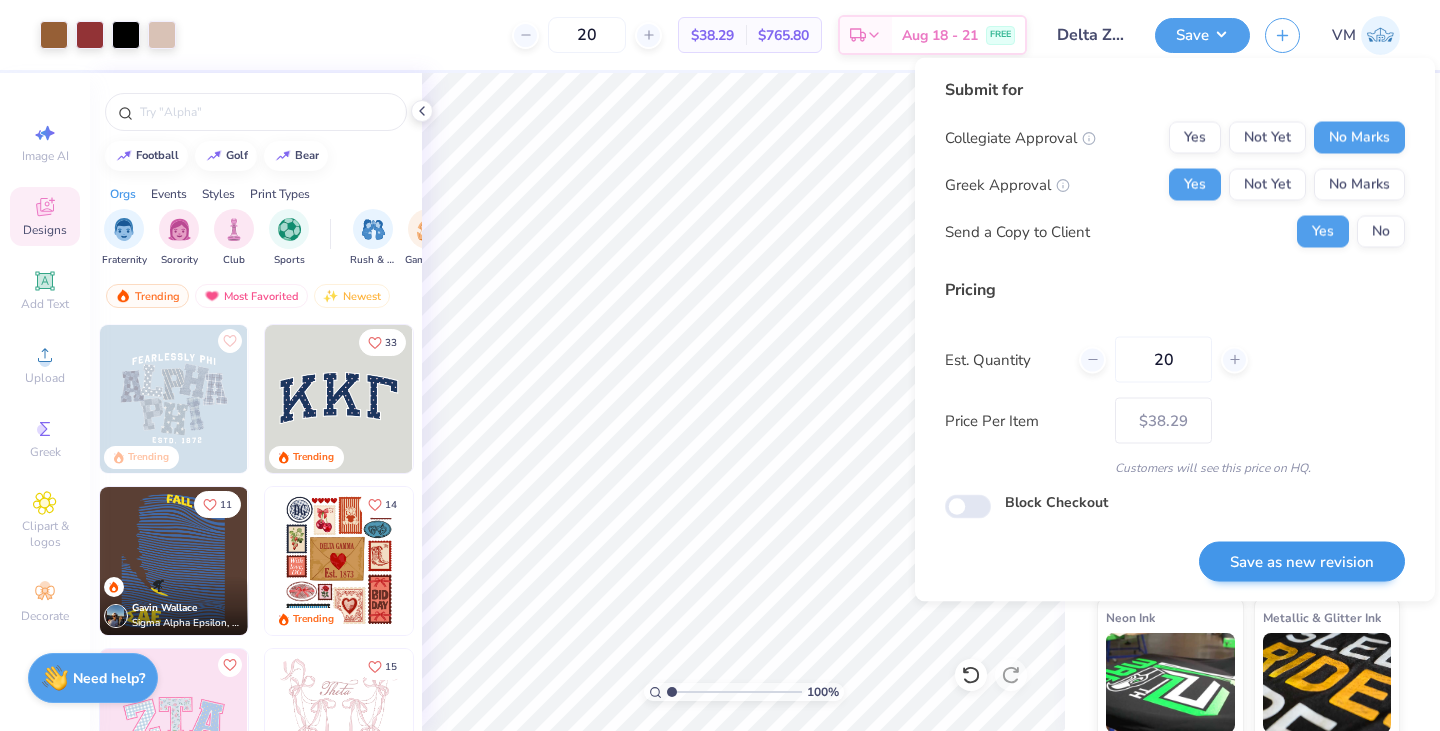 type on "20" 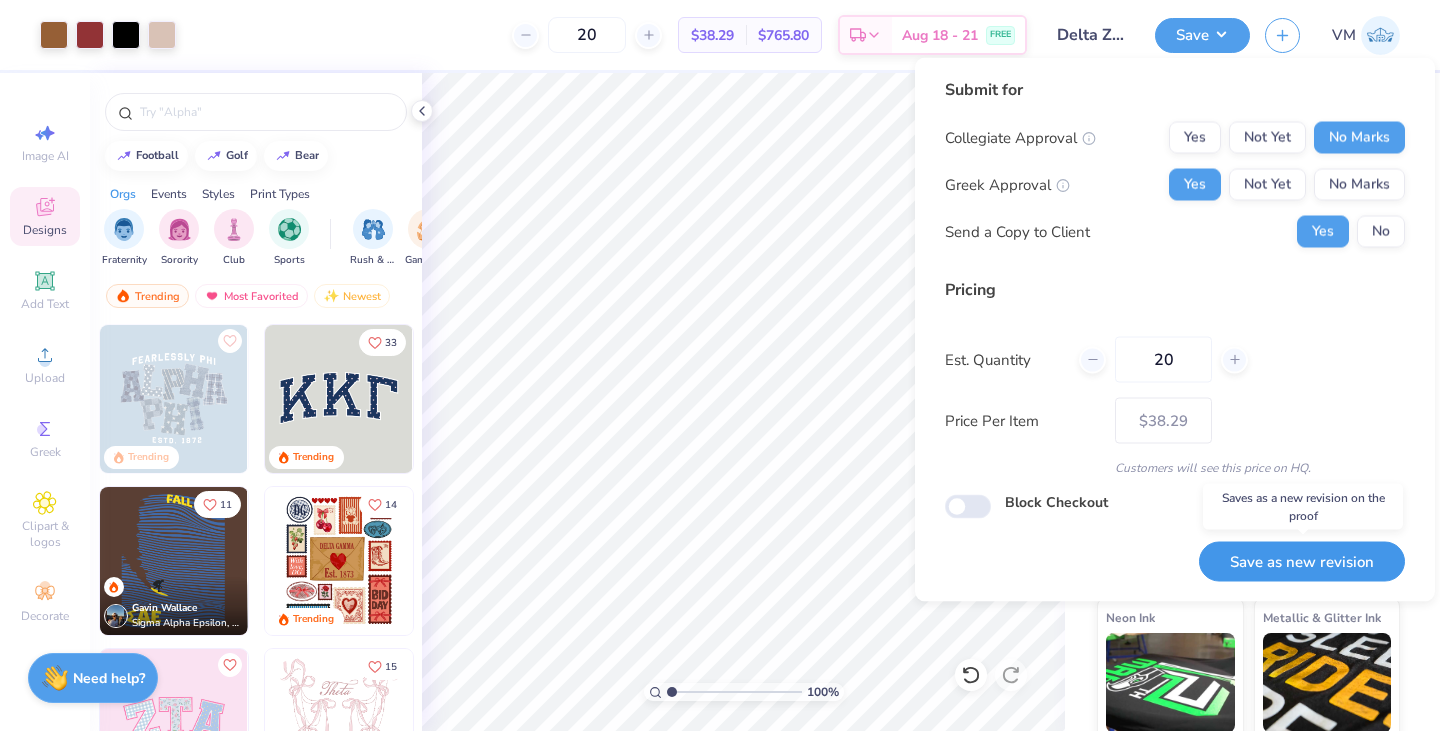 click on "Save as new revision" at bounding box center (1302, 561) 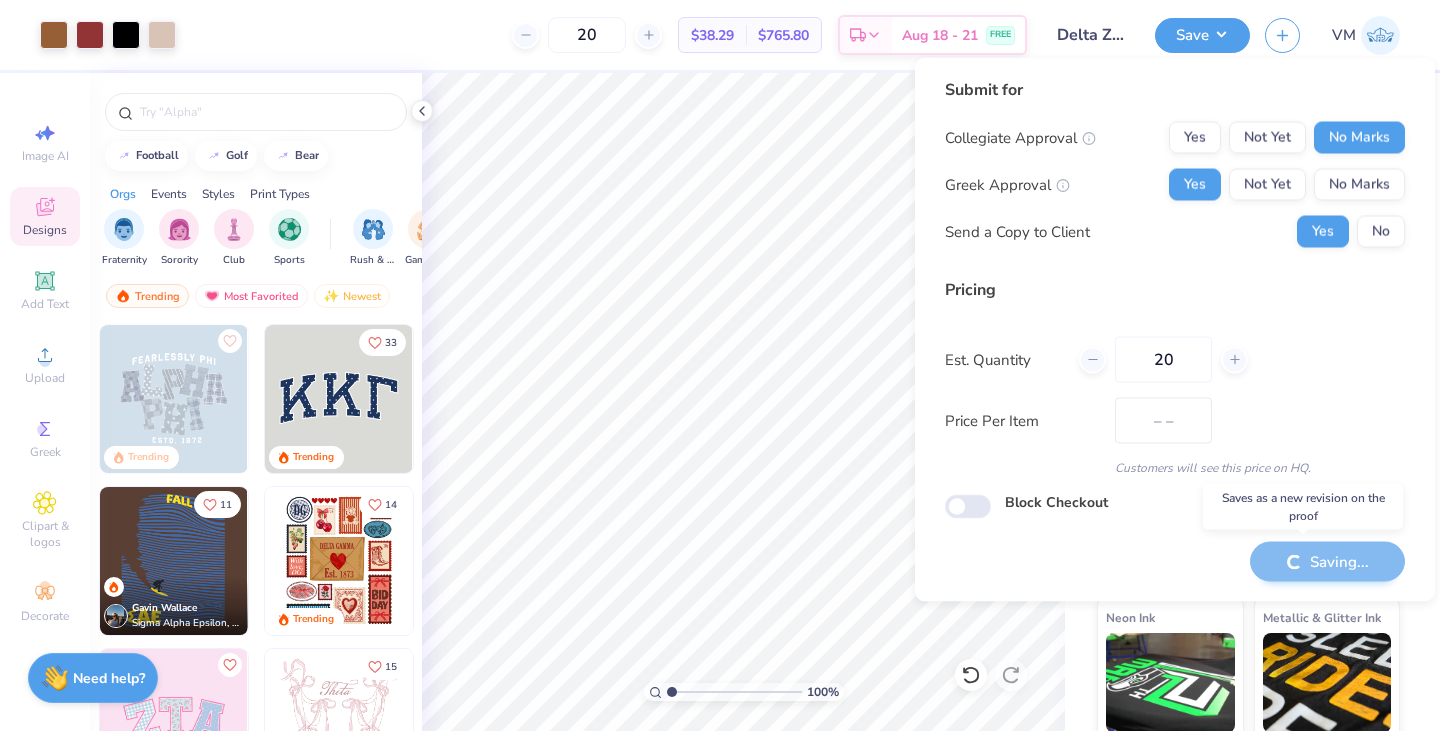 type on "$38.29" 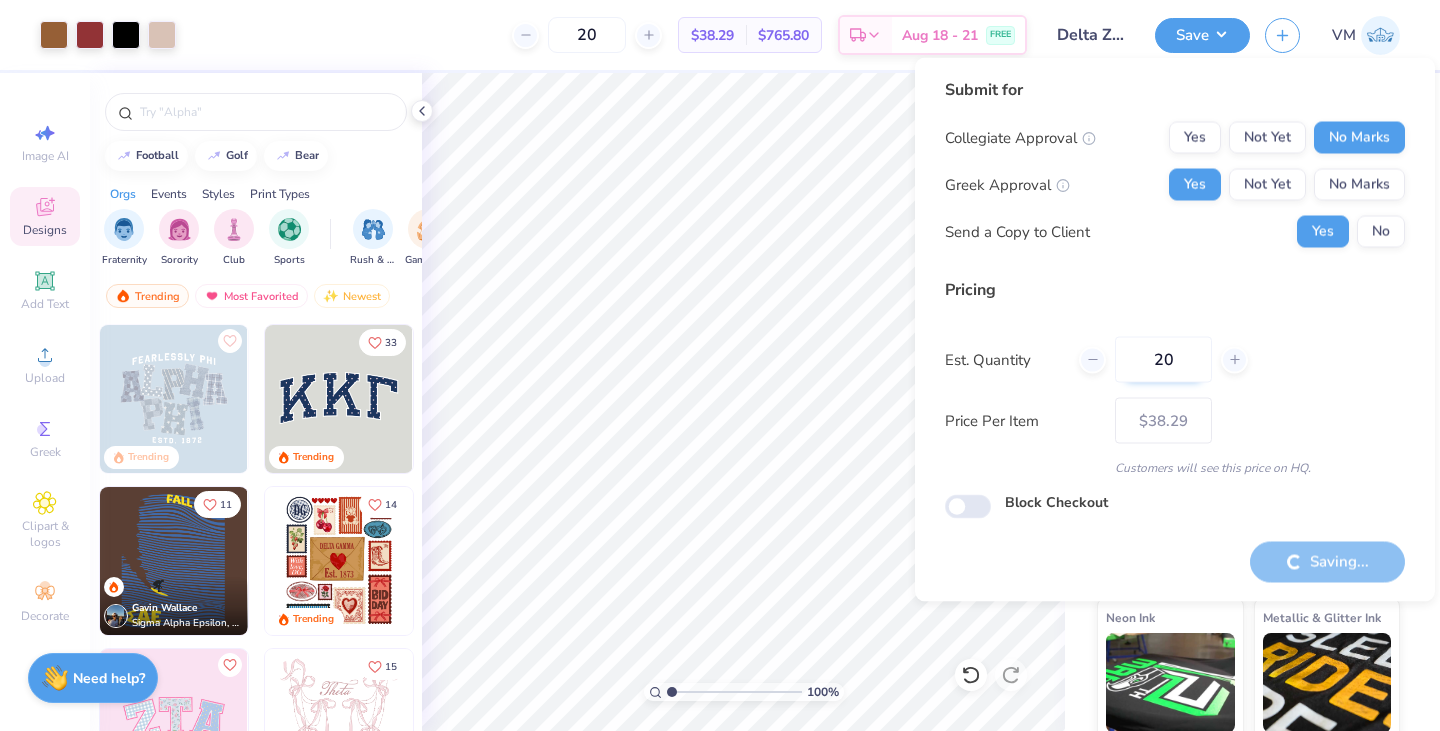 click on "20" at bounding box center [1163, 360] 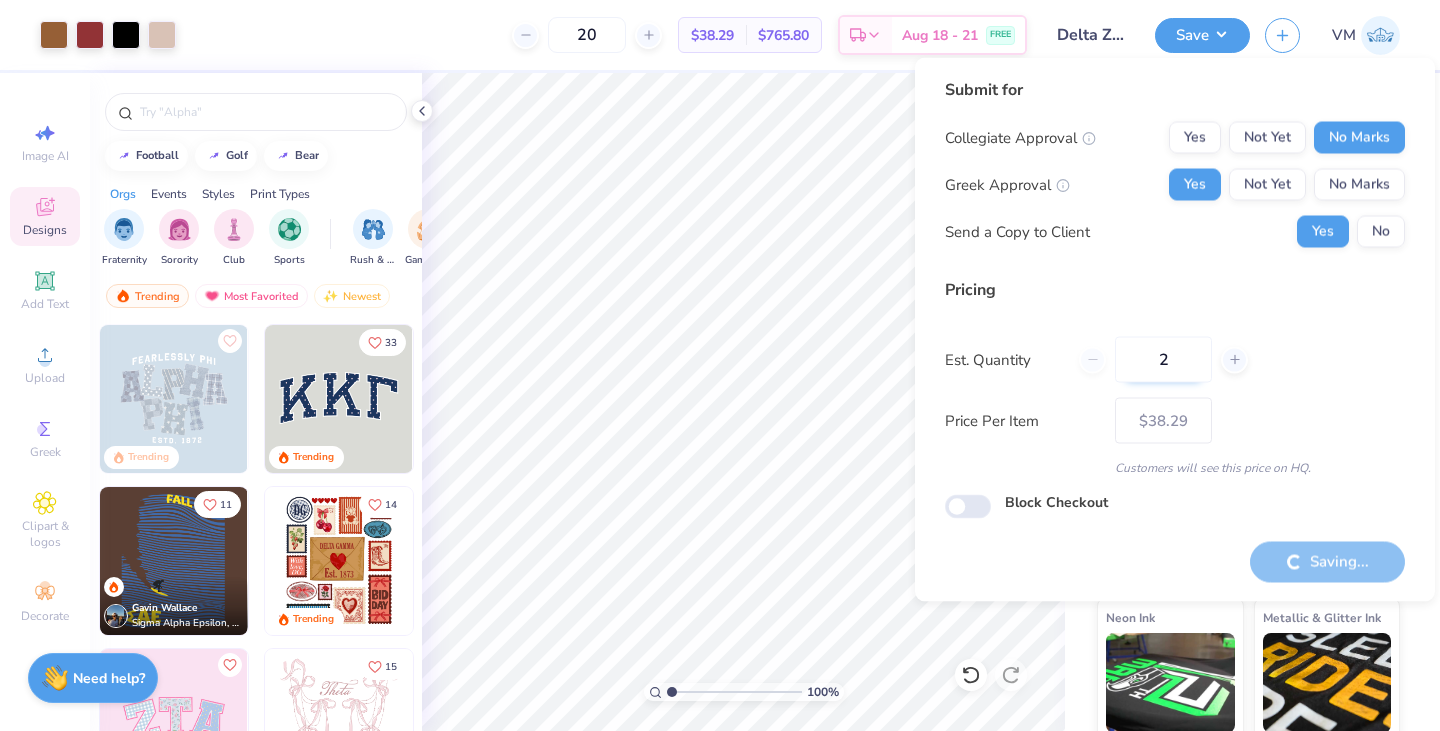 type on "24" 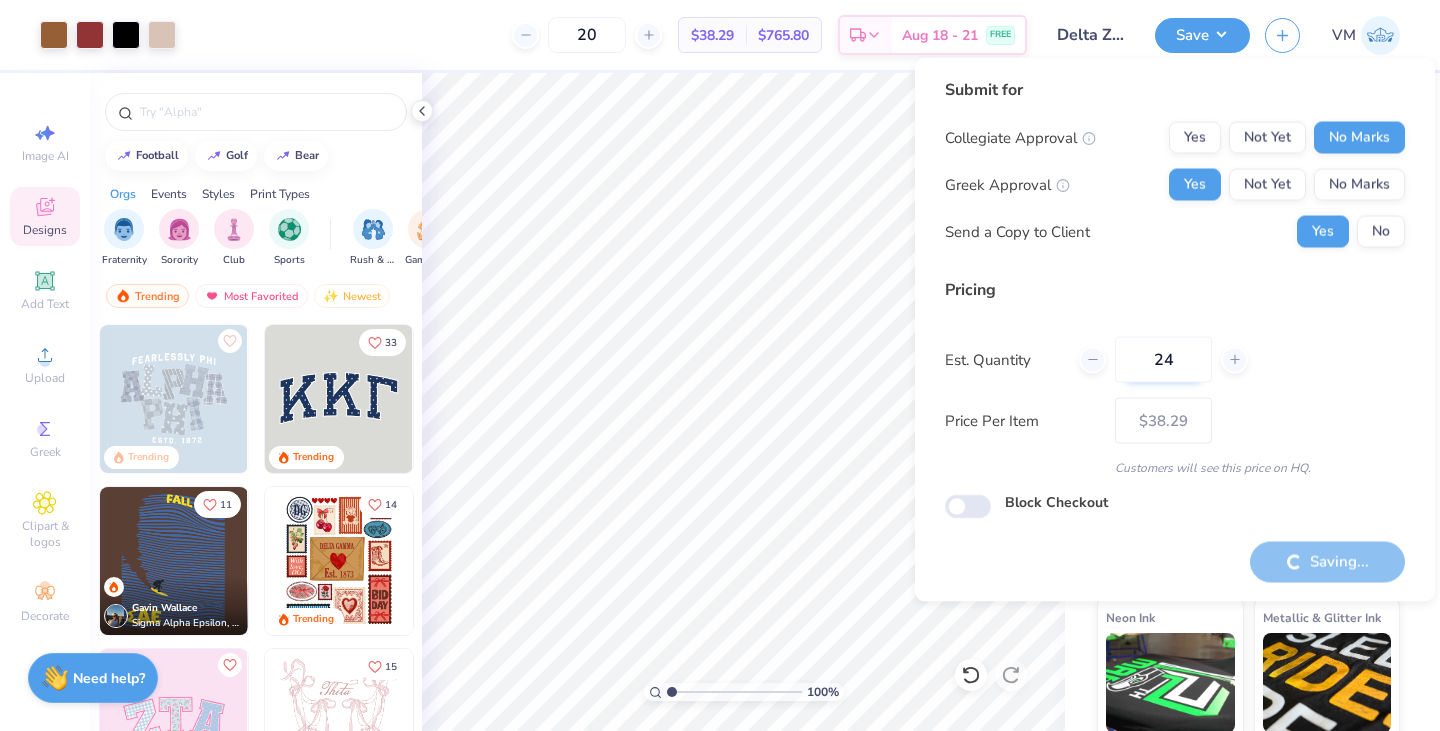 type on "24" 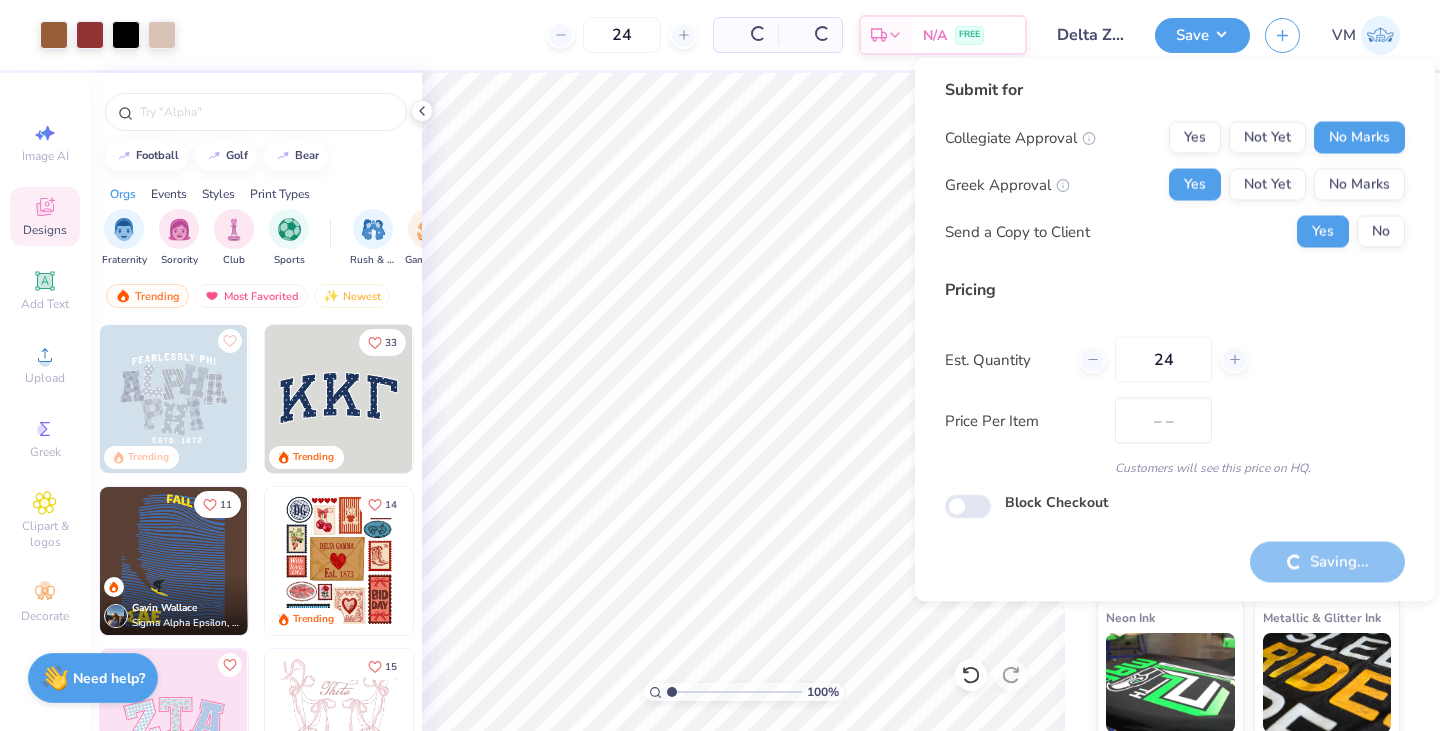 type on "$28.41" 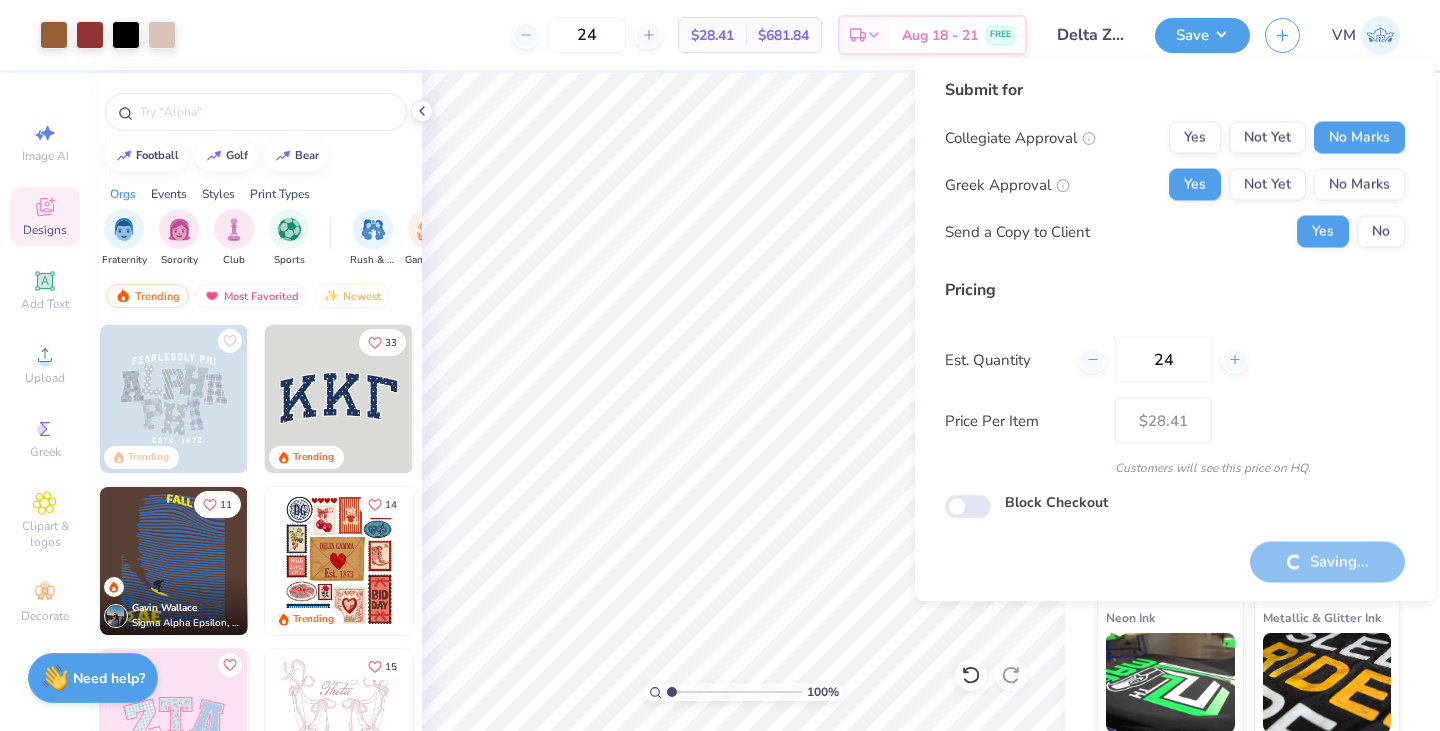 type on "24" 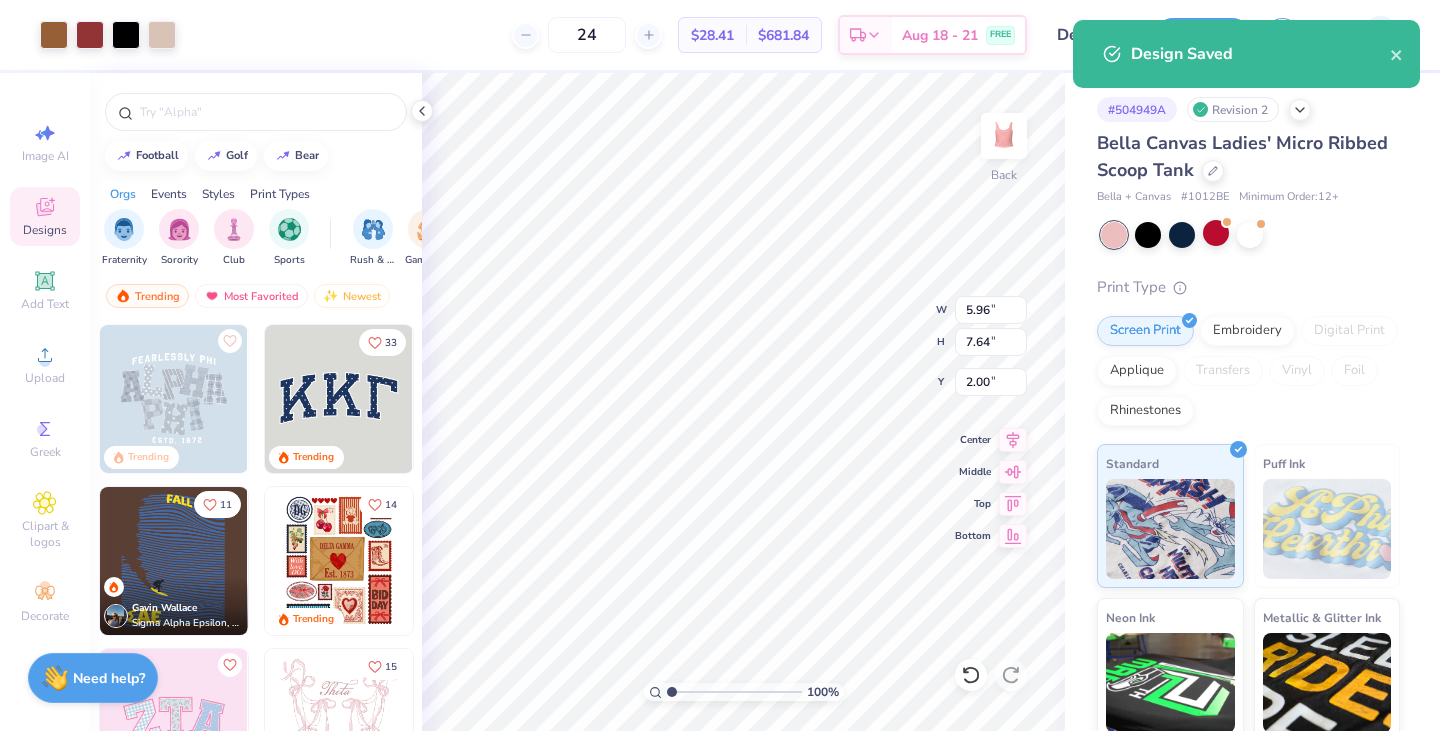 type on "20" 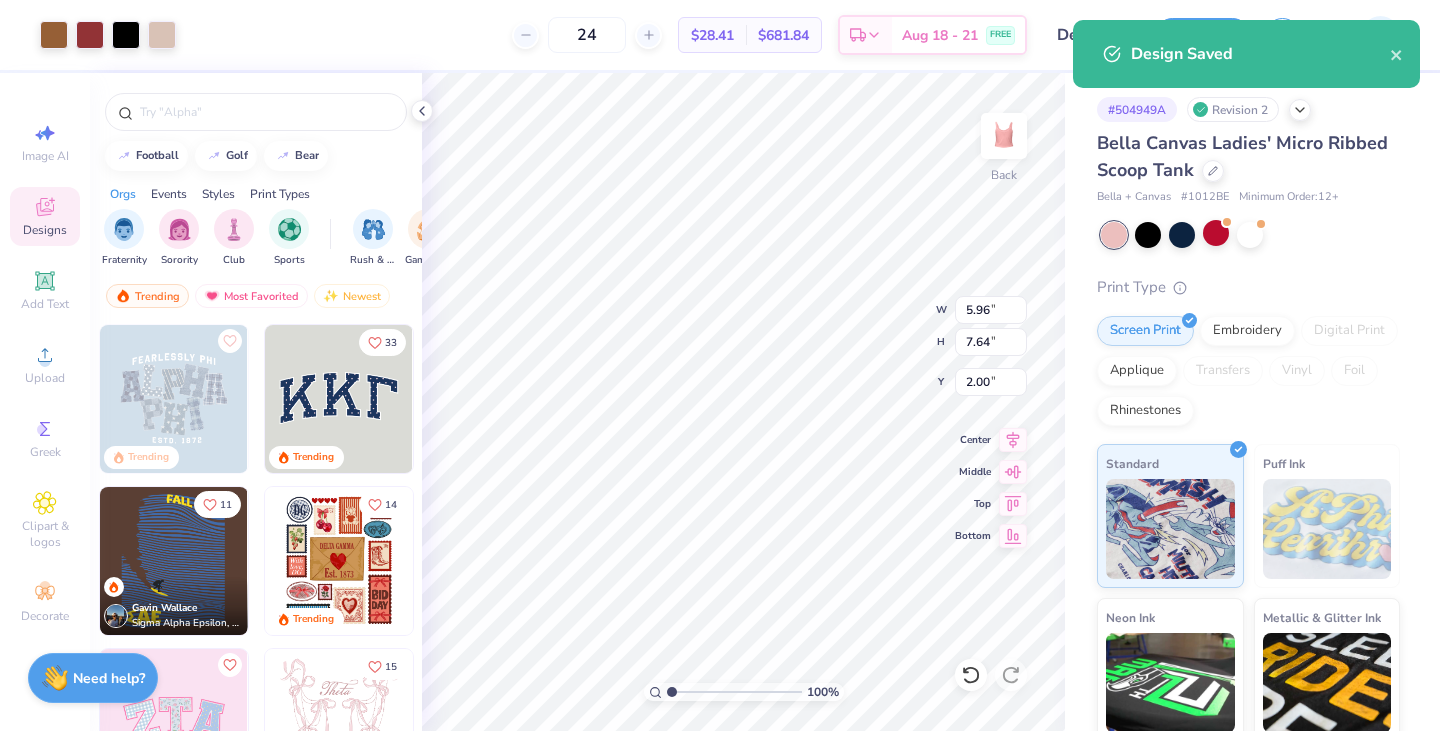 type on "20" 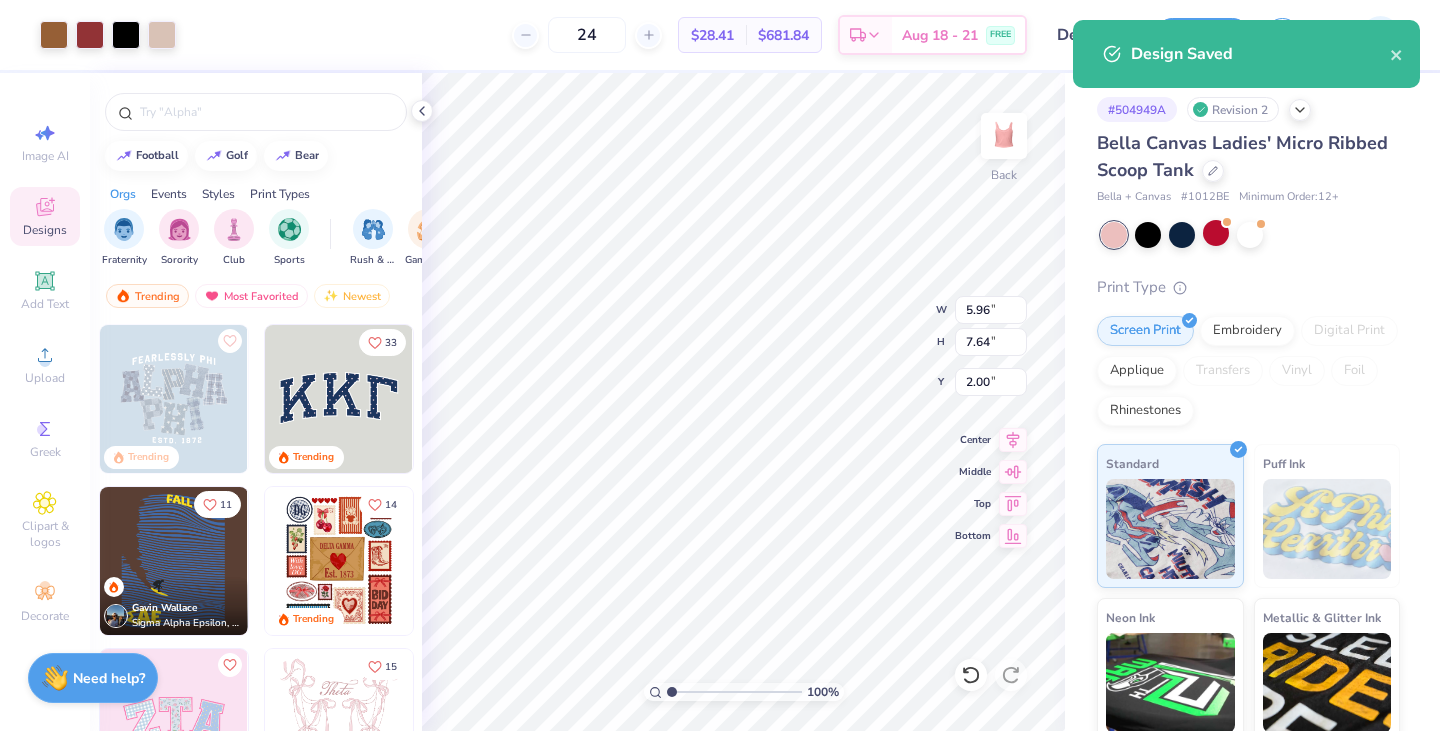 type on "– –" 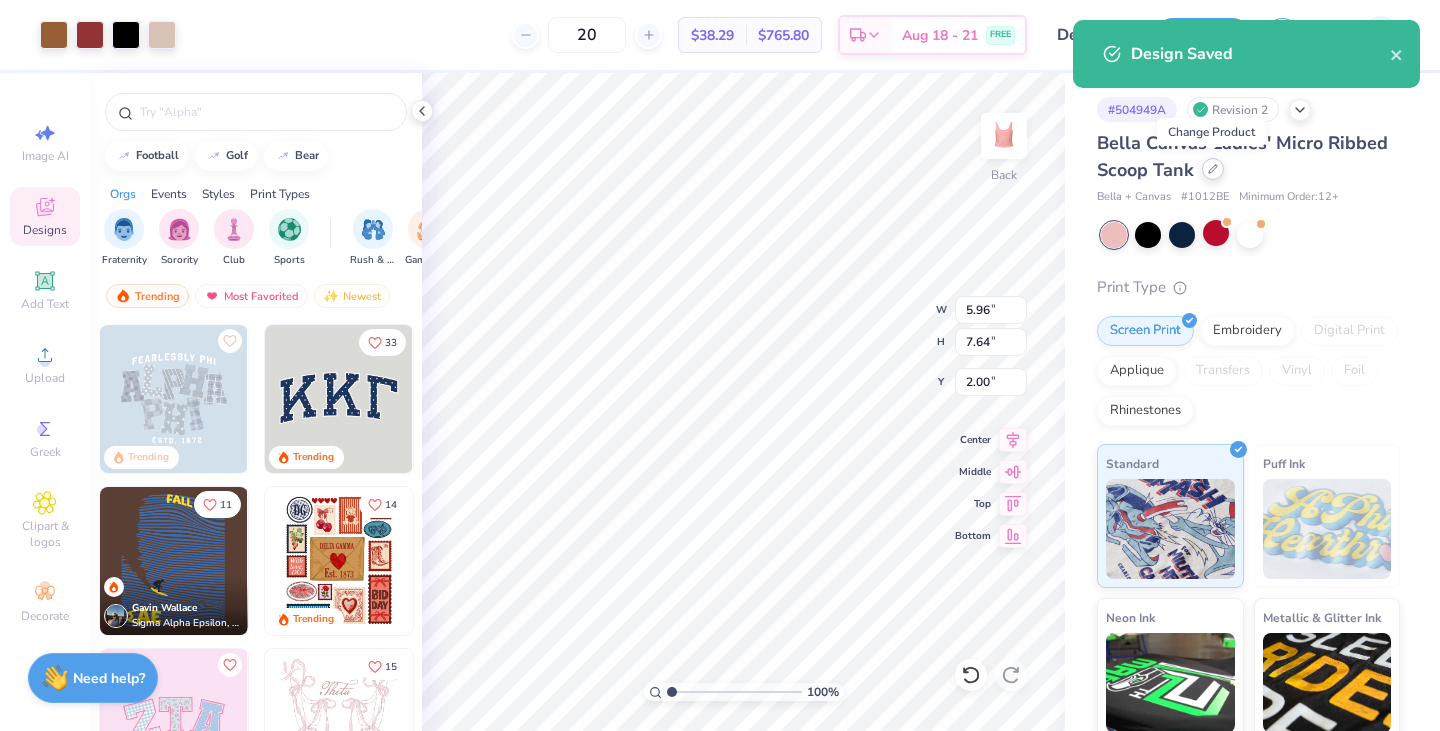 click 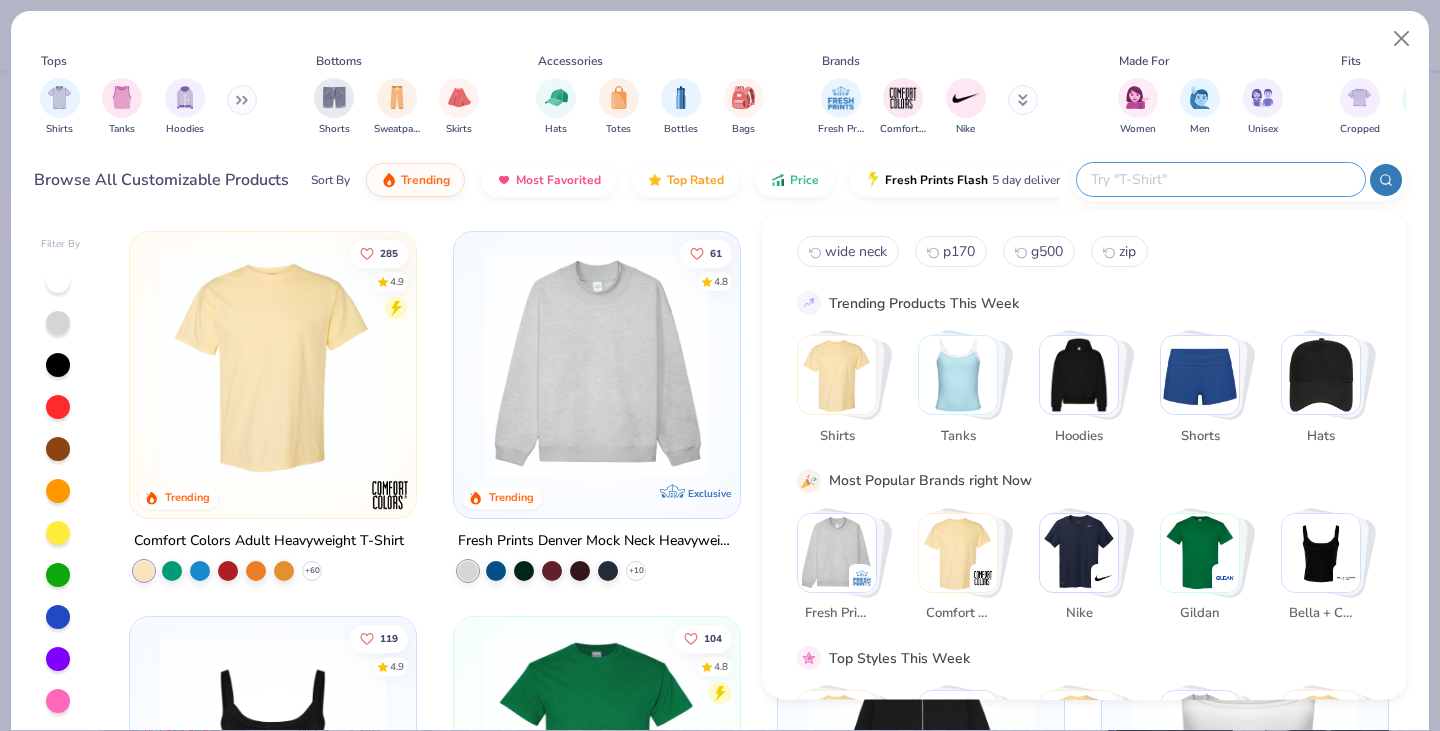 click at bounding box center (1220, 179) 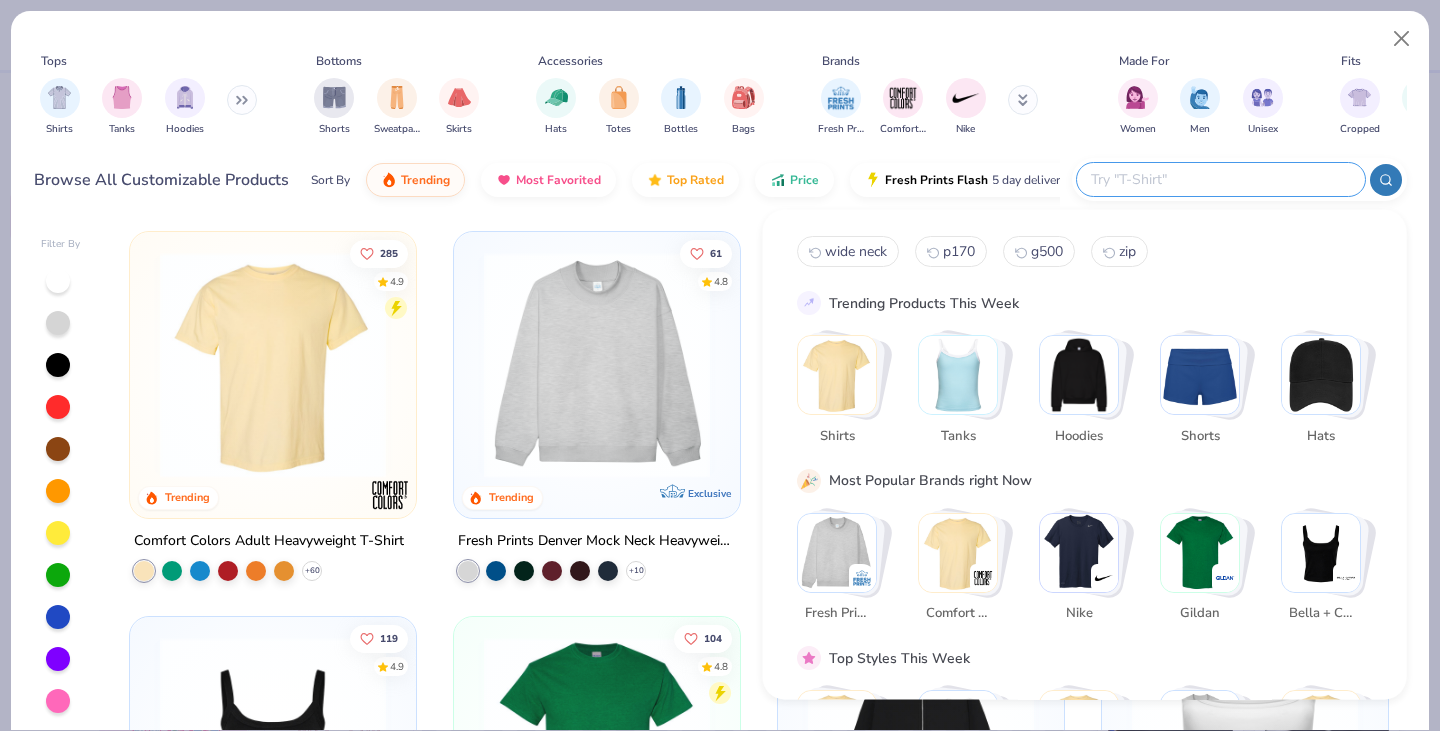 paste on "8800" 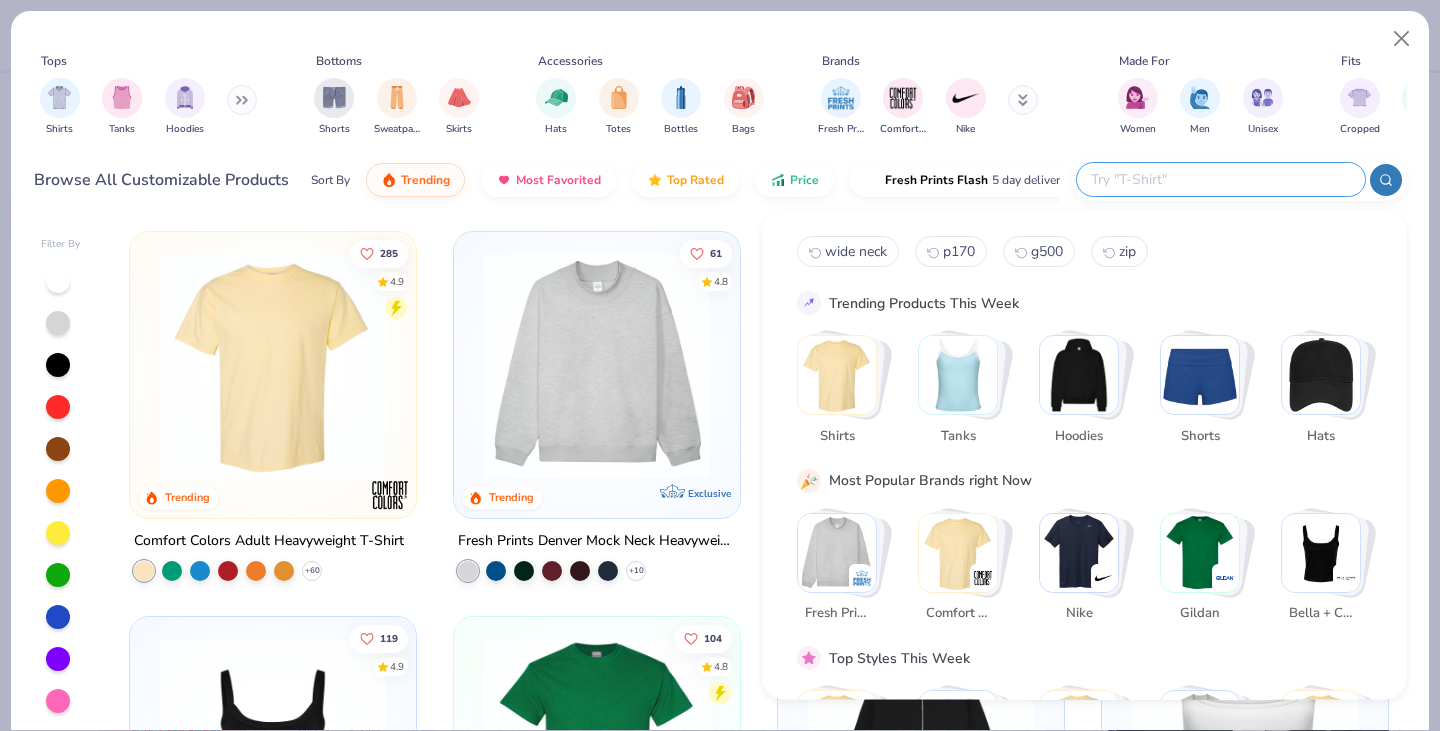 type on "8800" 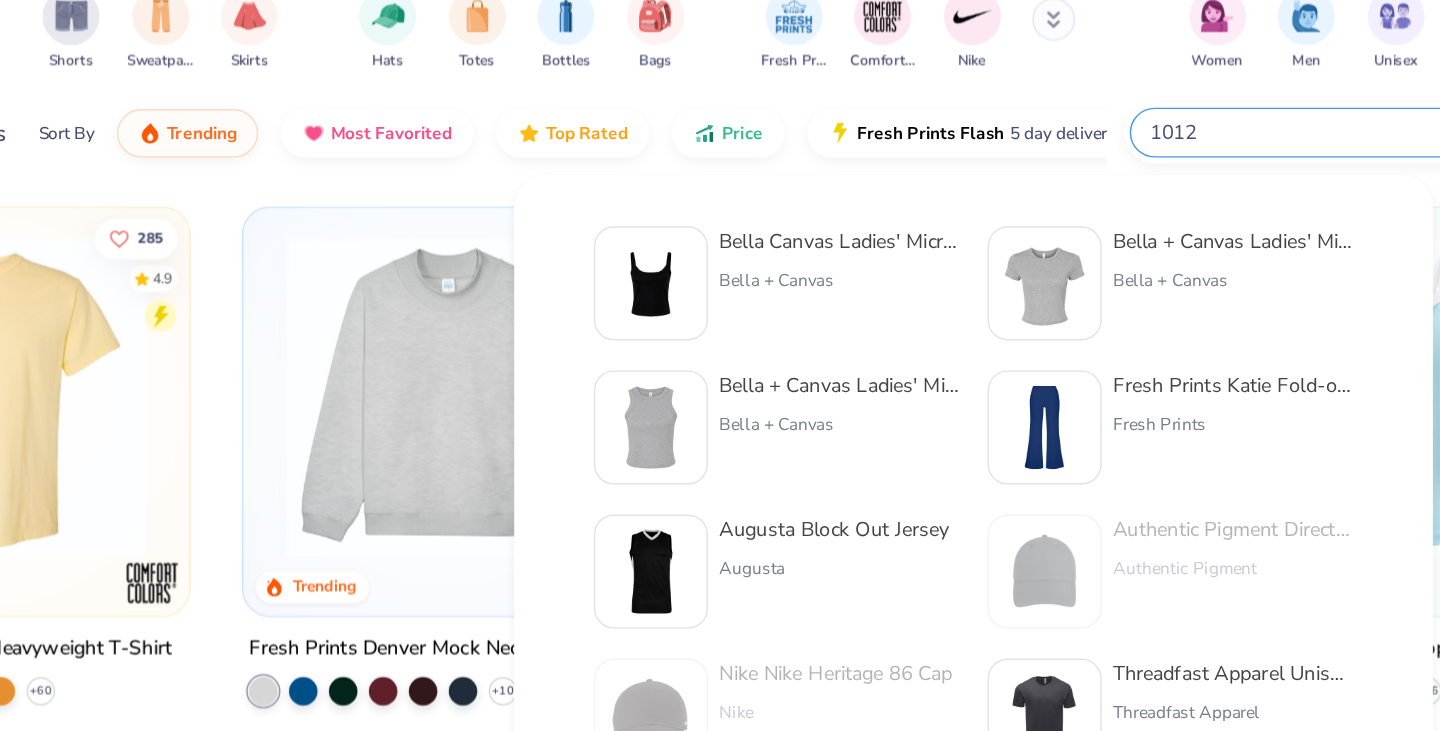 type on "1012" 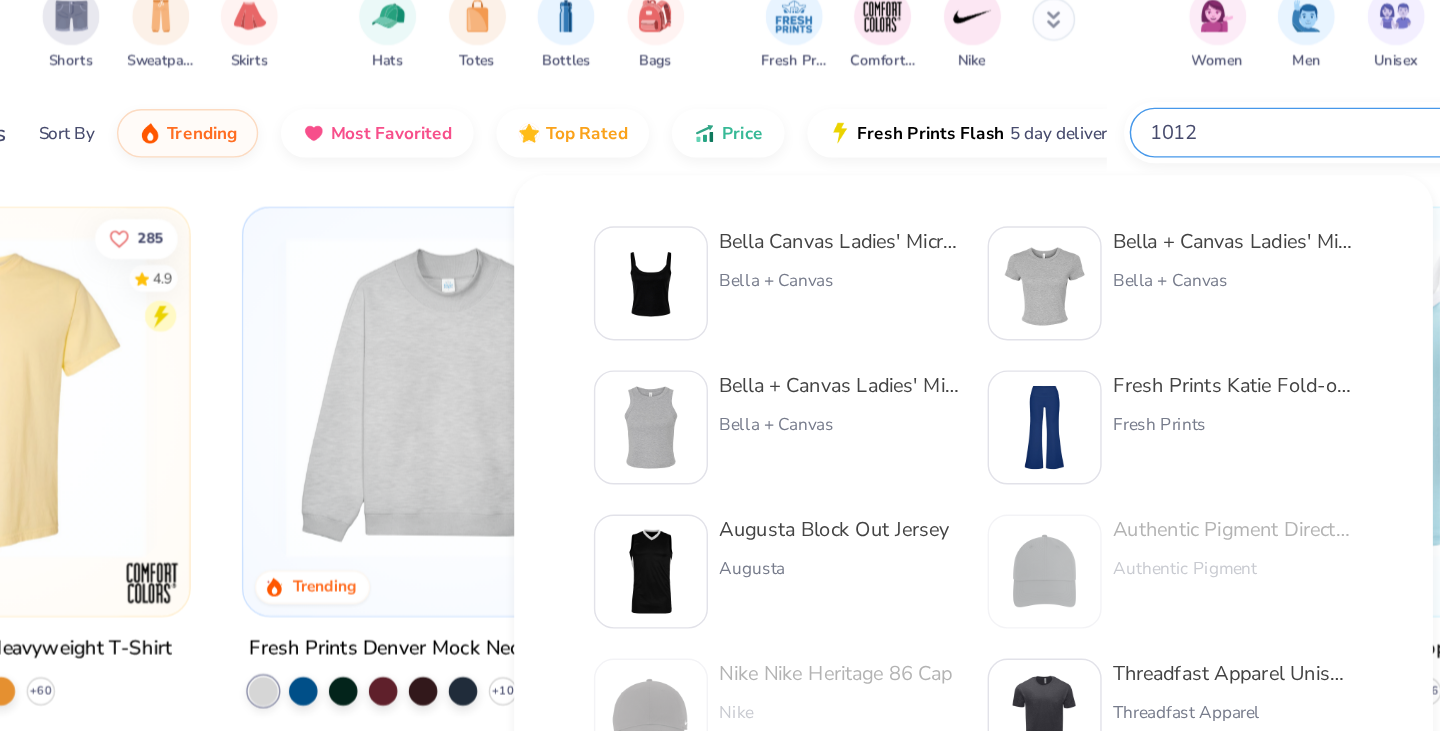 click on "Bella Canvas Ladies' Micro Ribbed Scoop Tank" at bounding box center (873, 256) 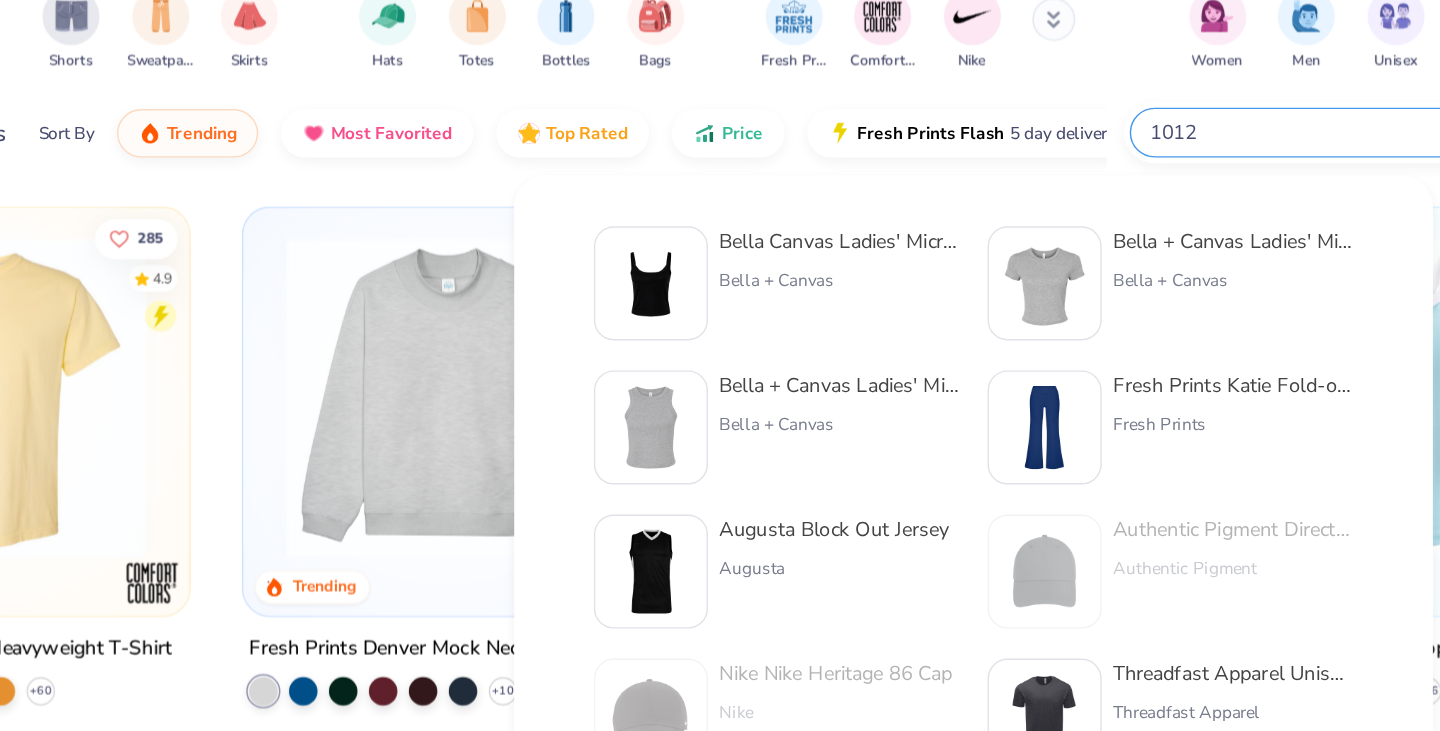 type 